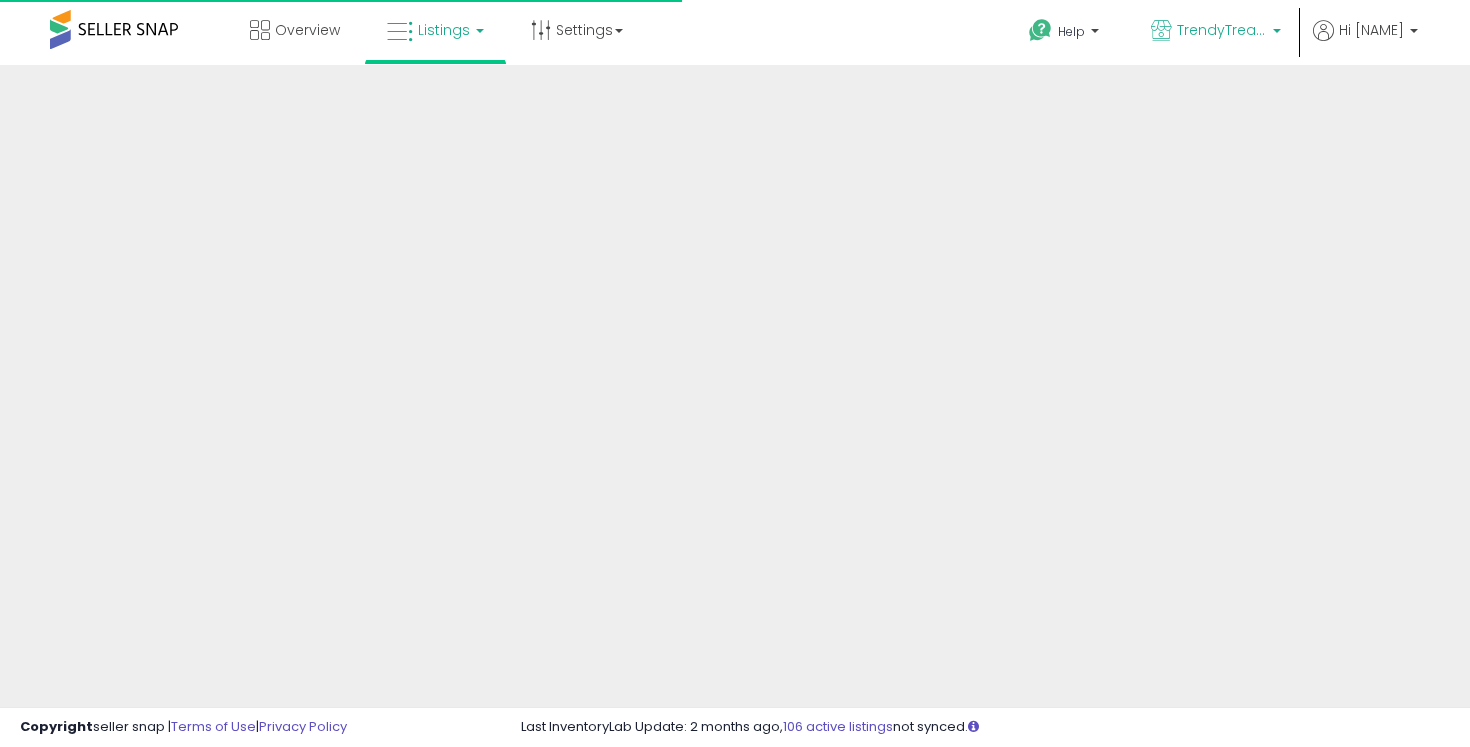 scroll, scrollTop: 0, scrollLeft: 0, axis: both 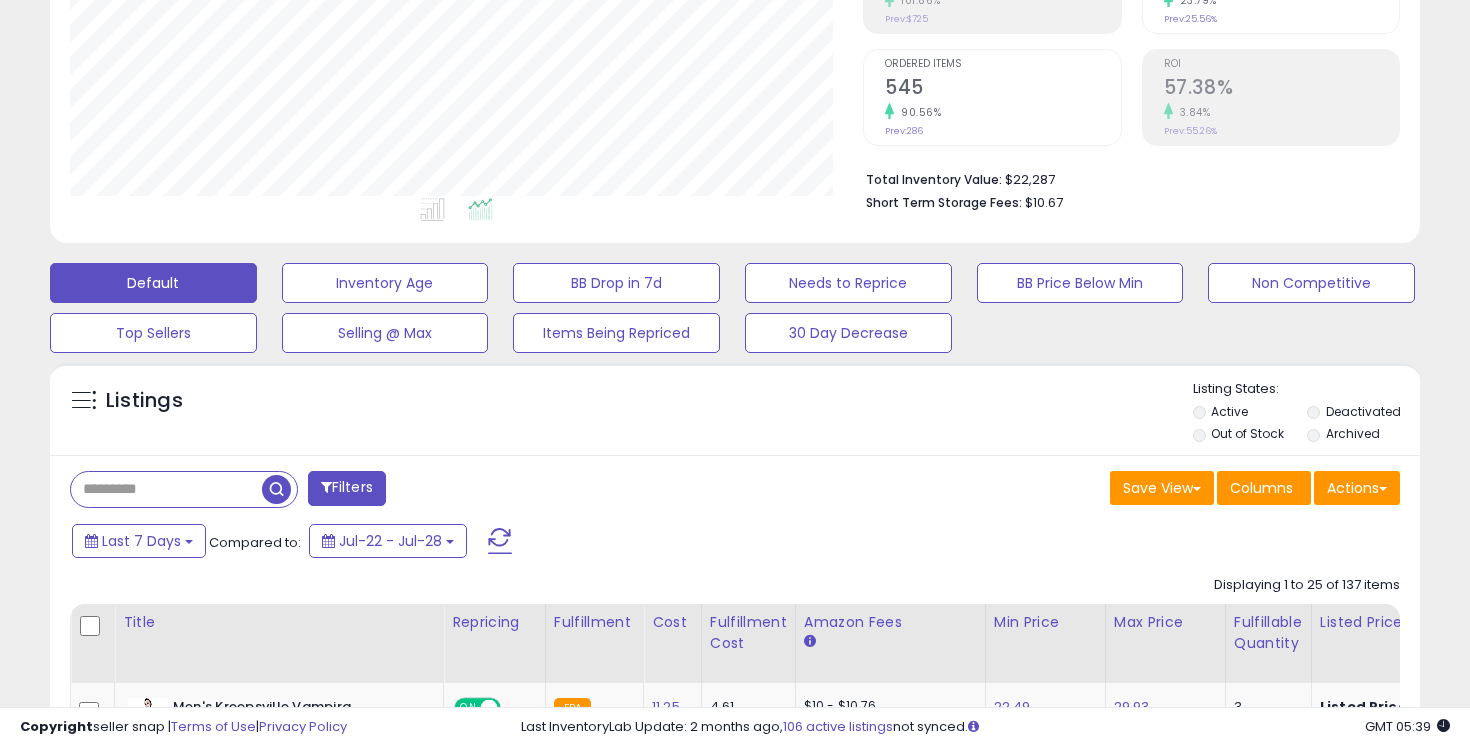 click at bounding box center (166, 489) 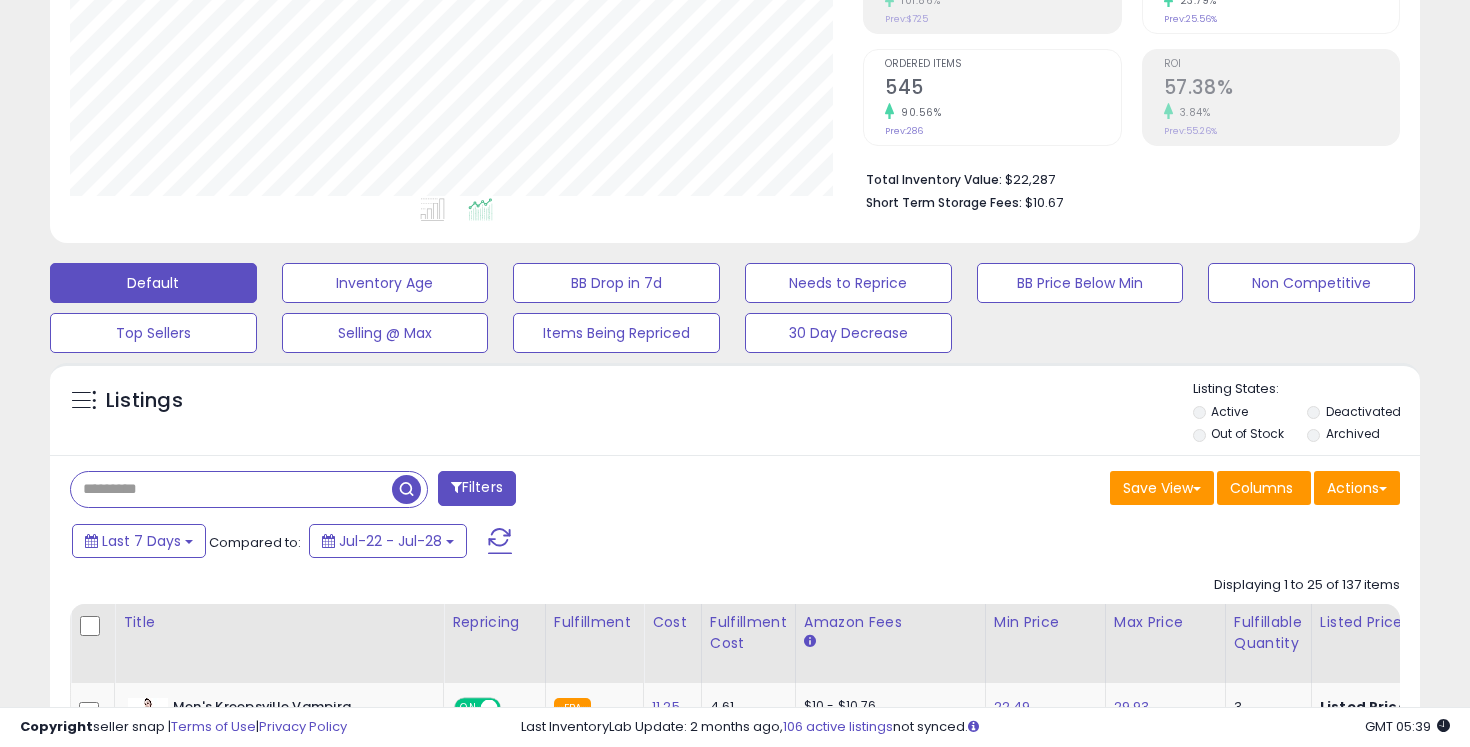 paste on "**********" 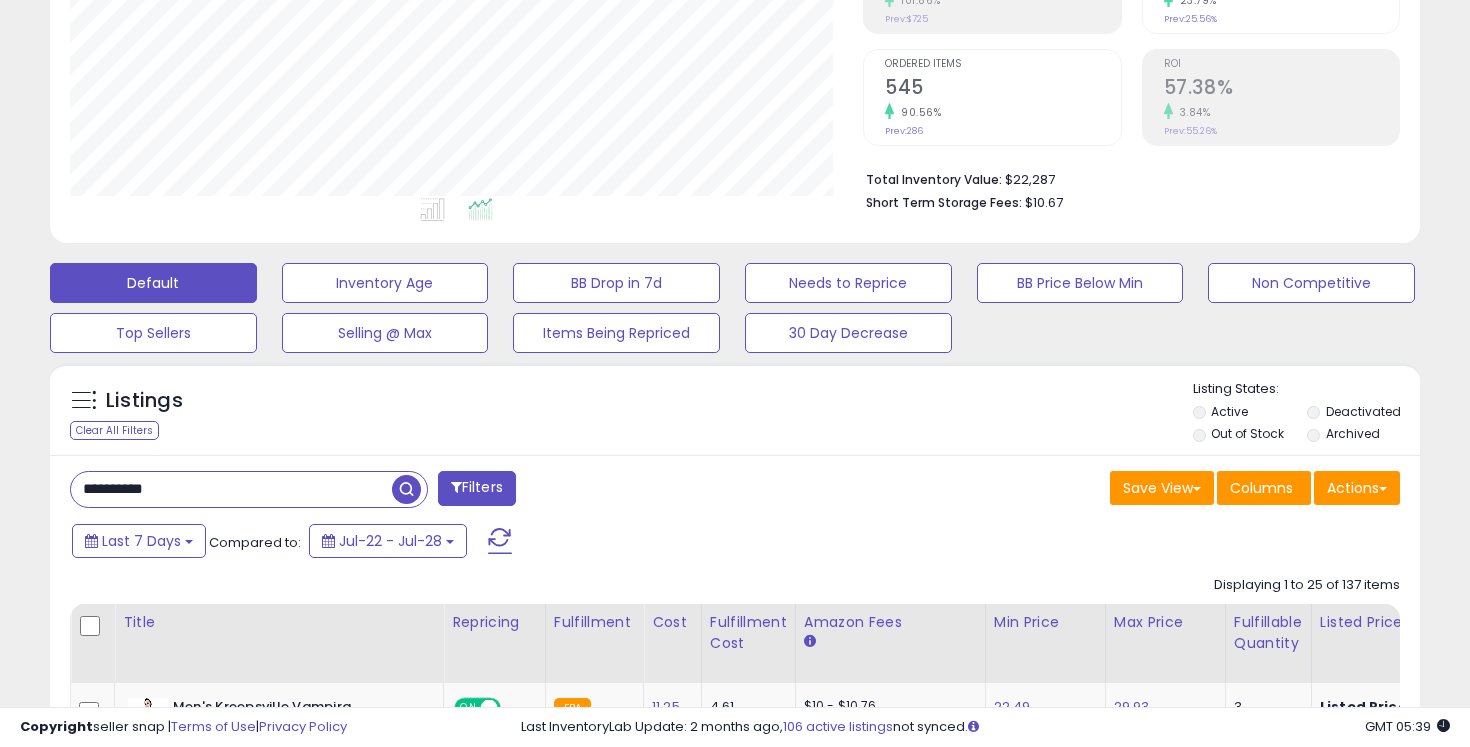 type on "**********" 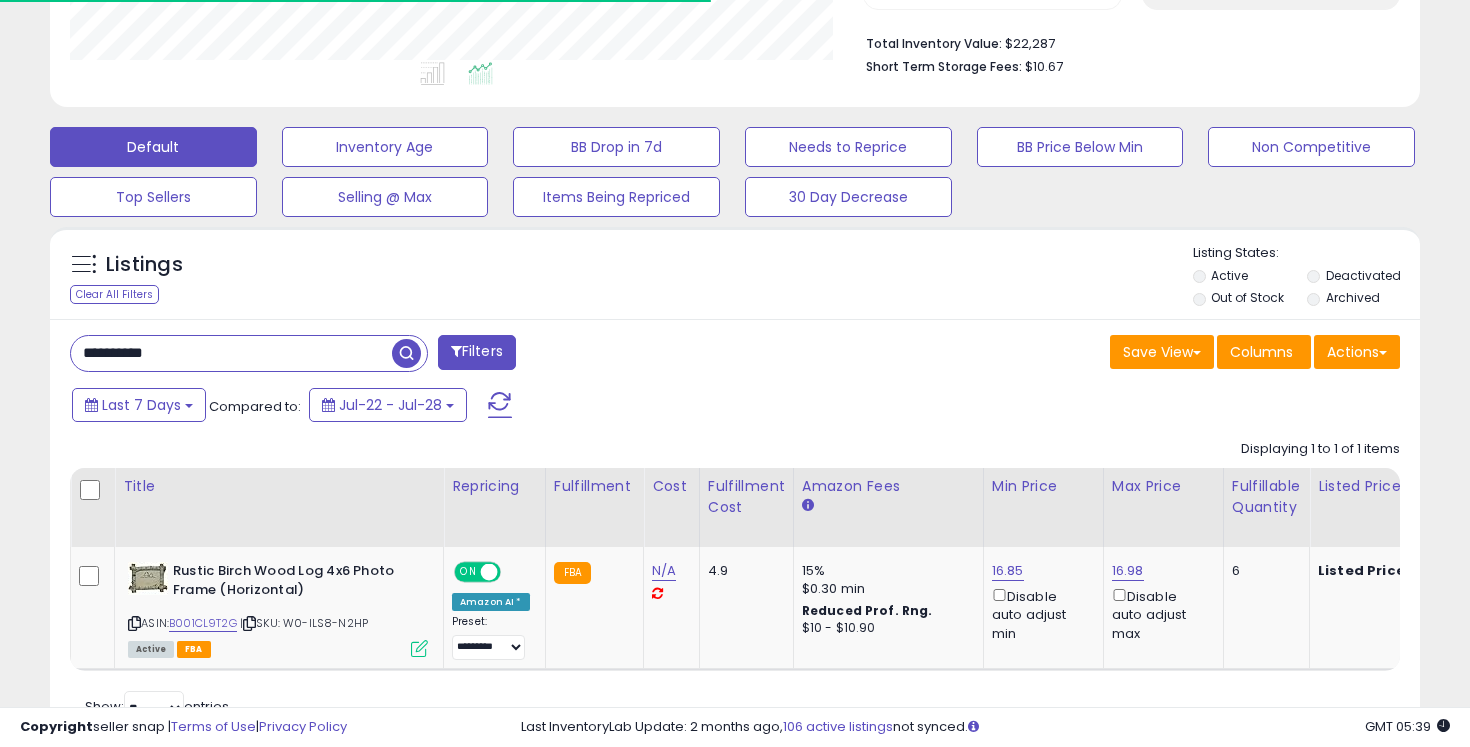 scroll, scrollTop: 581, scrollLeft: 0, axis: vertical 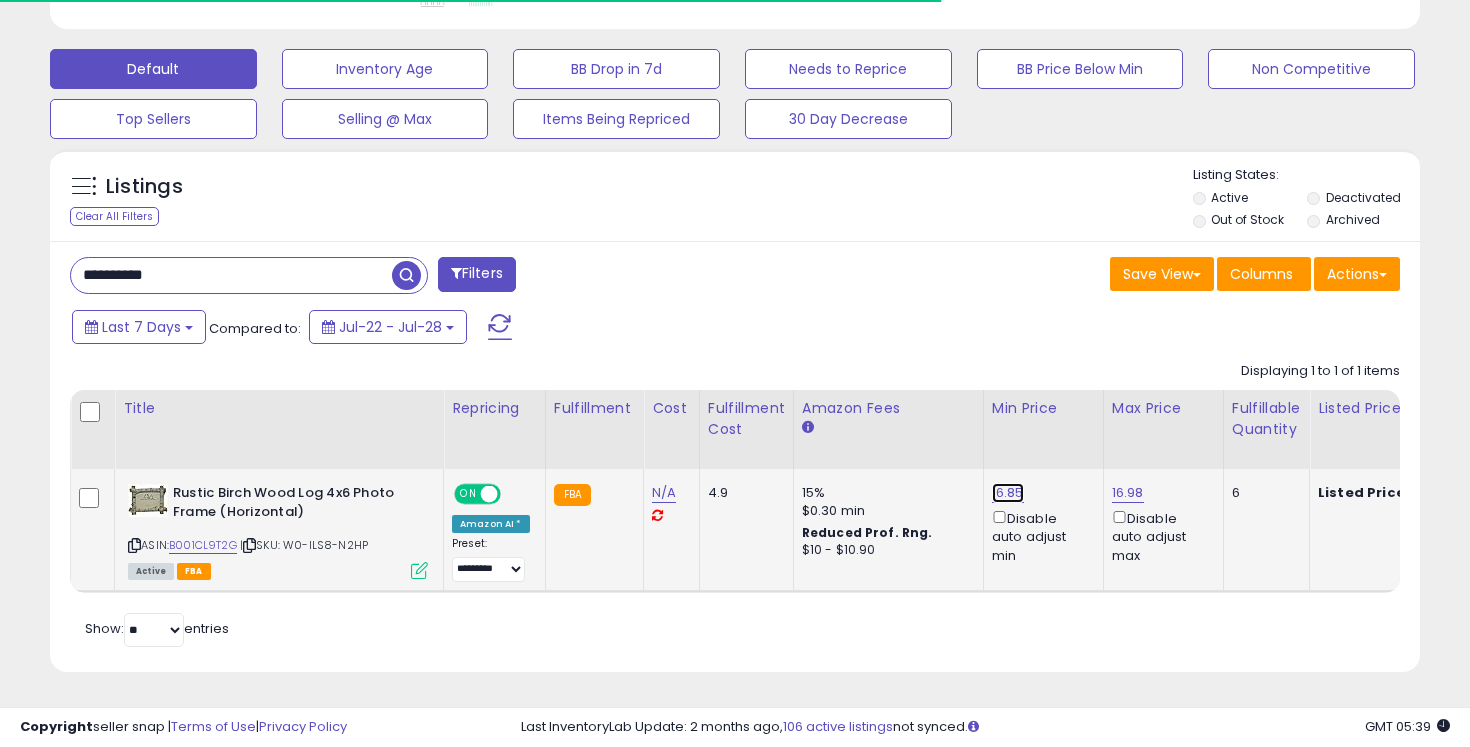 click on "16.85" at bounding box center [1008, 493] 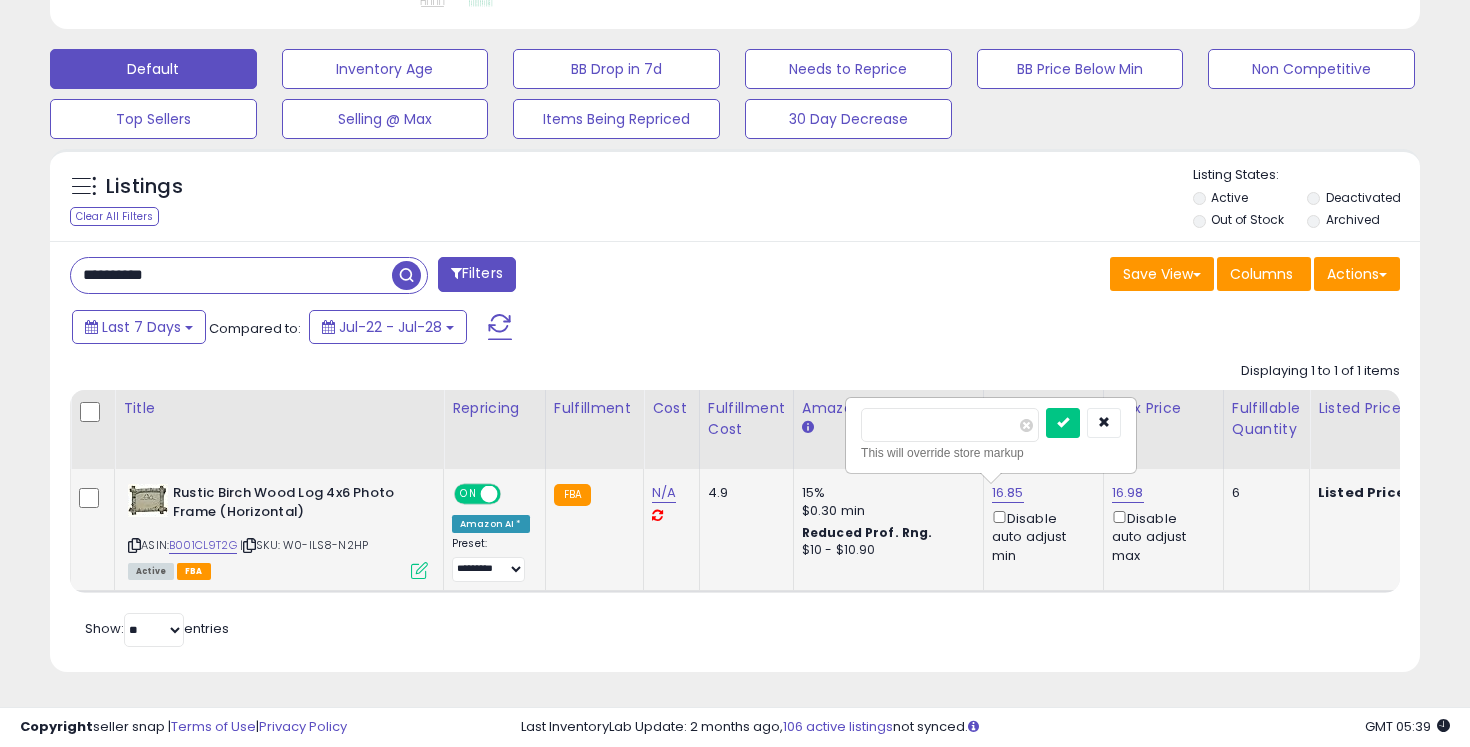 scroll, scrollTop: 999590, scrollLeft: 999206, axis: both 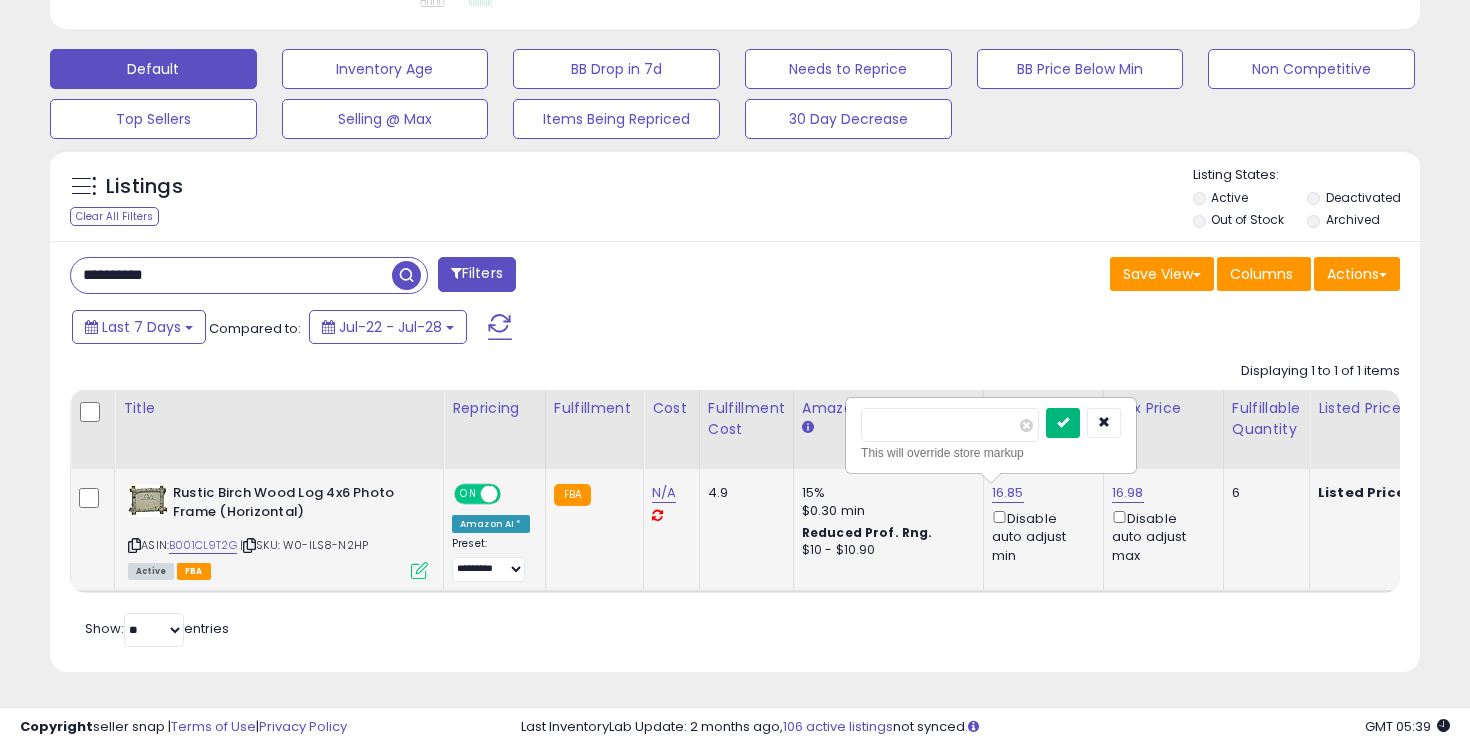 type on "*****" 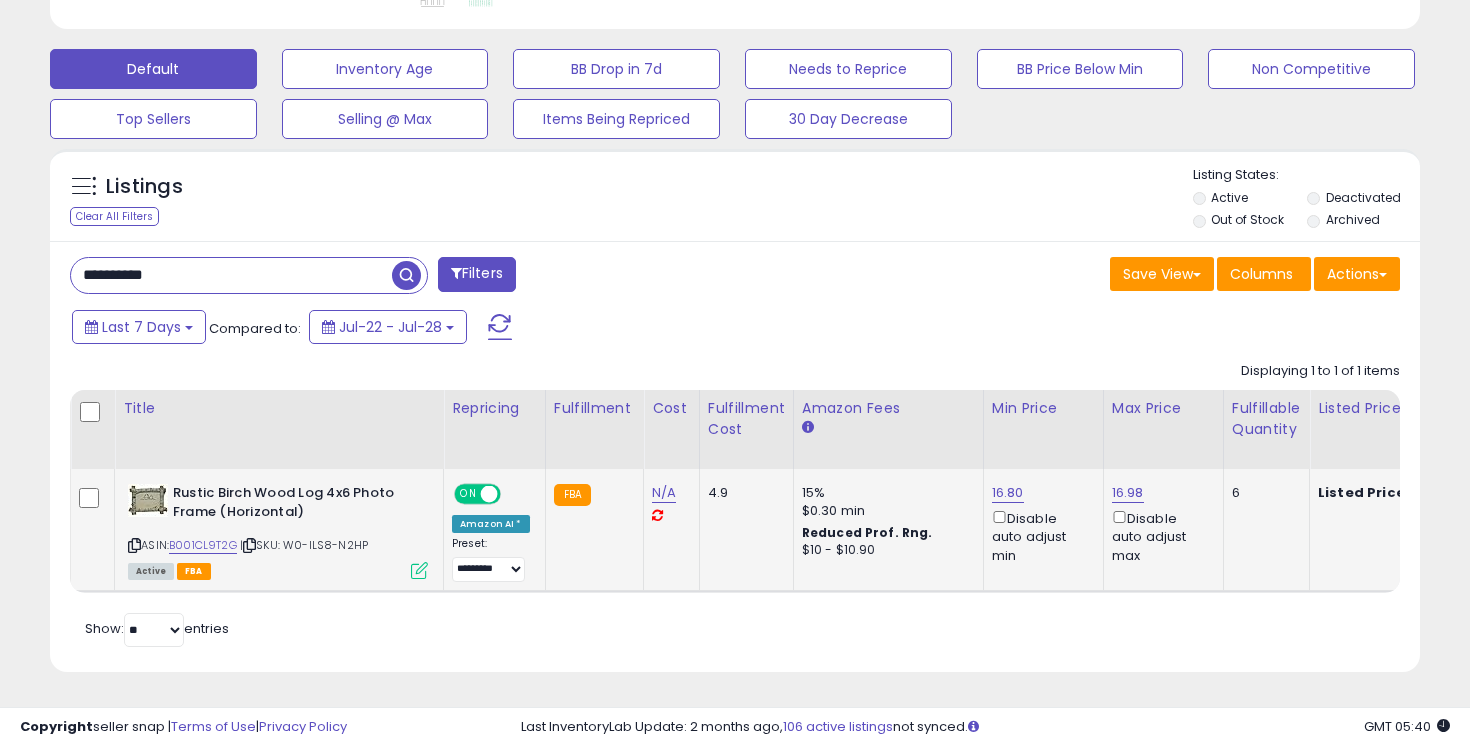 click on "**********" at bounding box center (231, 275) 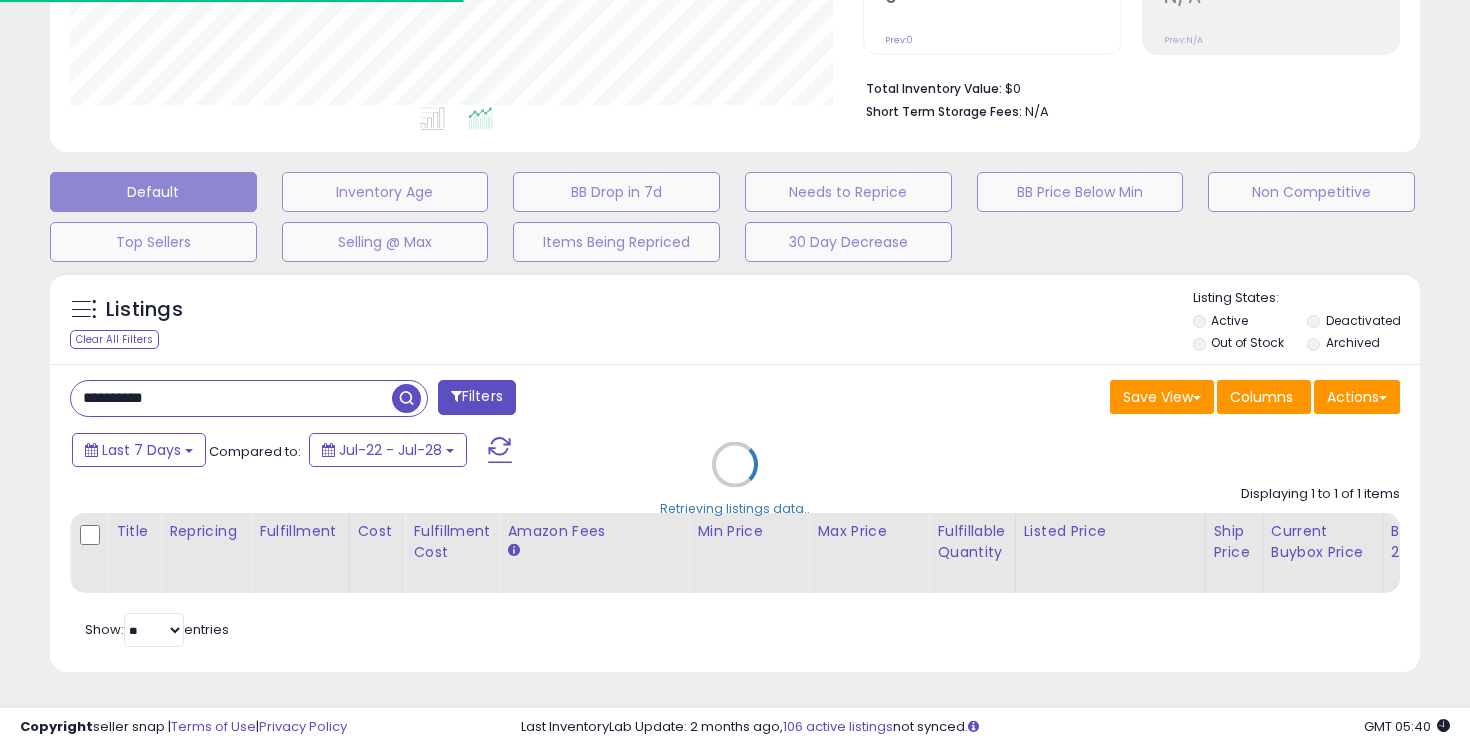 scroll, scrollTop: 581, scrollLeft: 0, axis: vertical 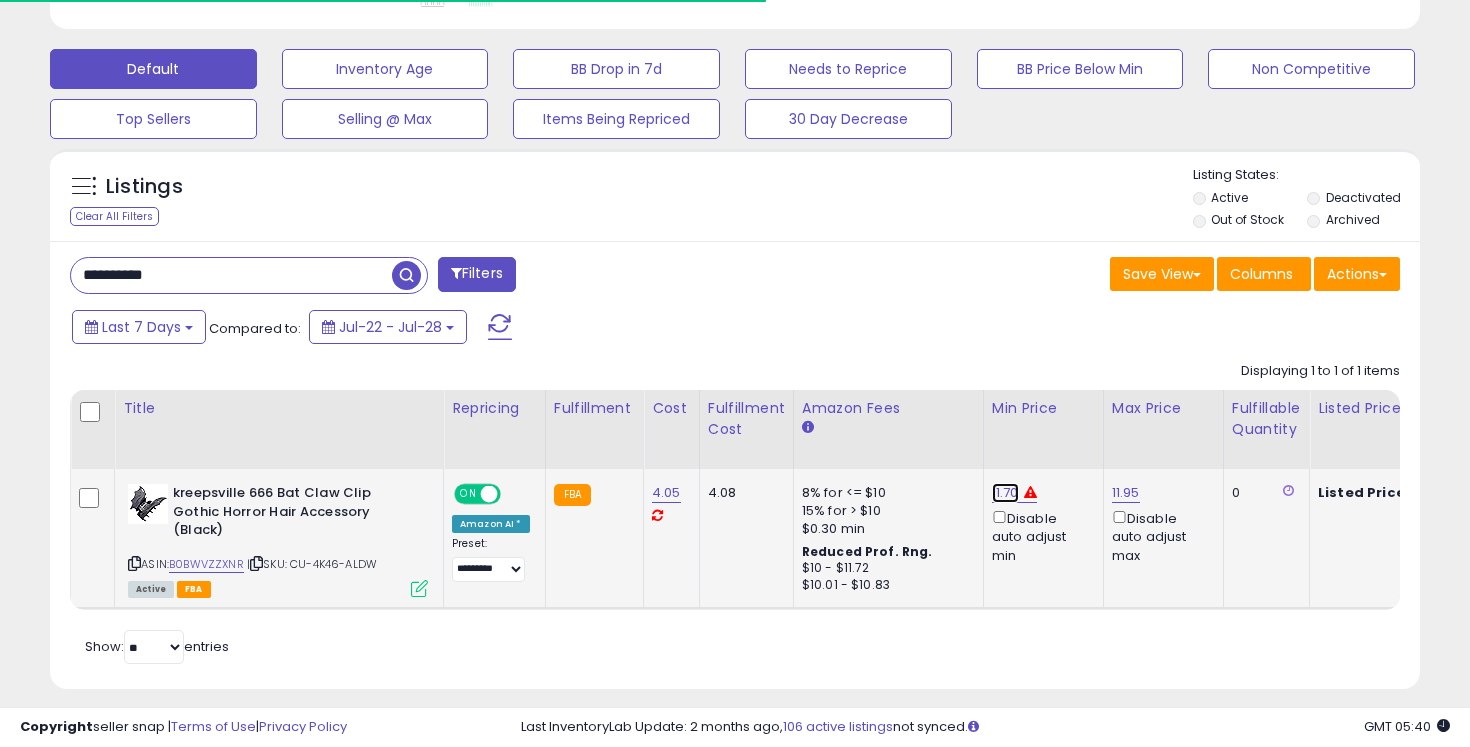 click on "11.70" at bounding box center (1005, 493) 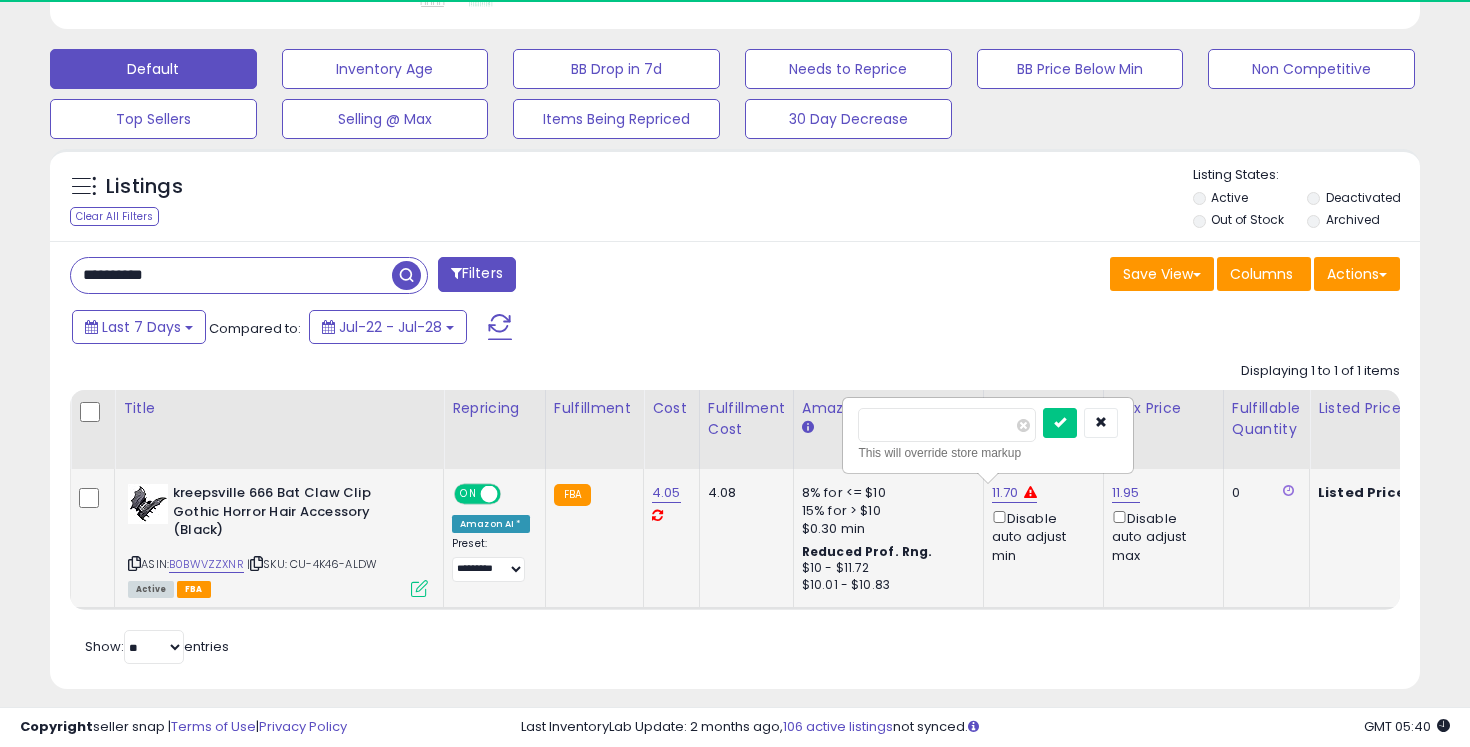 scroll, scrollTop: 999590, scrollLeft: 999206, axis: both 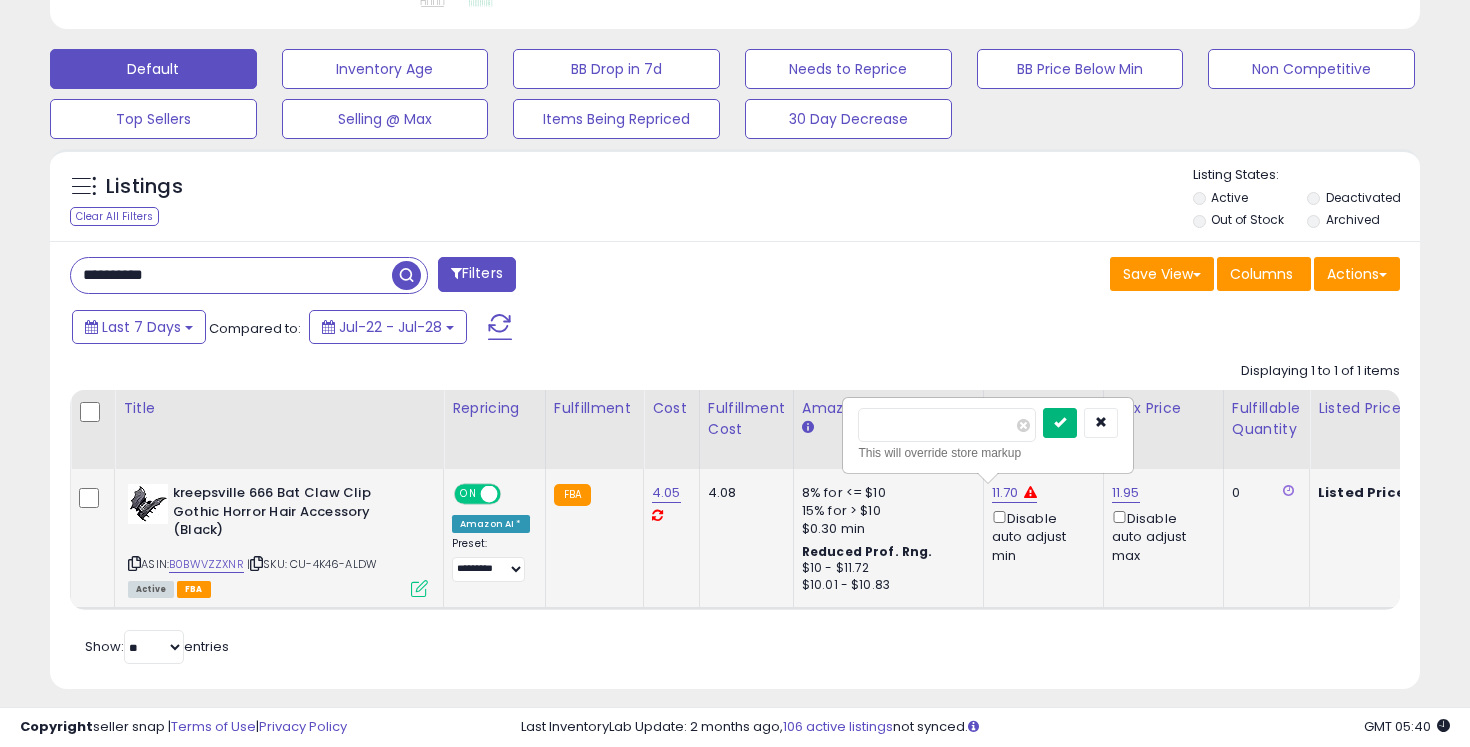 type on "*****" 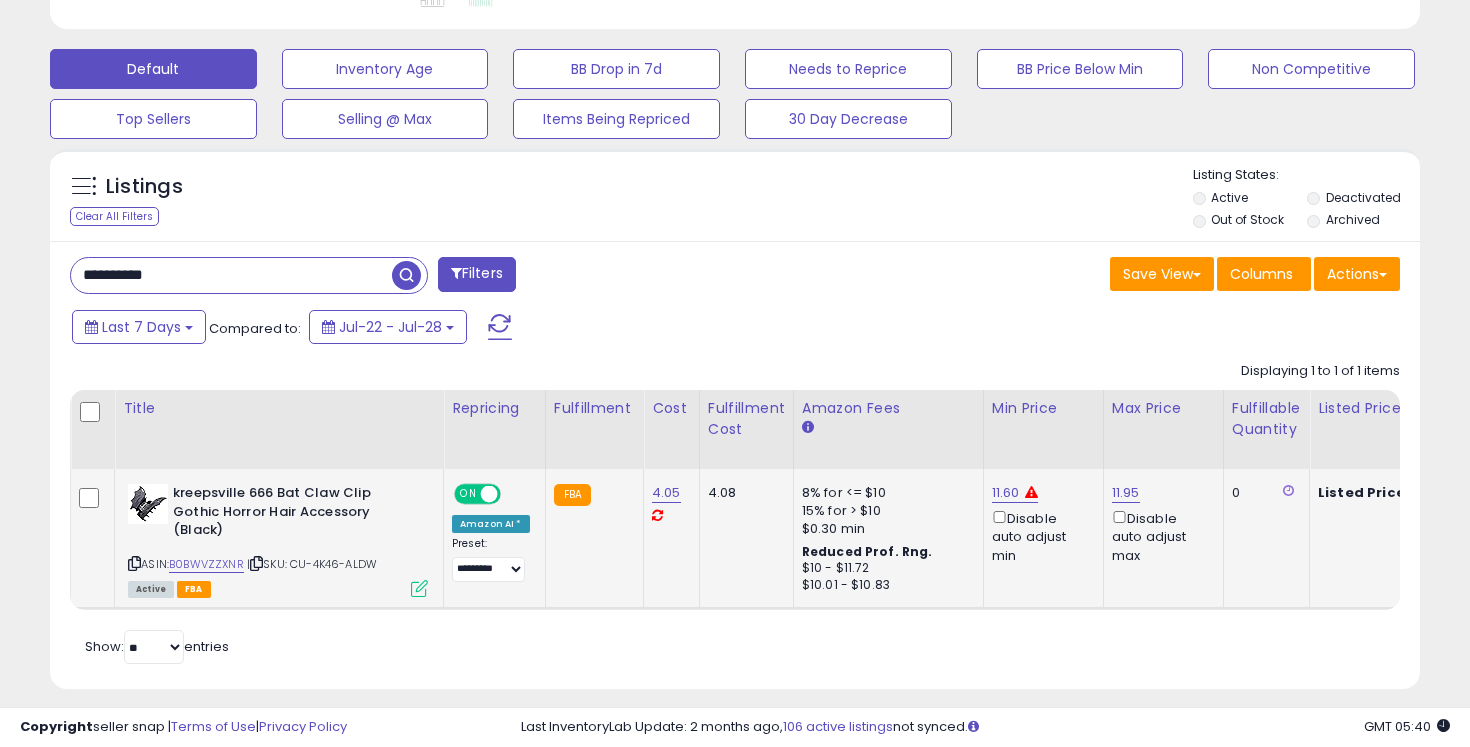 click on "**********" at bounding box center [231, 275] 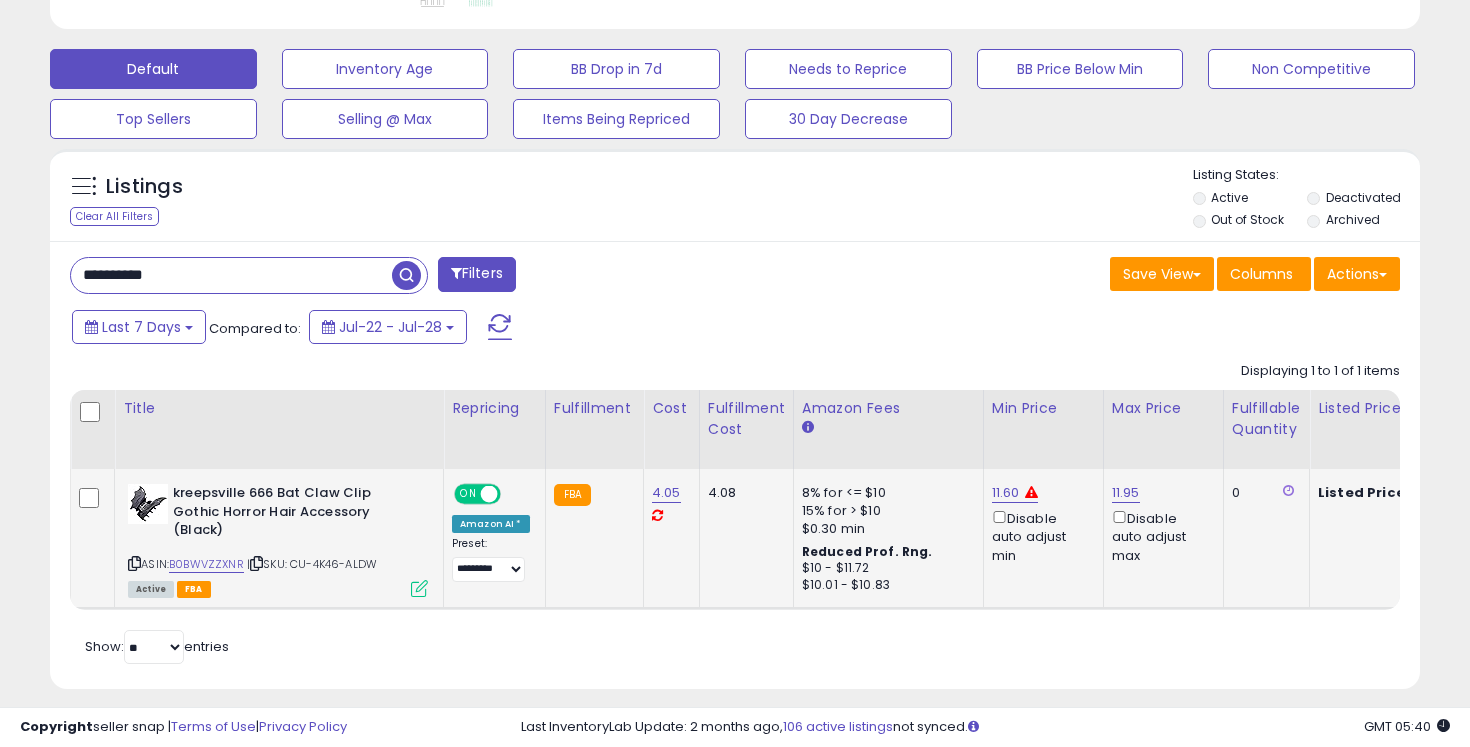 paste 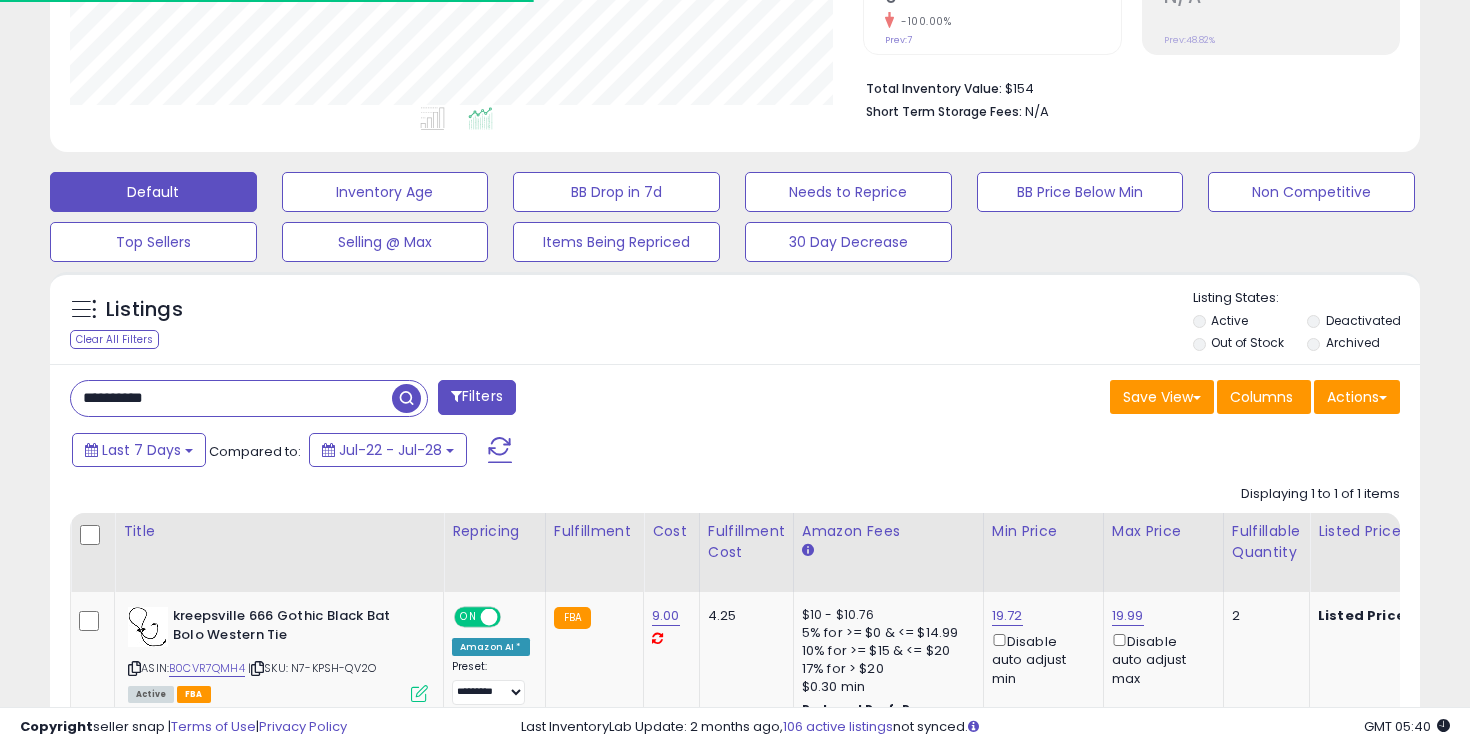 scroll, scrollTop: 581, scrollLeft: 0, axis: vertical 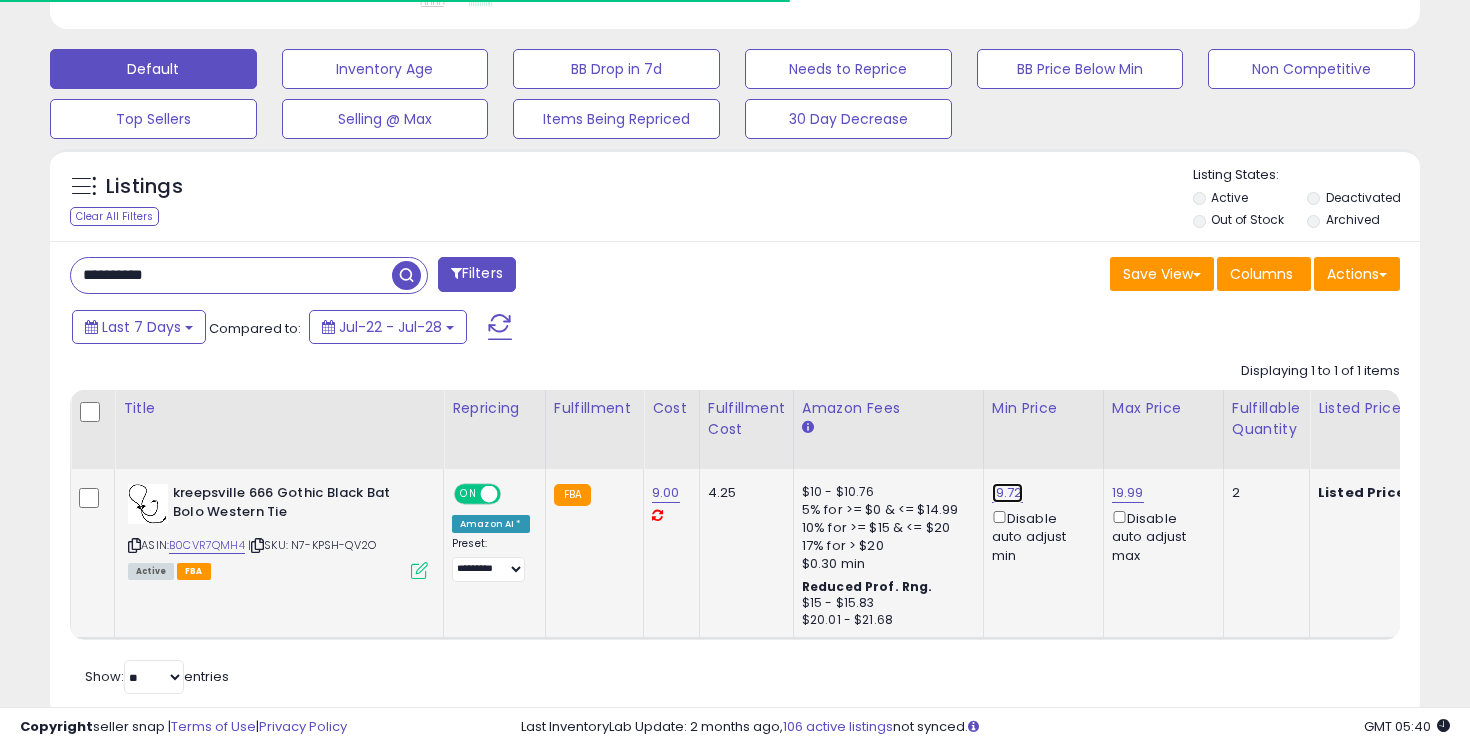 click on "19.72" at bounding box center [1007, 493] 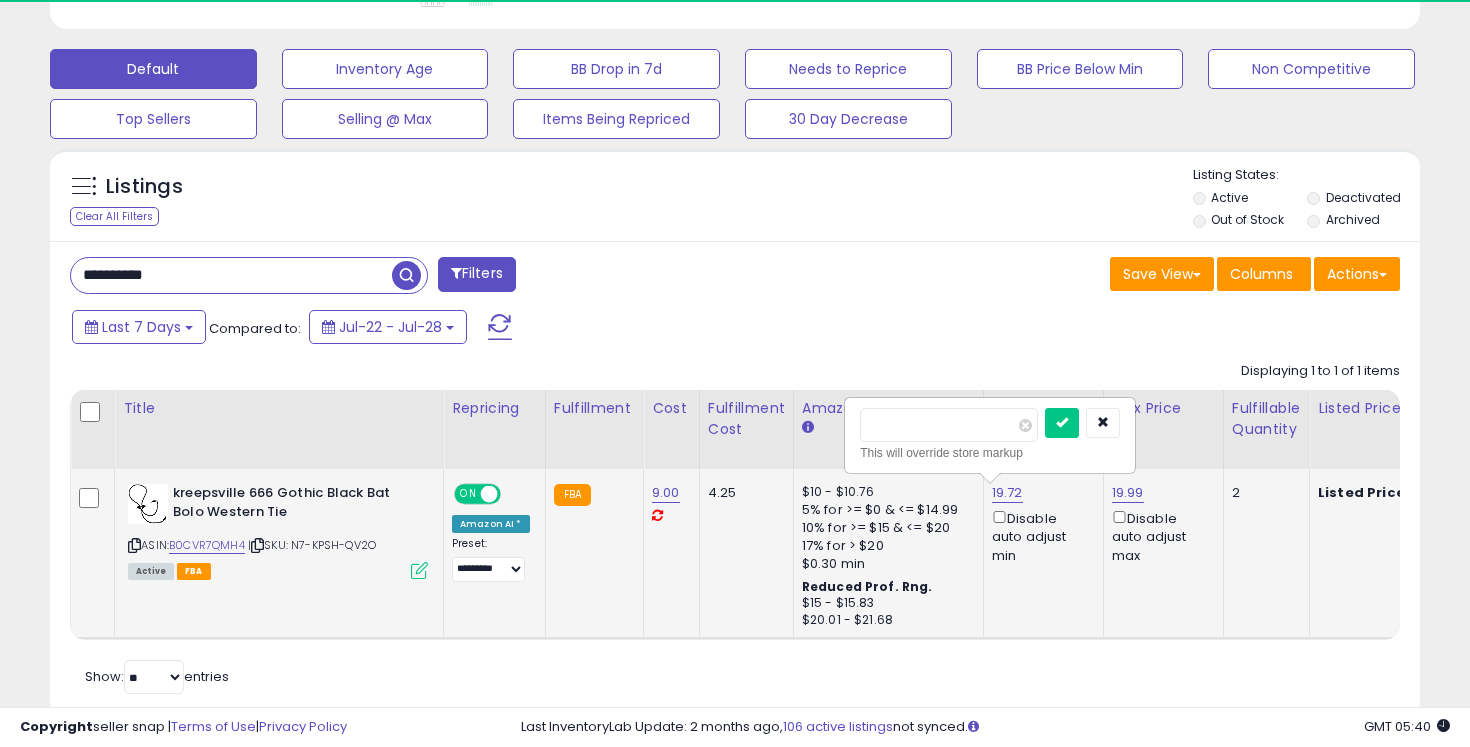 scroll, scrollTop: 999590, scrollLeft: 999206, axis: both 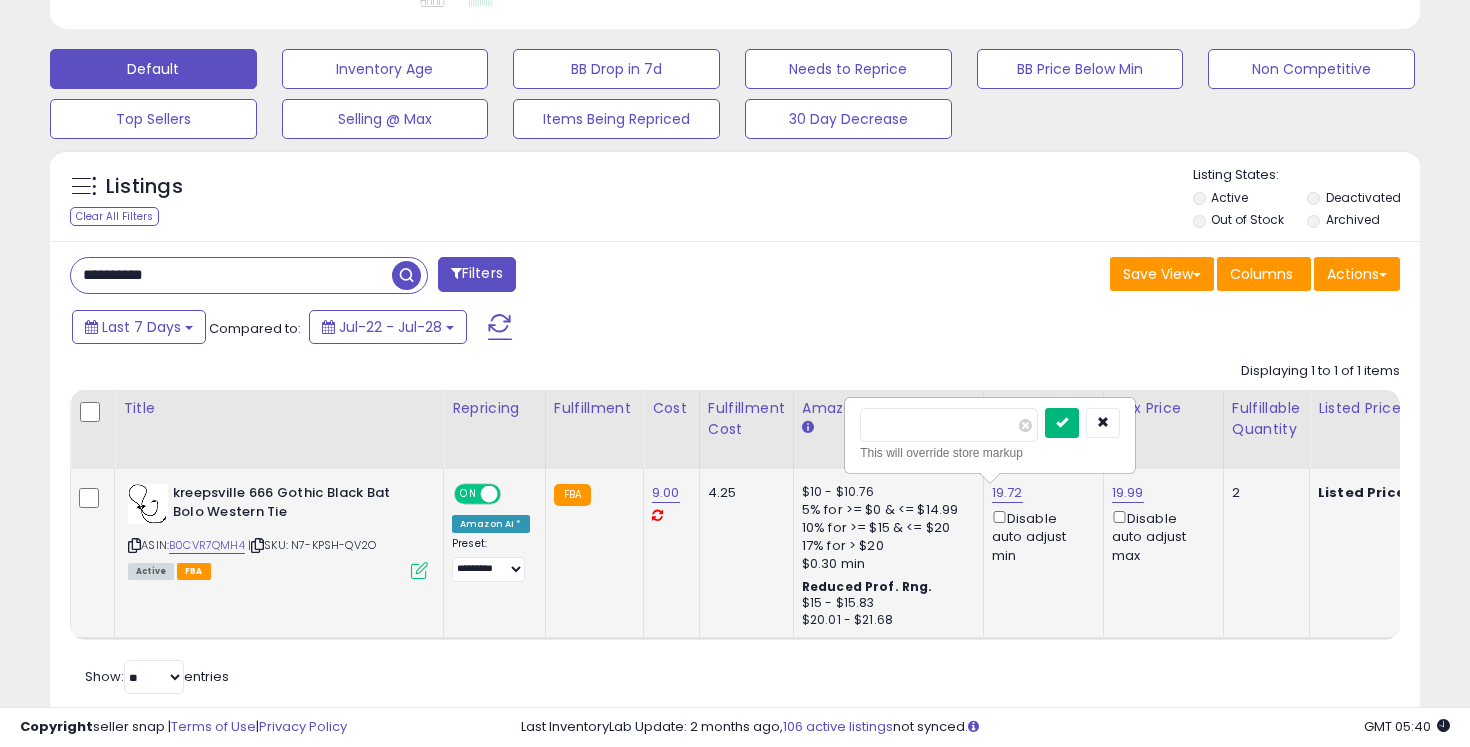 type on "*****" 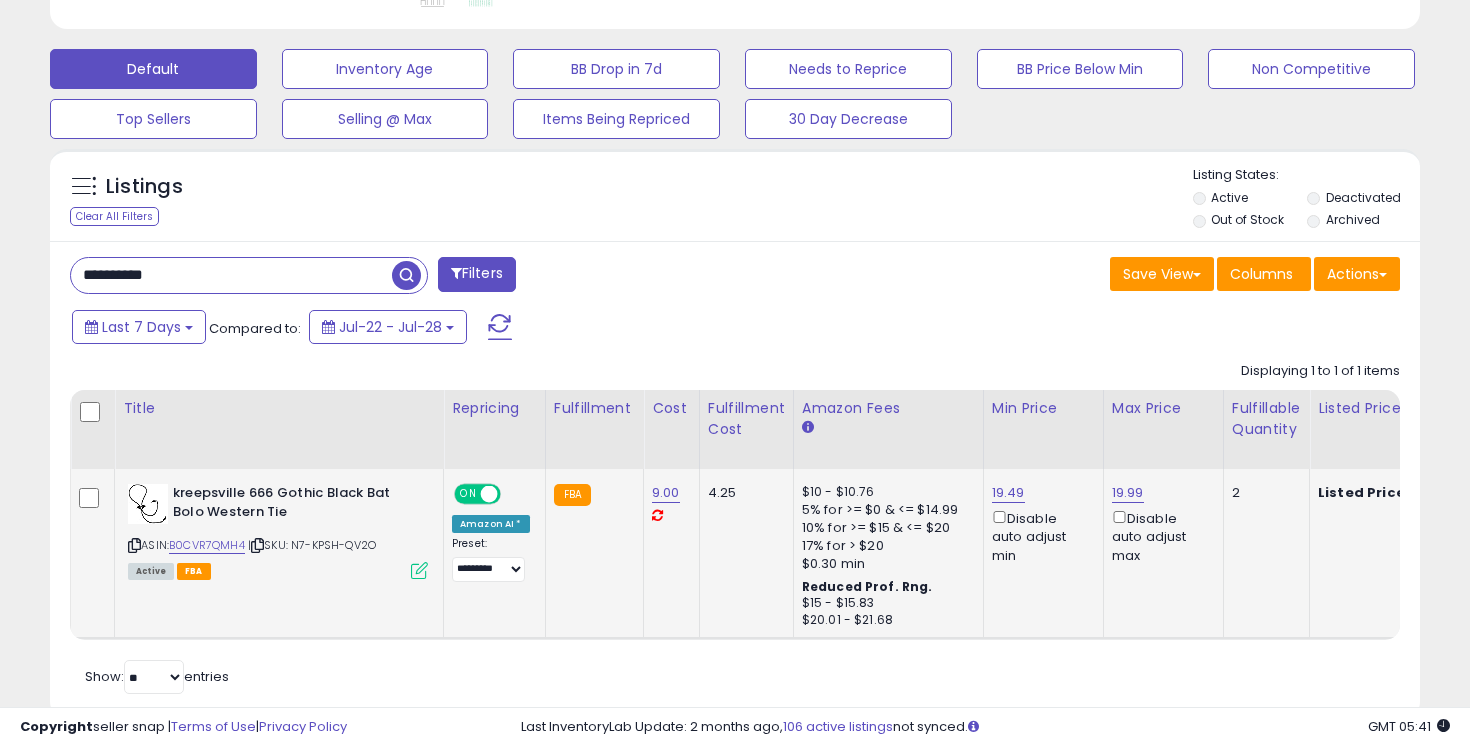 click on "**********" at bounding box center (231, 275) 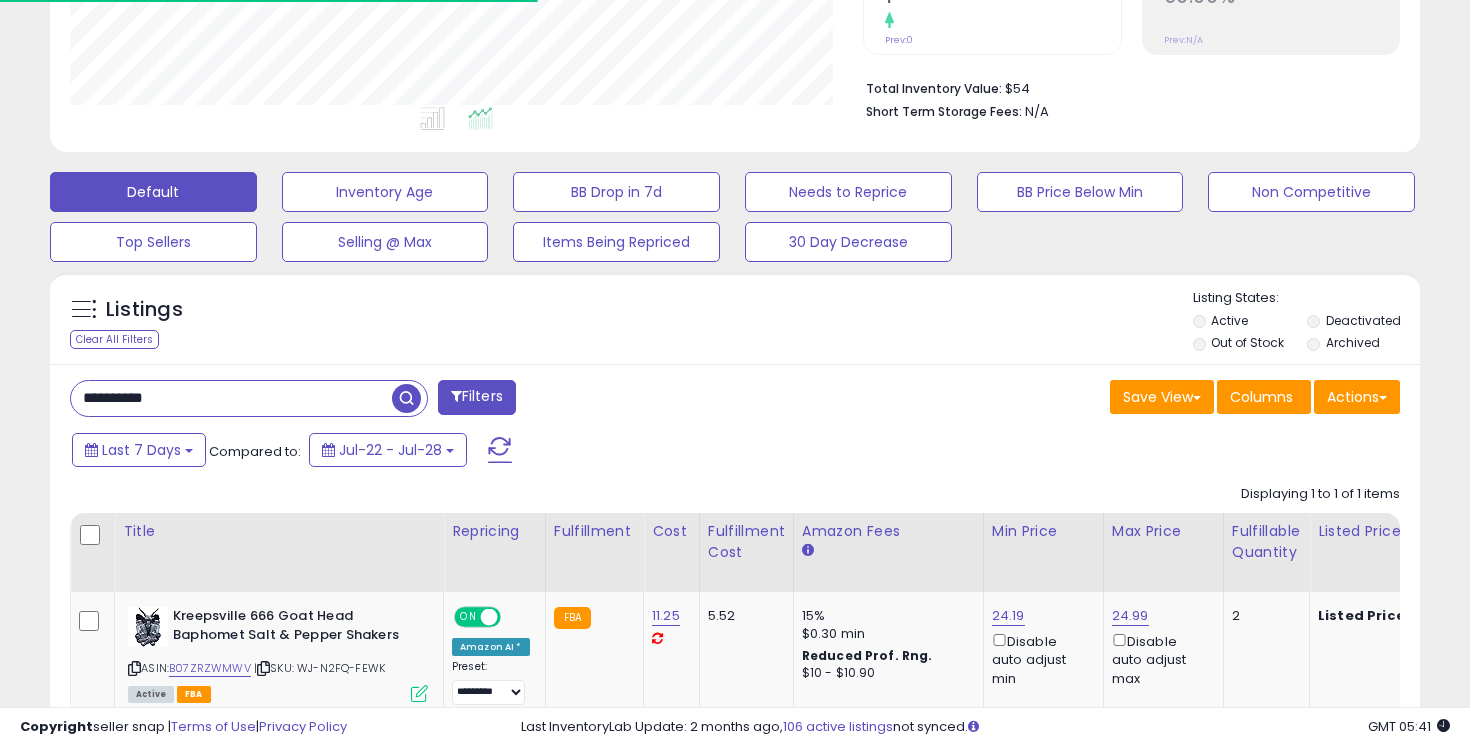 scroll, scrollTop: 581, scrollLeft: 0, axis: vertical 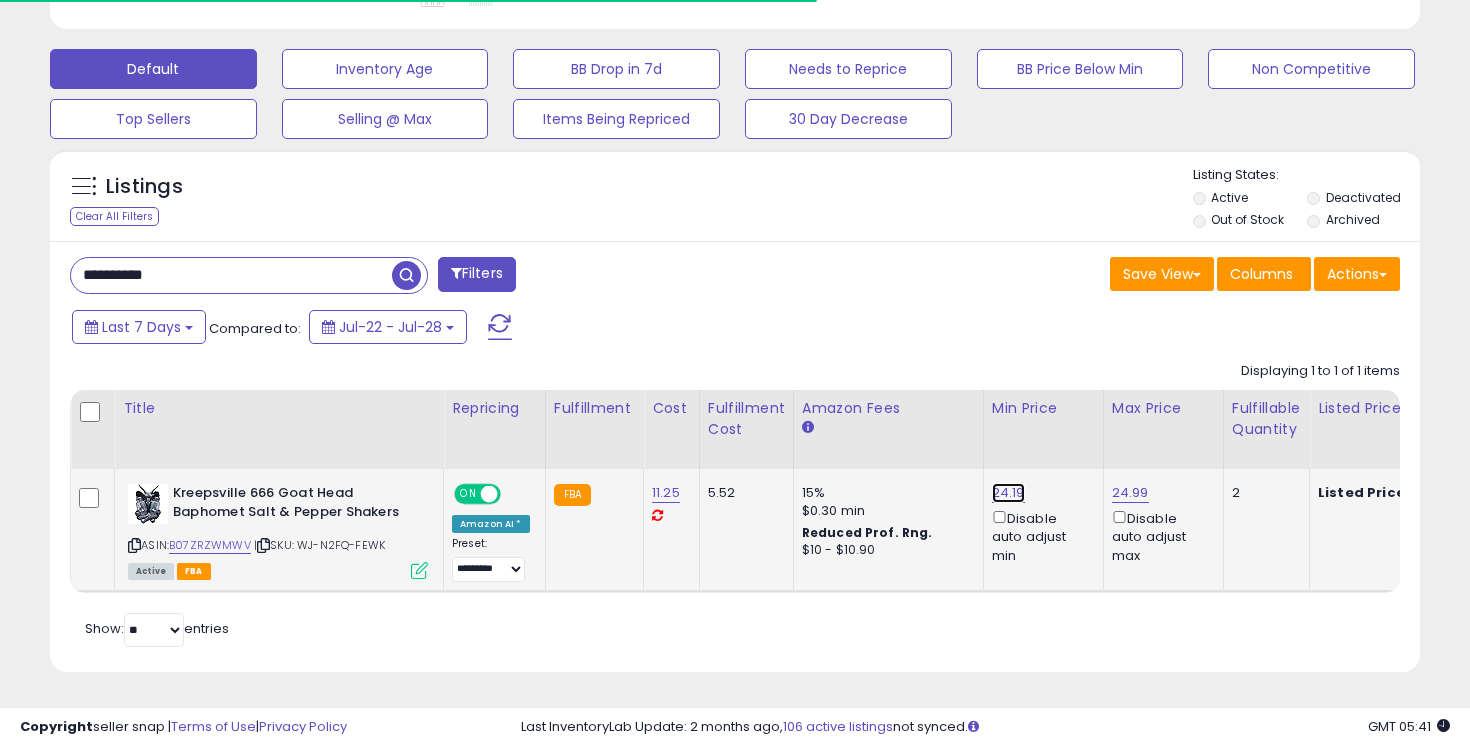 click on "24.19" at bounding box center [1008, 493] 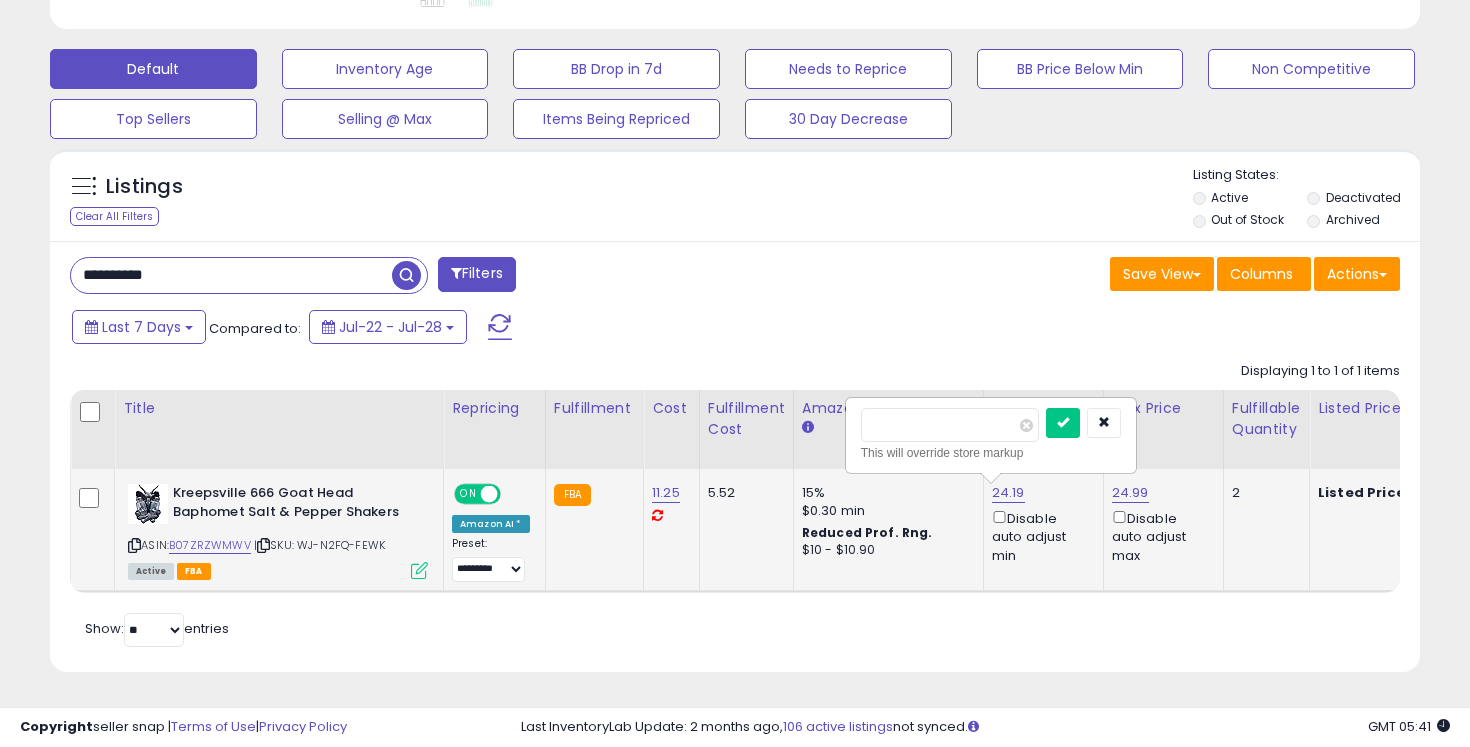 scroll, scrollTop: 999590, scrollLeft: 999206, axis: both 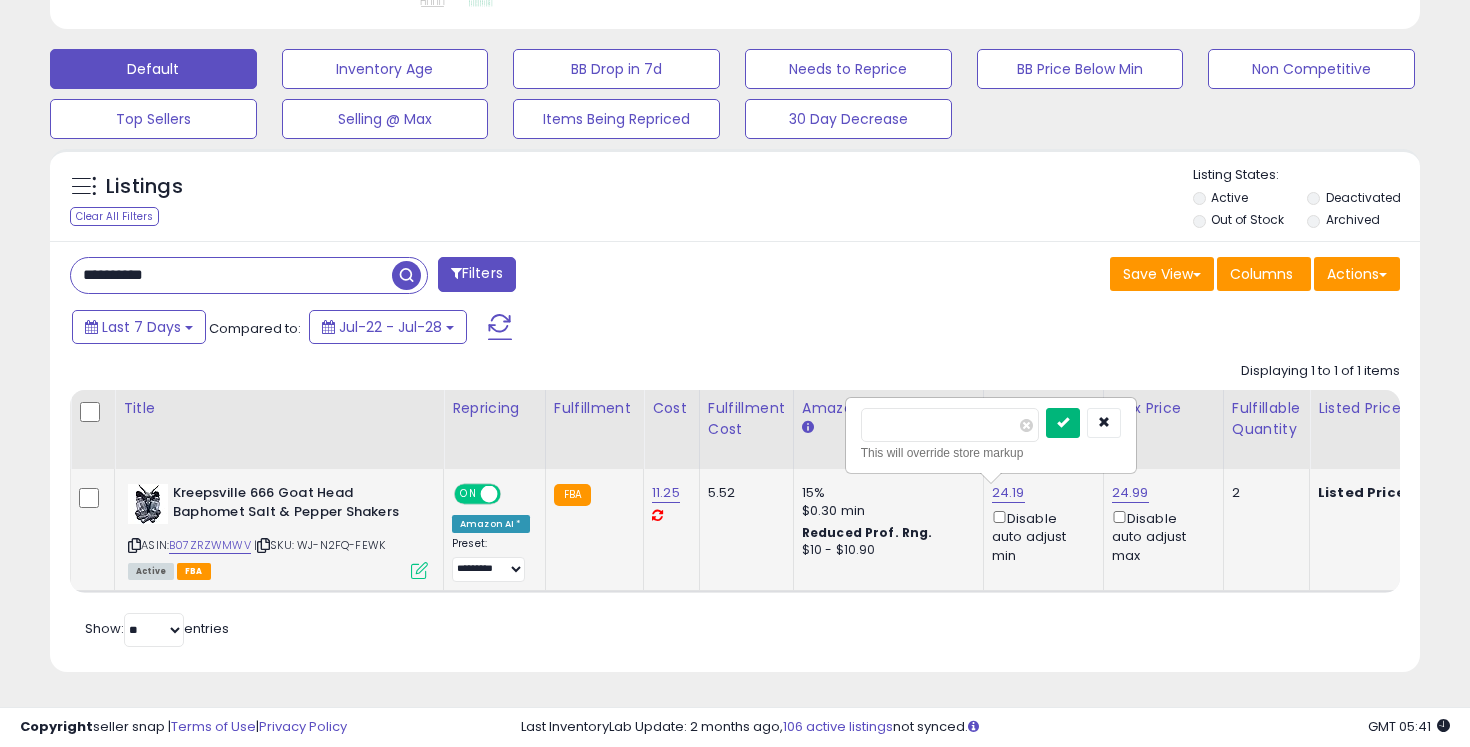 type on "*****" 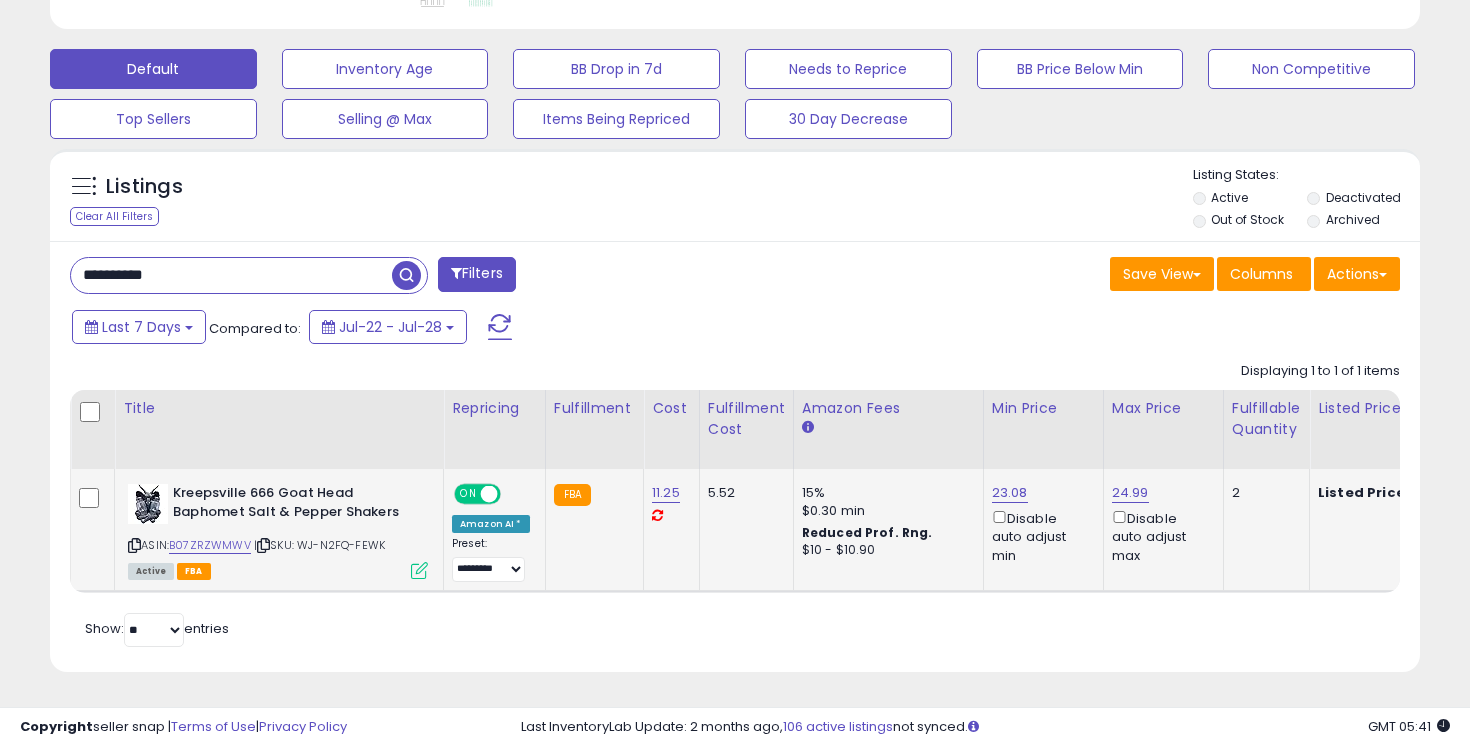 click on "**********" at bounding box center [231, 275] 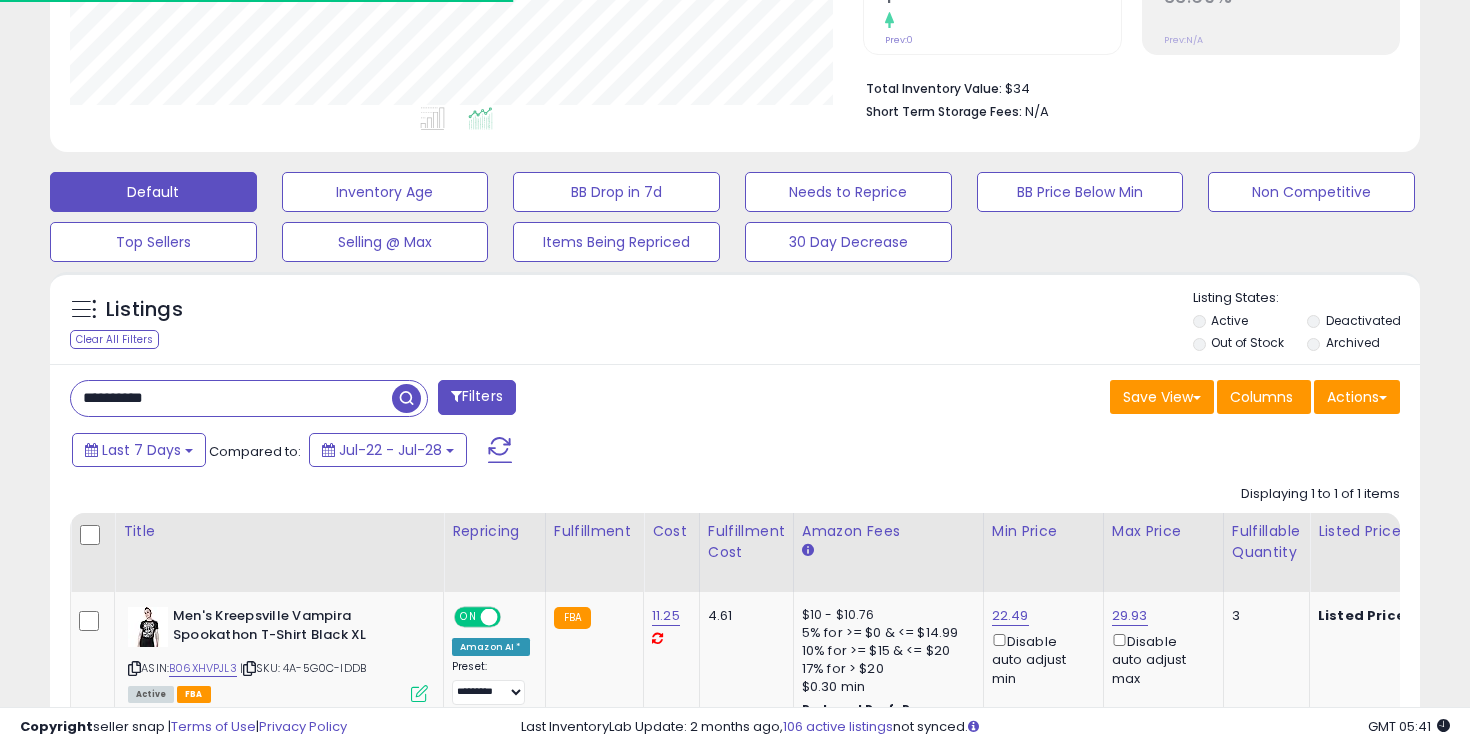 scroll, scrollTop: 581, scrollLeft: 0, axis: vertical 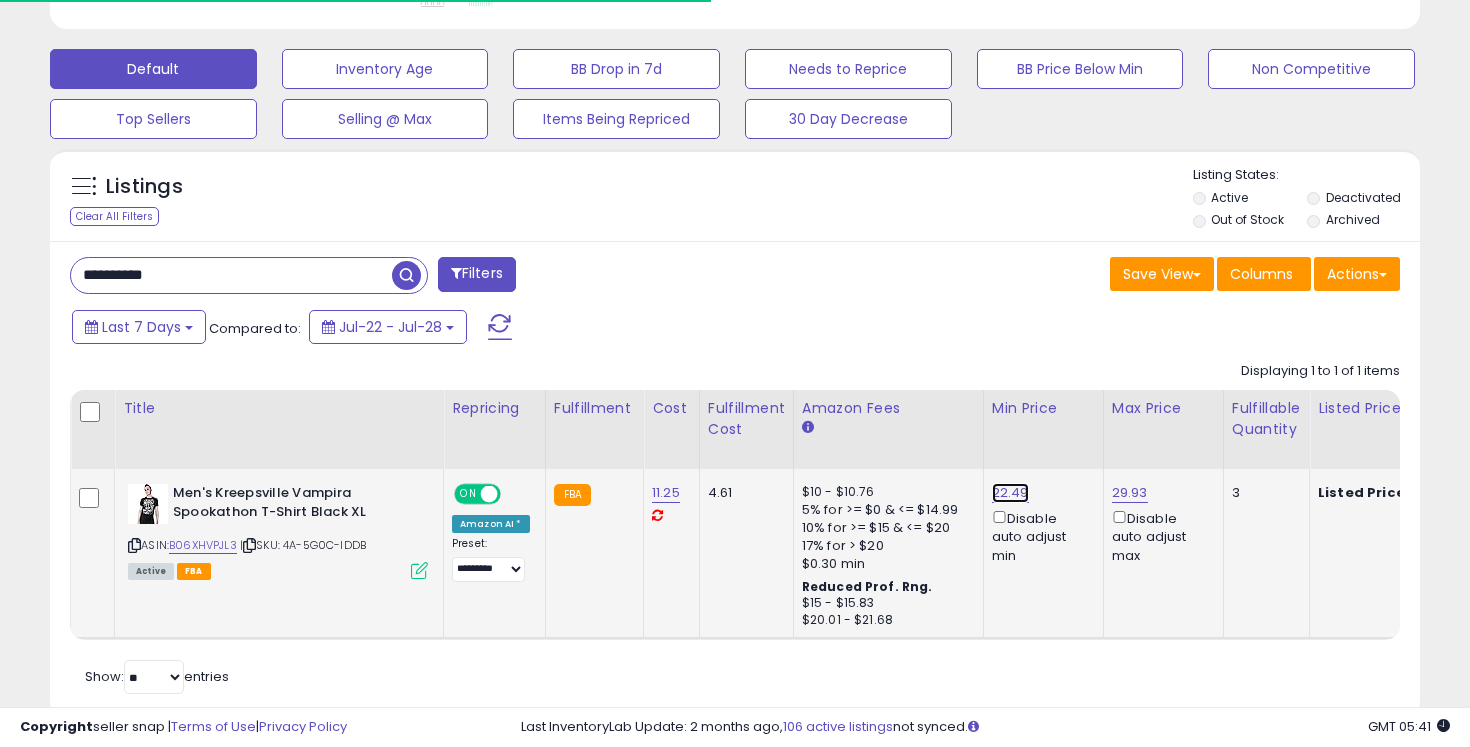click on "22.49" at bounding box center [1010, 493] 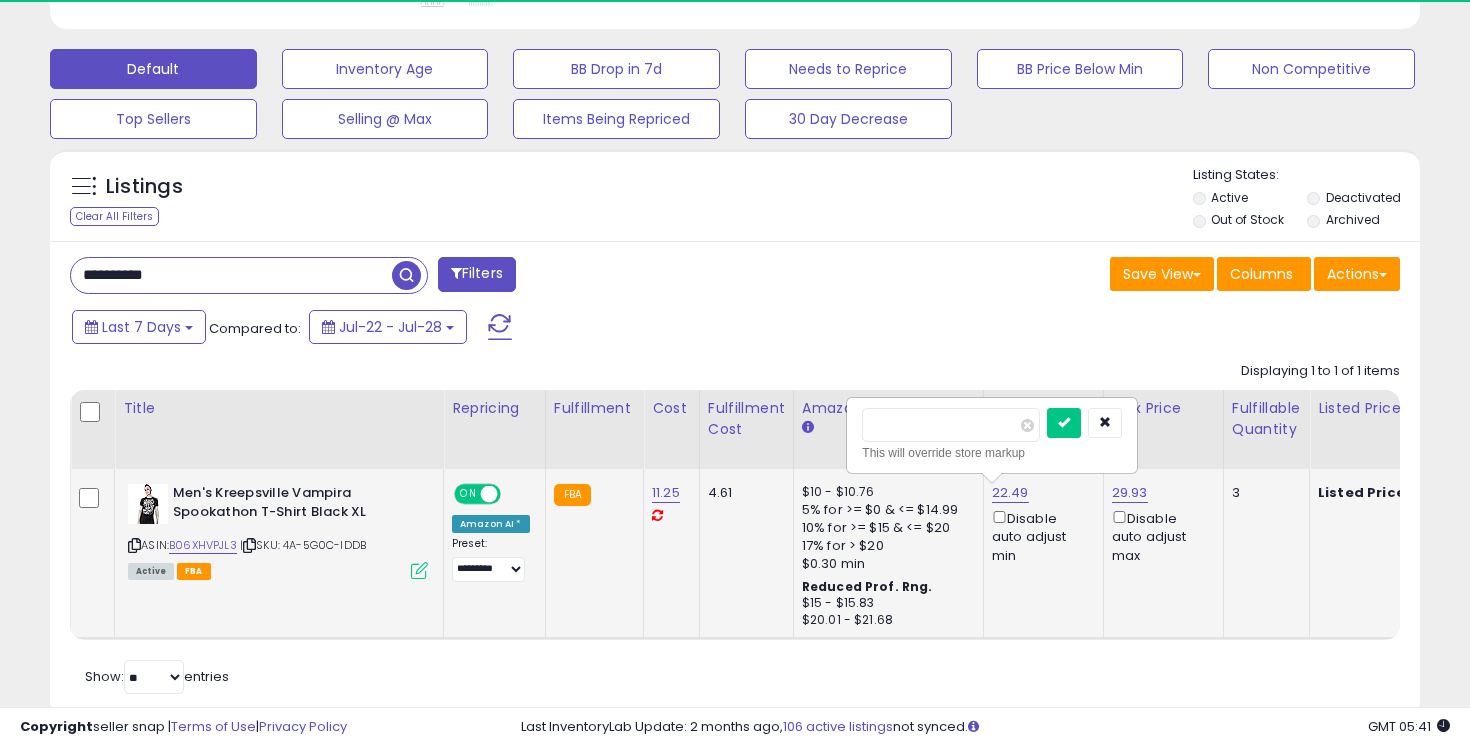 scroll, scrollTop: 999590, scrollLeft: 999206, axis: both 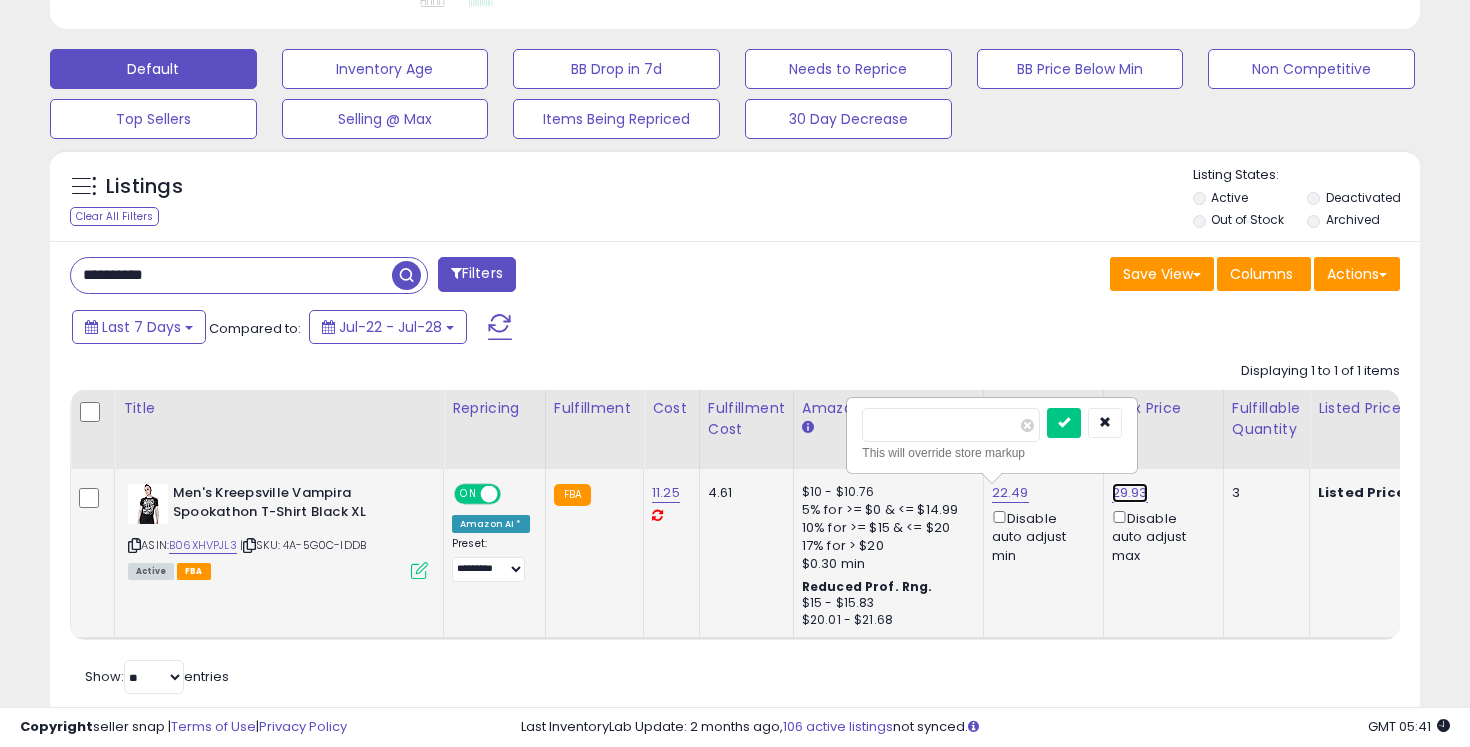 click on "29.93" at bounding box center (1130, 493) 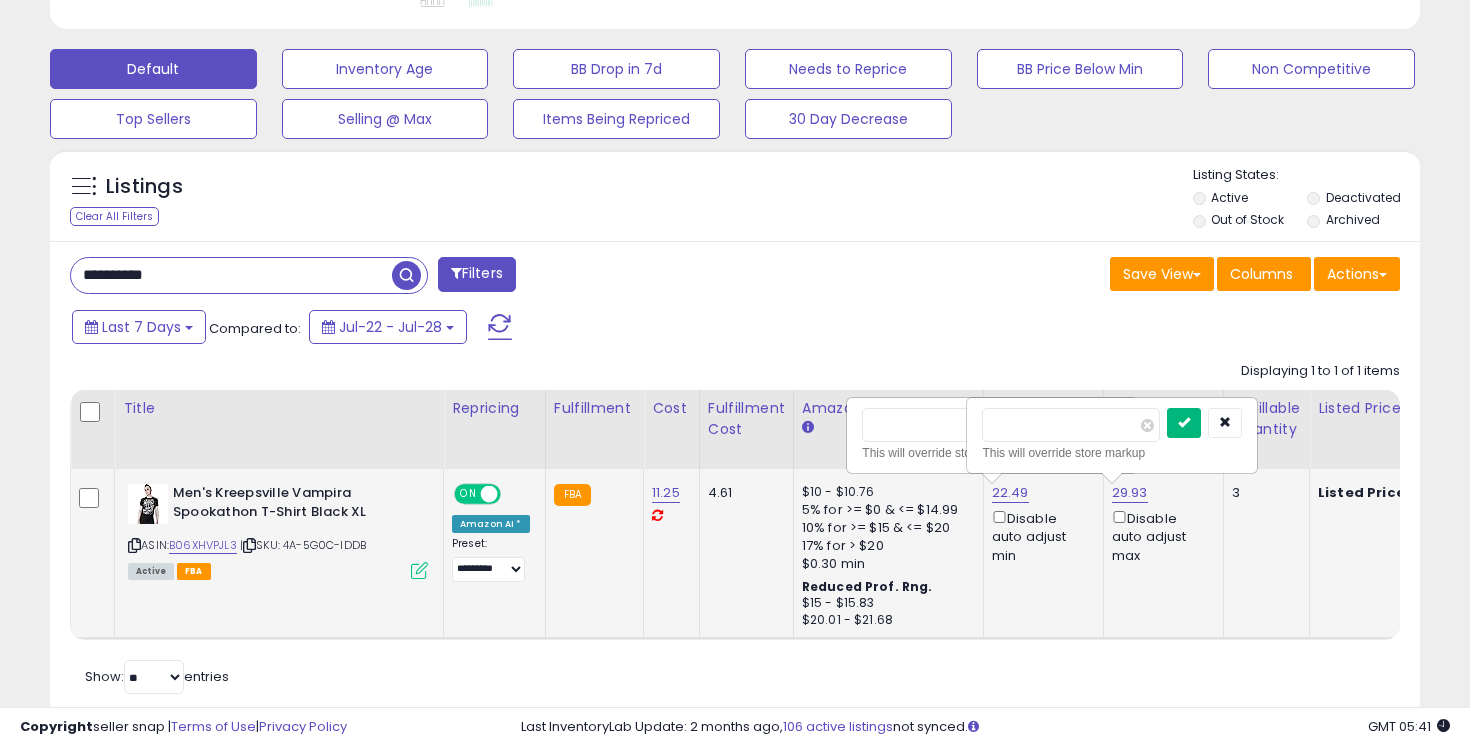 type on "*****" 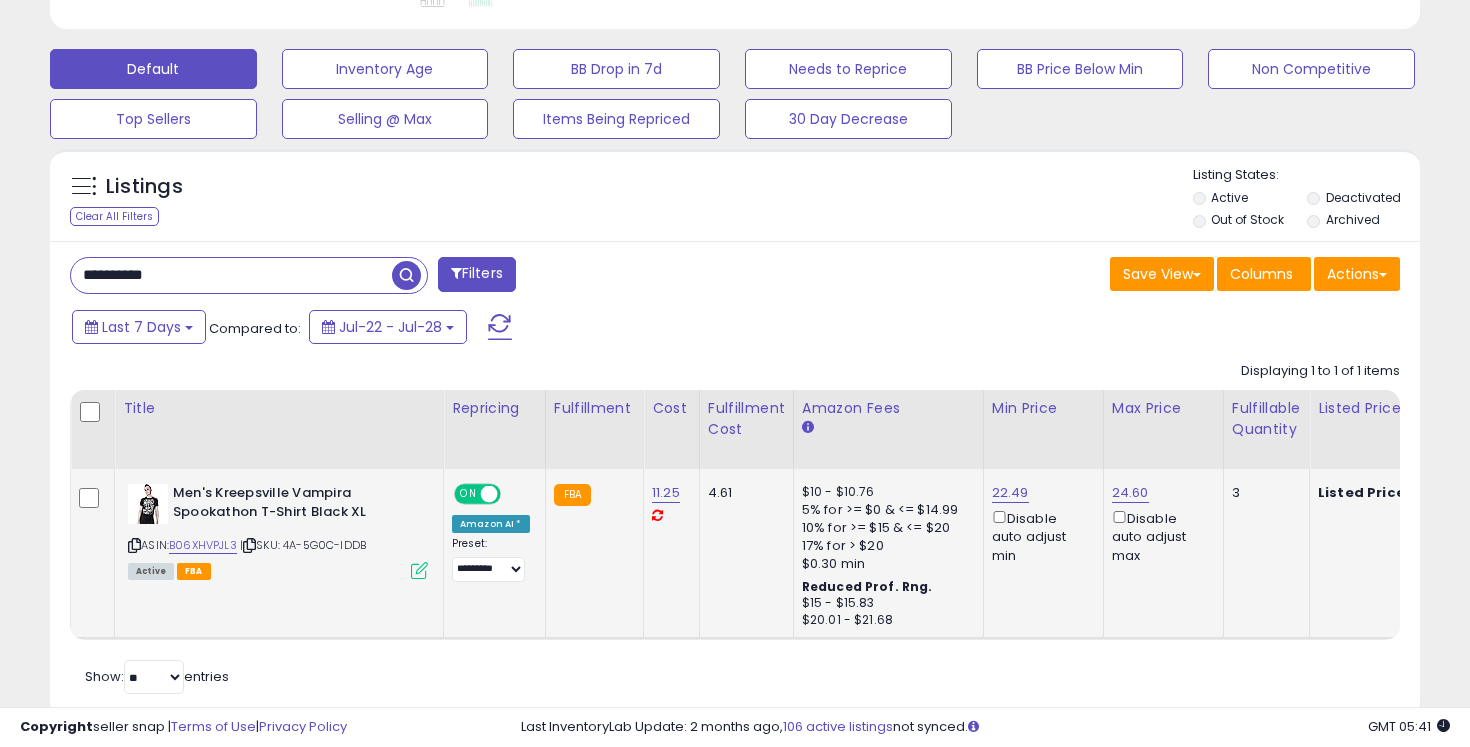 click on "**********" at bounding box center [231, 275] 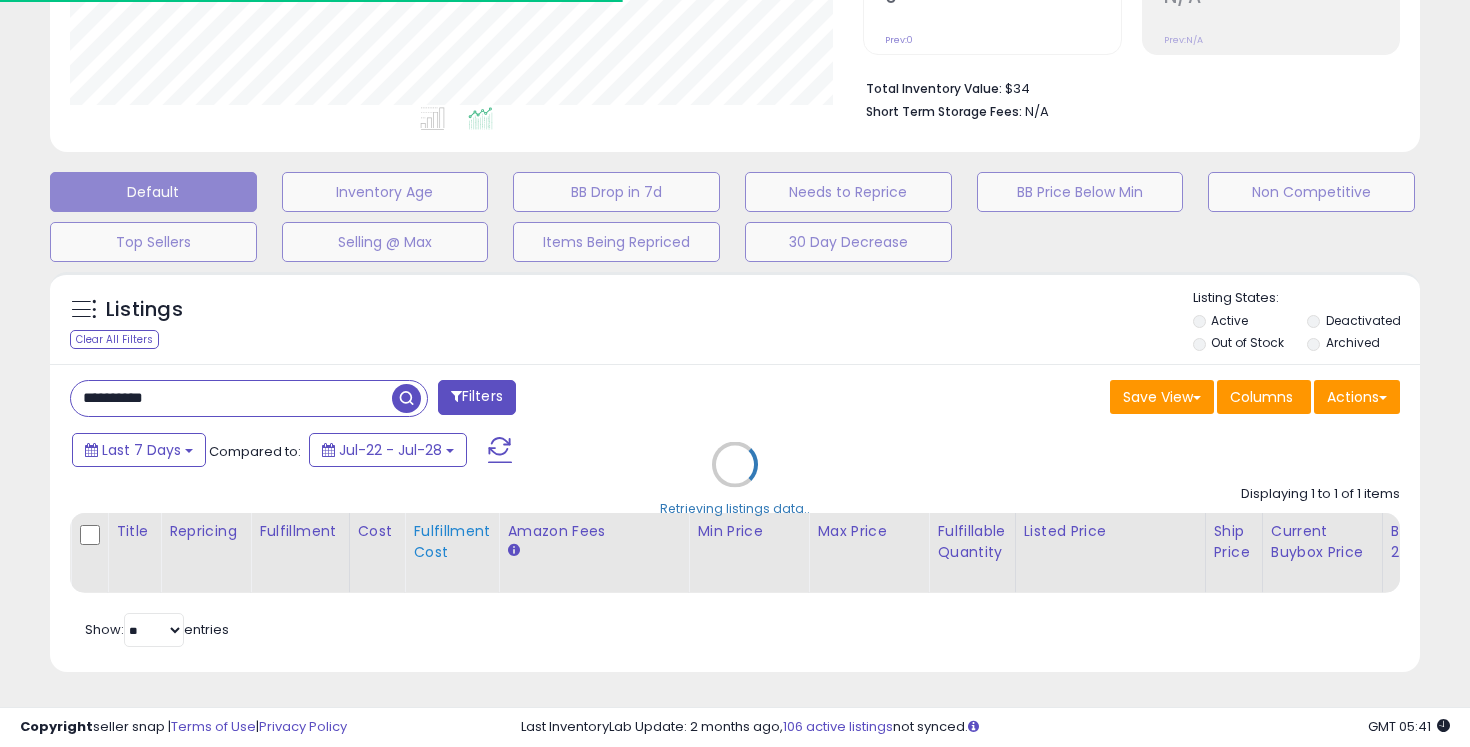 scroll, scrollTop: 581, scrollLeft: 0, axis: vertical 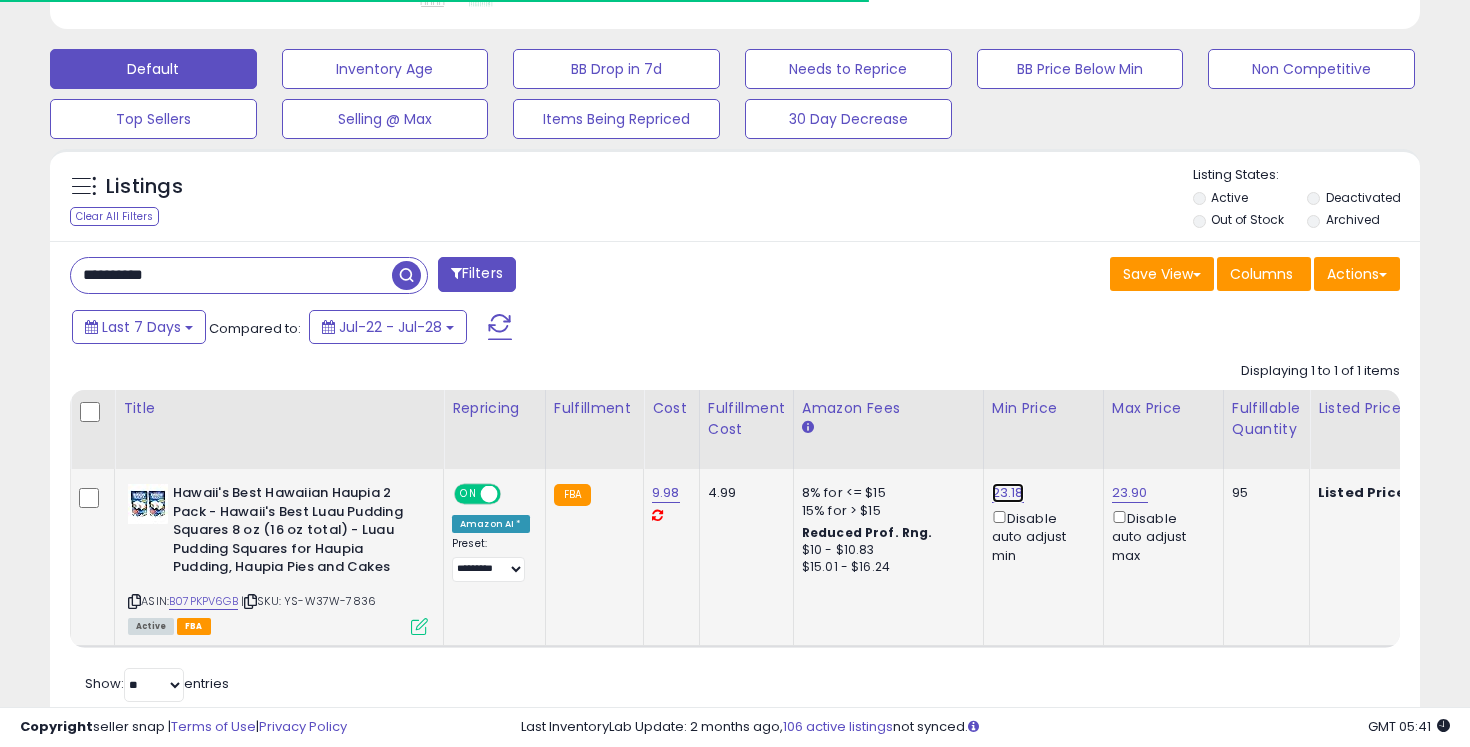 click on "23.18" at bounding box center (1008, 493) 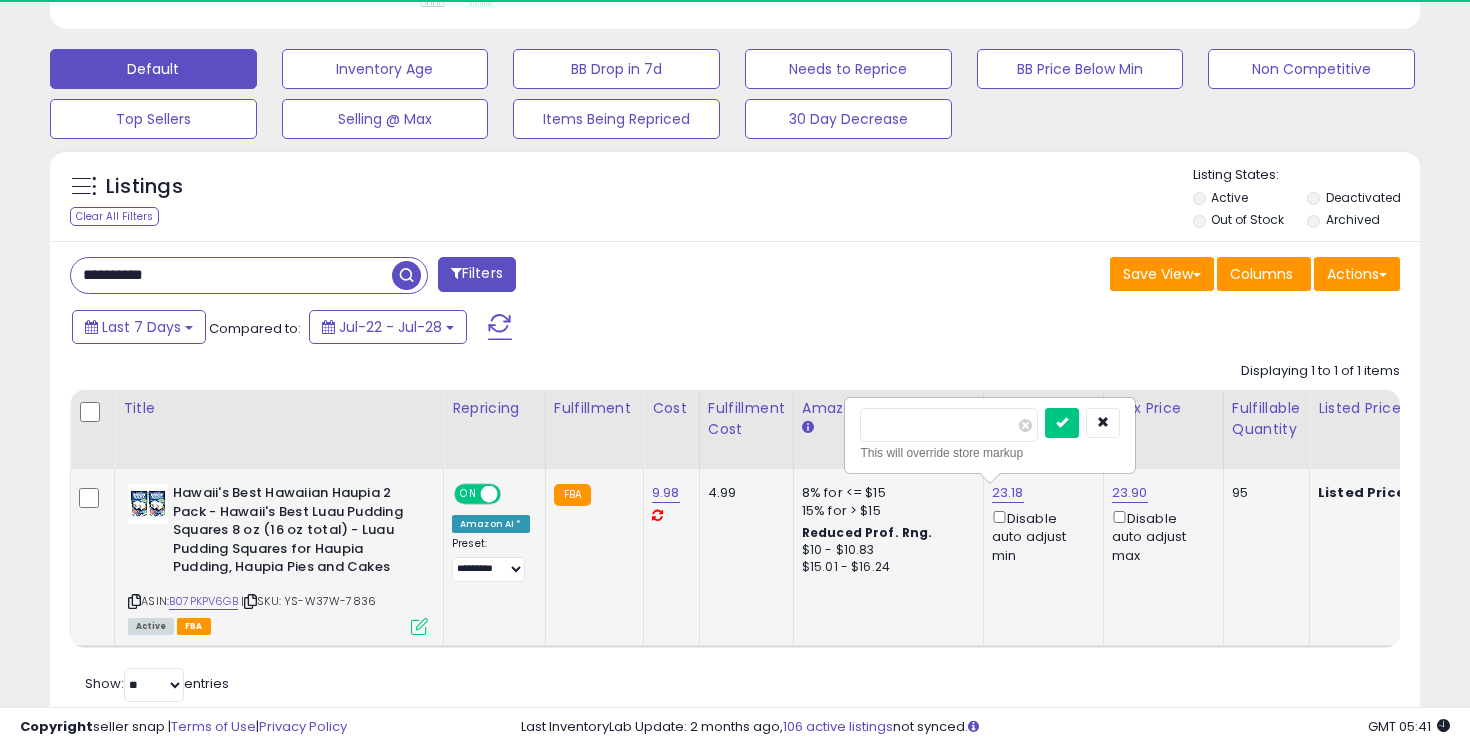 scroll, scrollTop: 999590, scrollLeft: 999206, axis: both 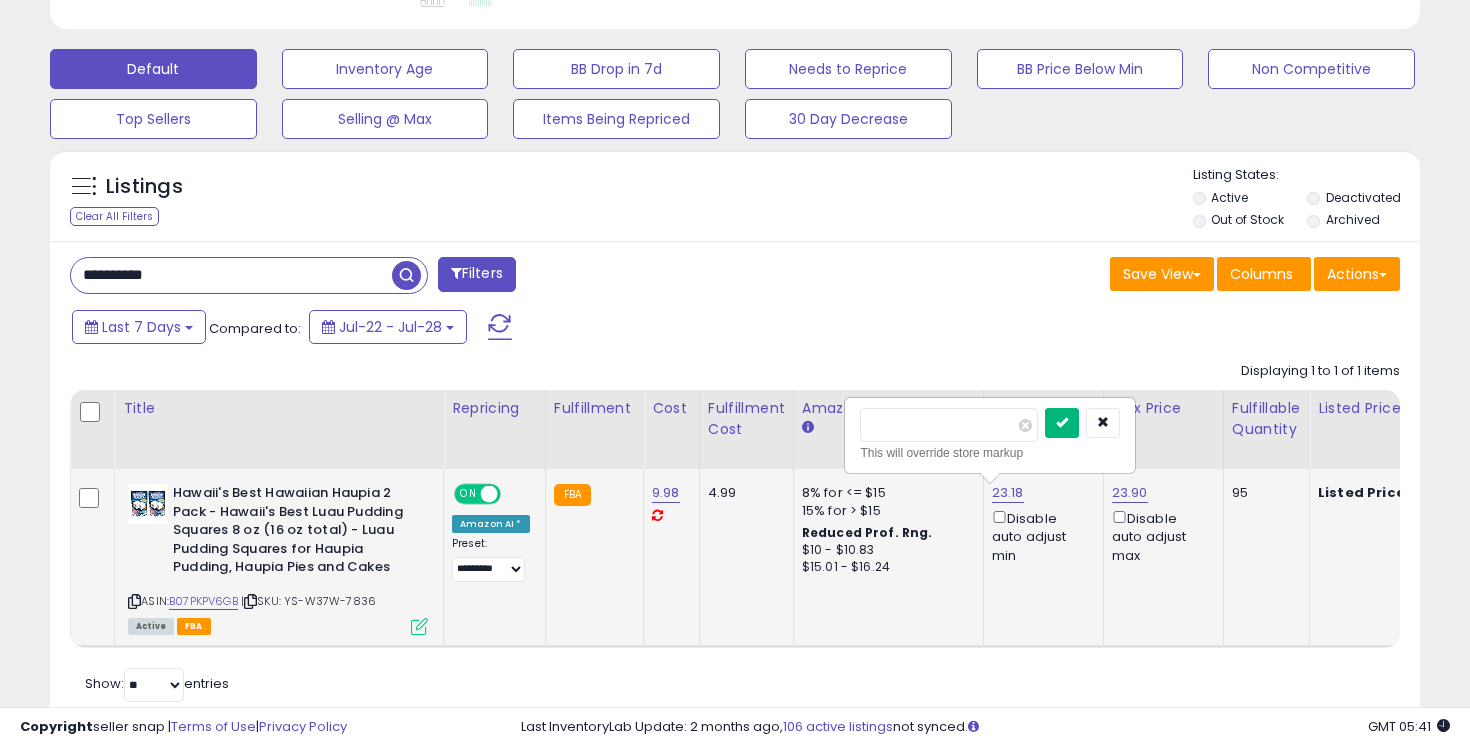 type on "*****" 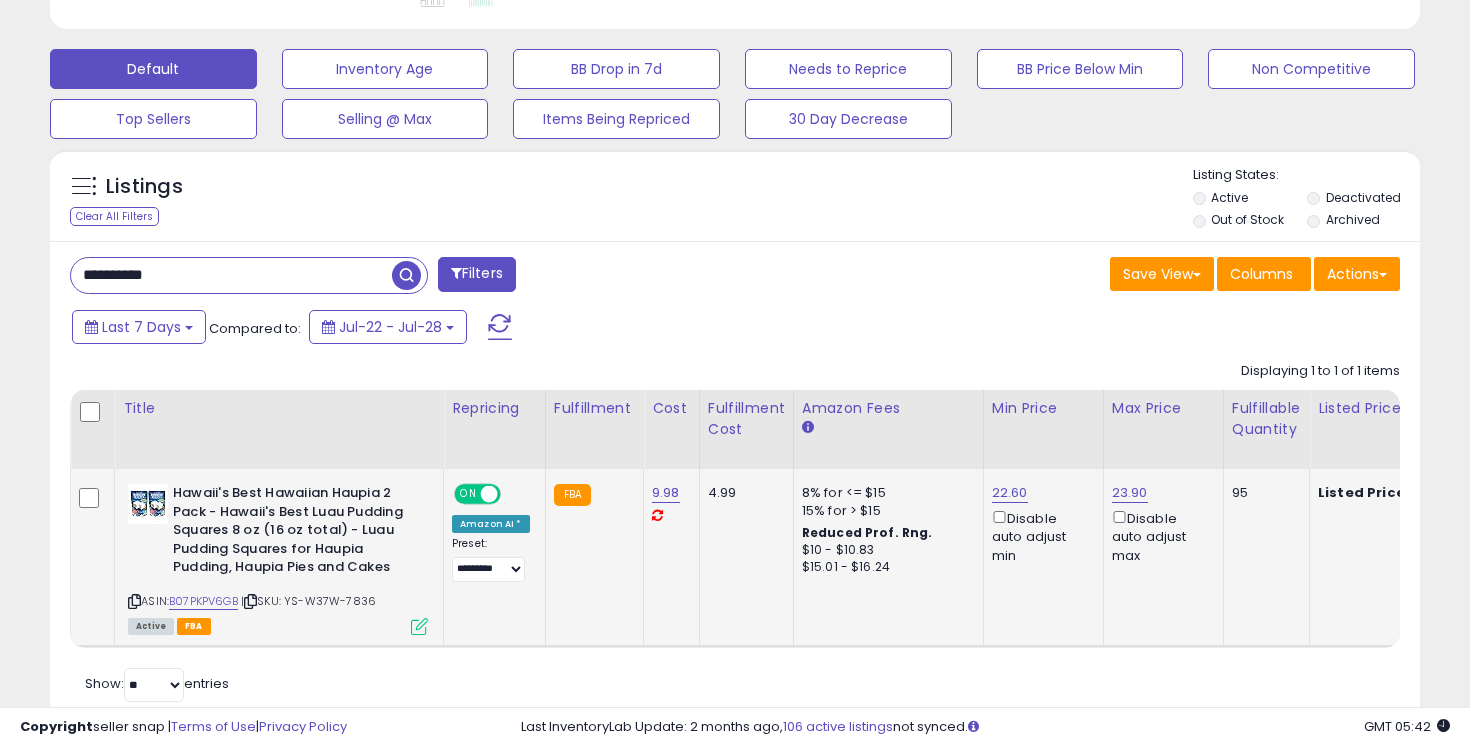 click on "**********" at bounding box center [231, 275] 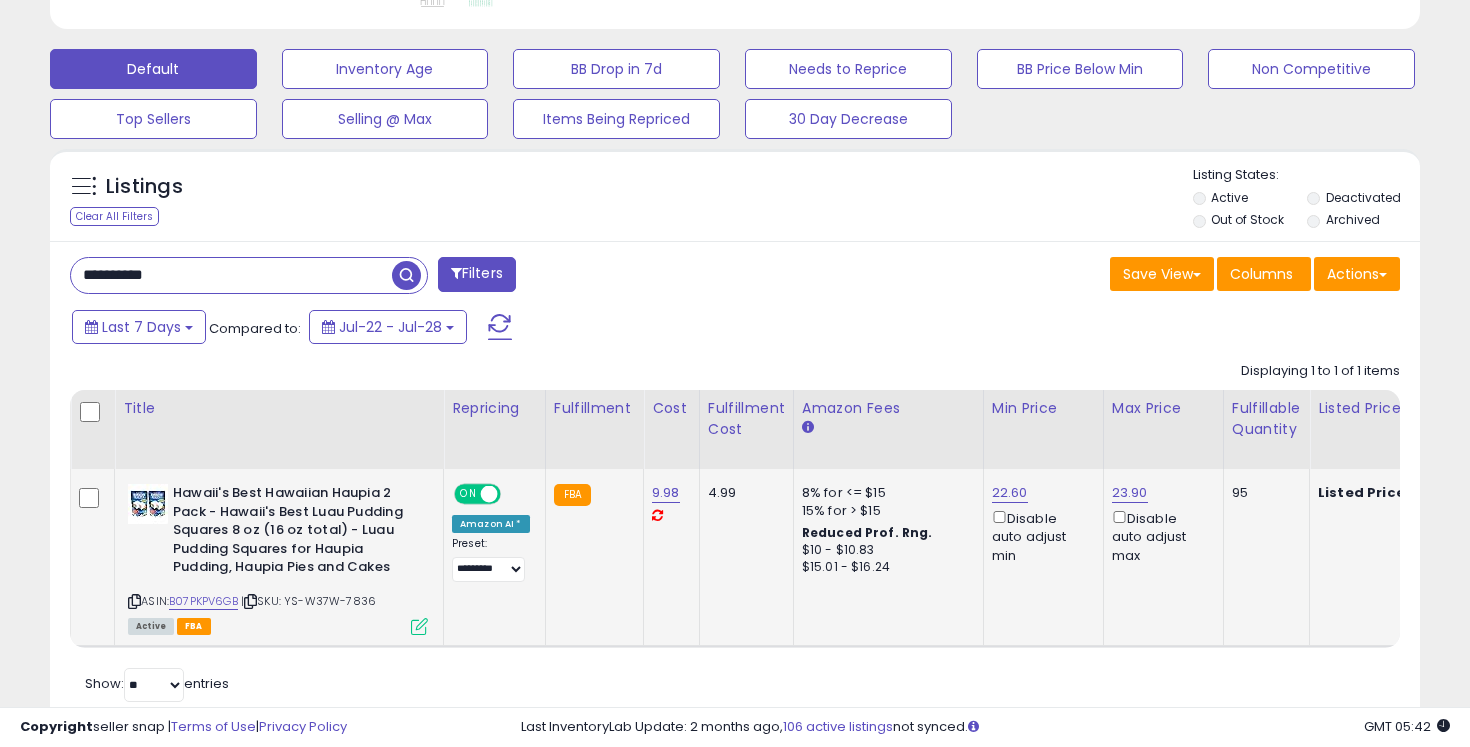 click on "**********" at bounding box center (231, 275) 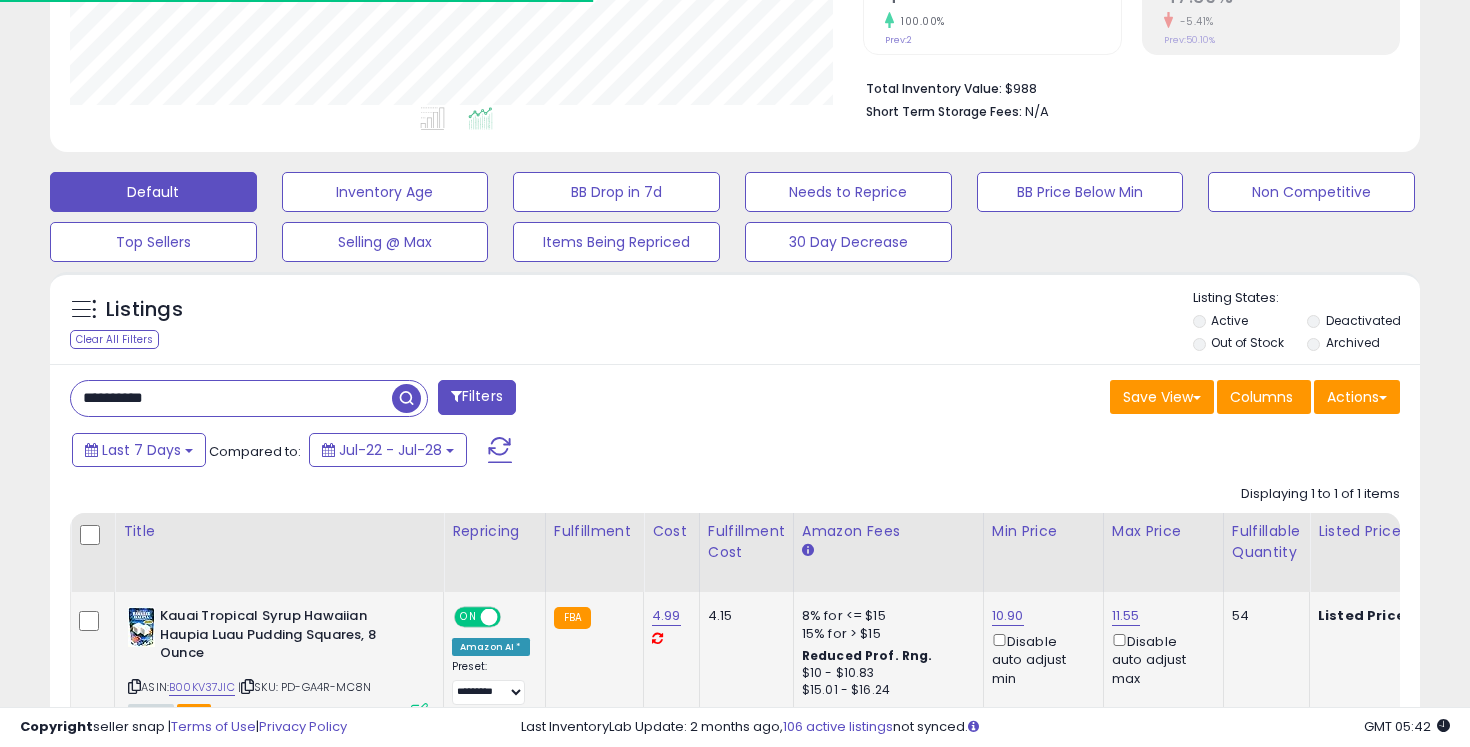 scroll, scrollTop: 581, scrollLeft: 0, axis: vertical 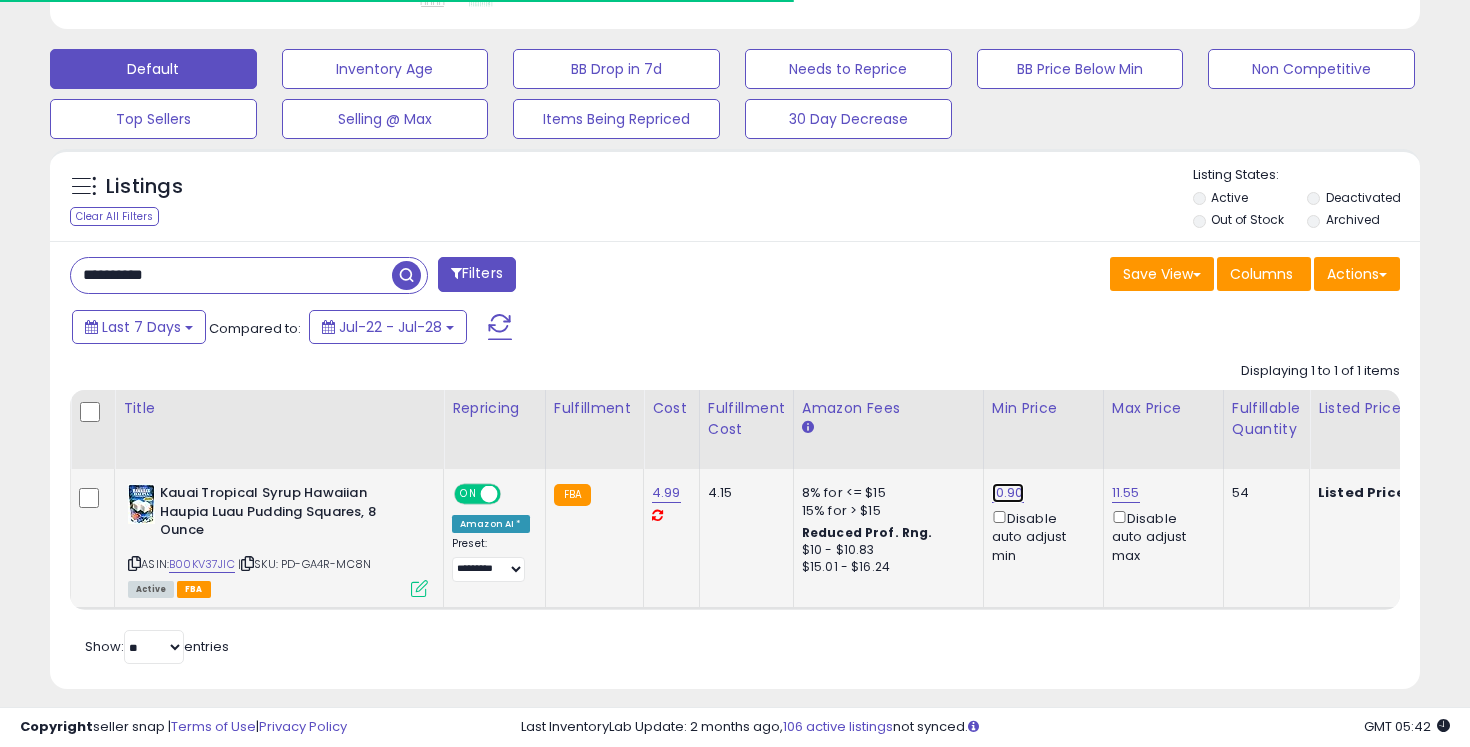 click on "10.90" at bounding box center (1008, 493) 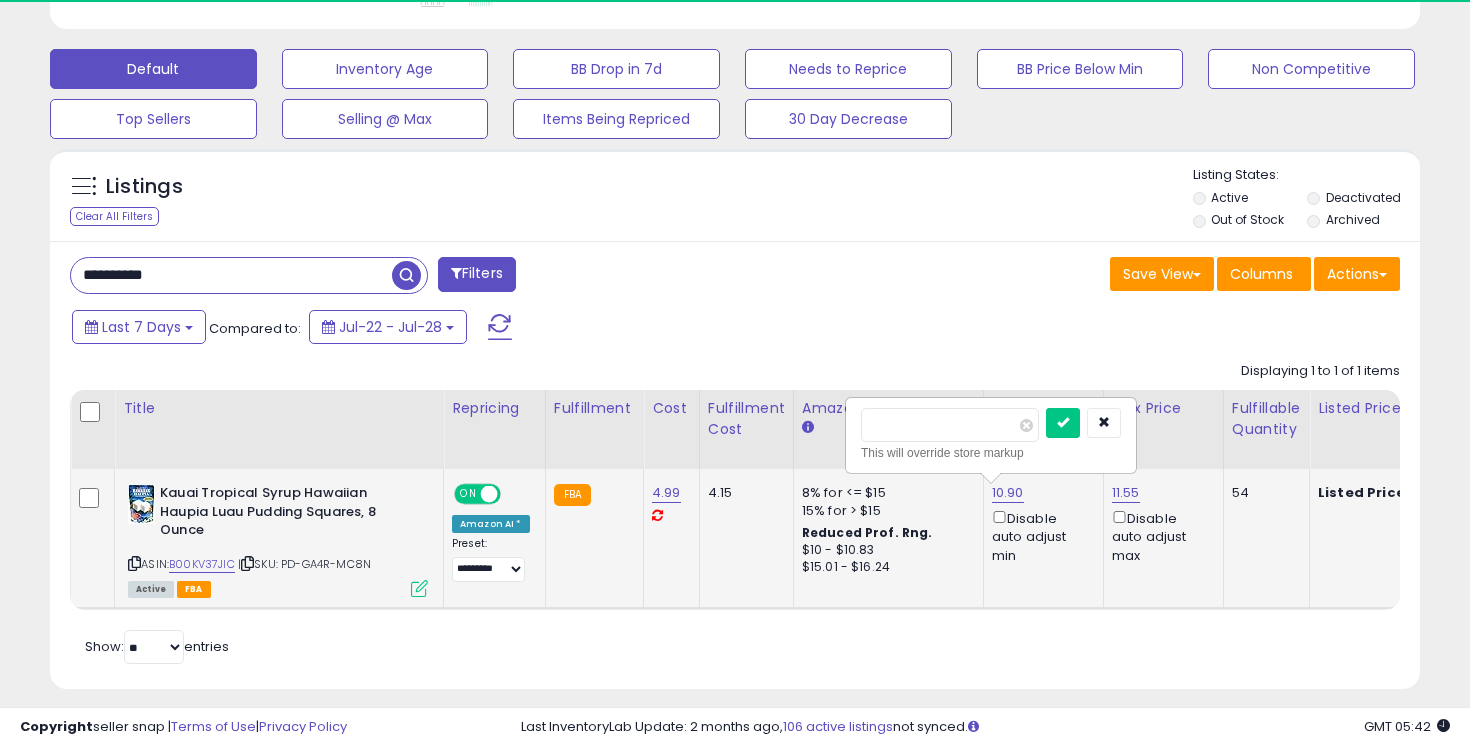 scroll, scrollTop: 999590, scrollLeft: 999206, axis: both 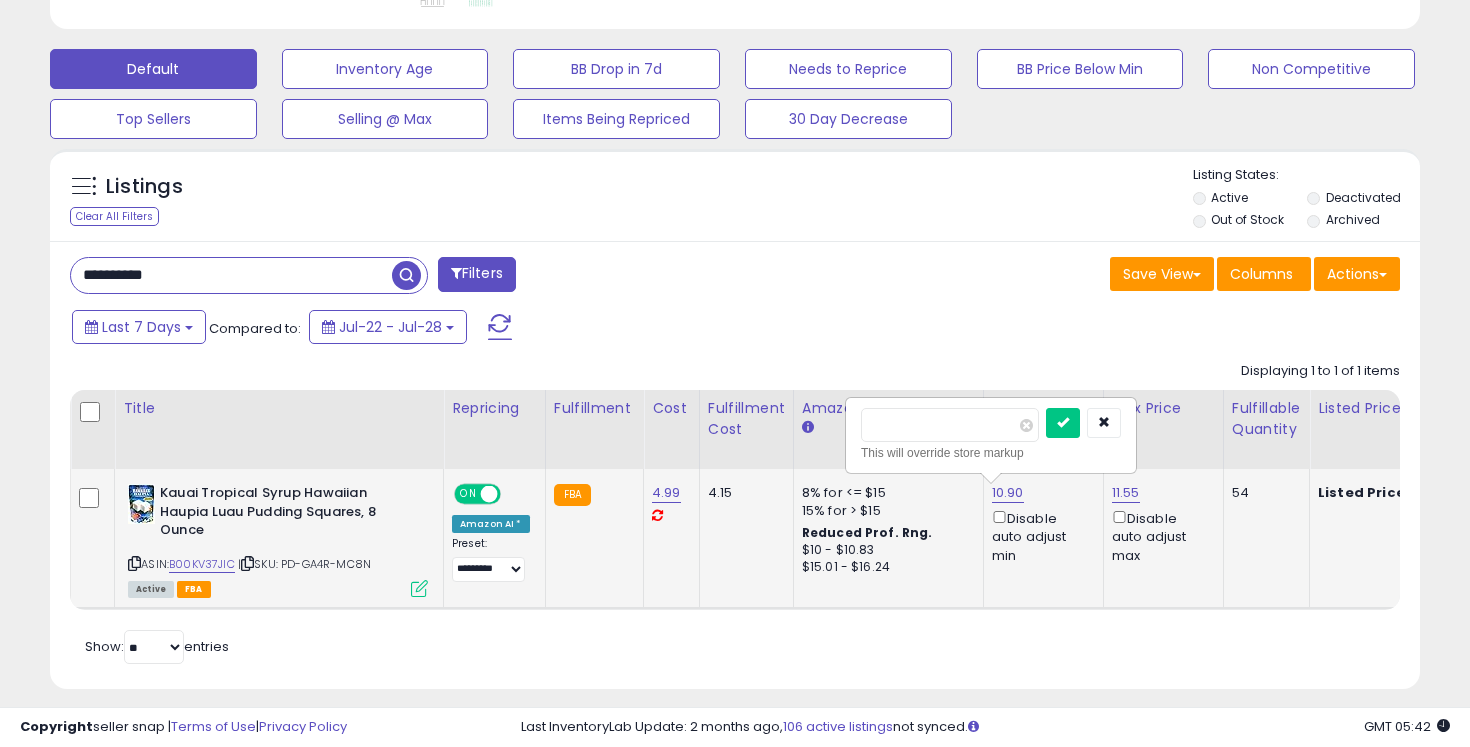 type on "*****" 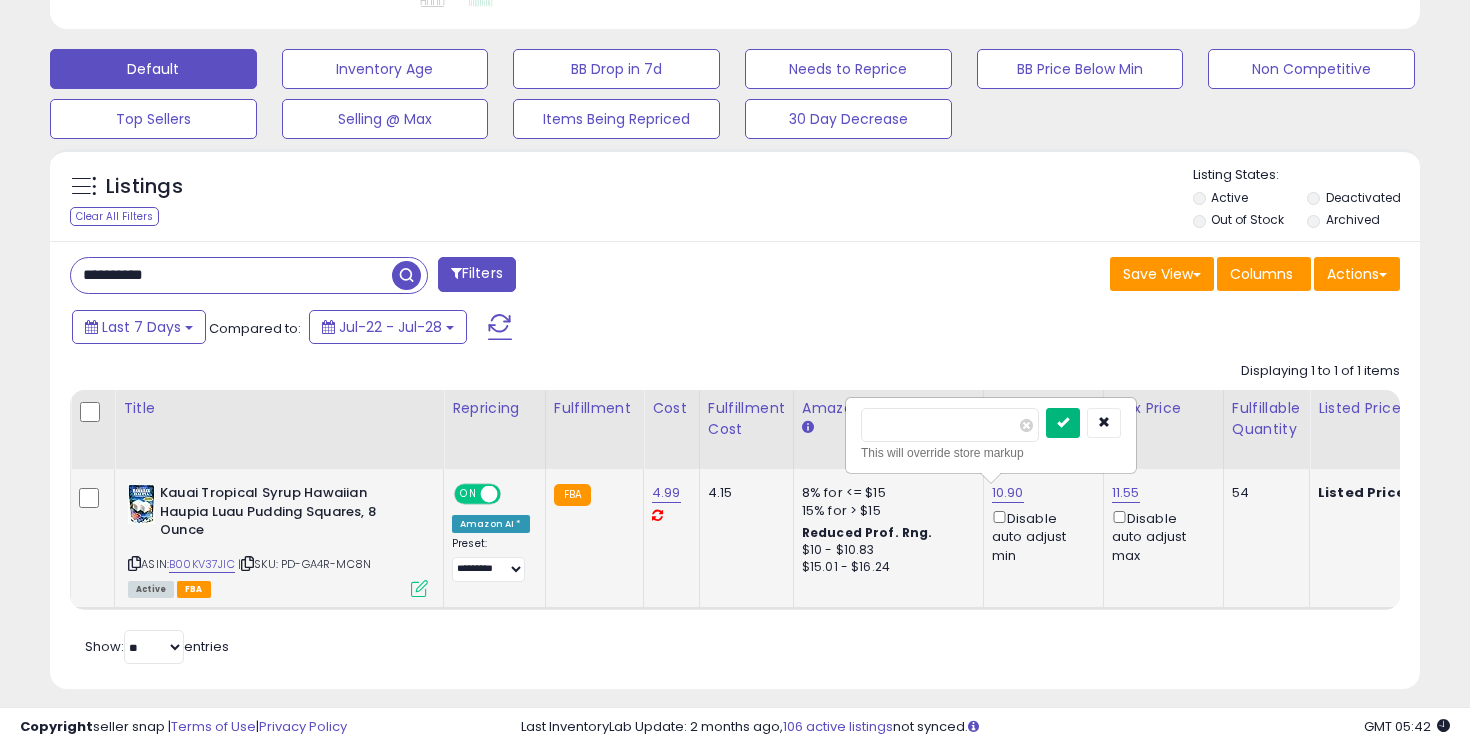click at bounding box center (1063, 422) 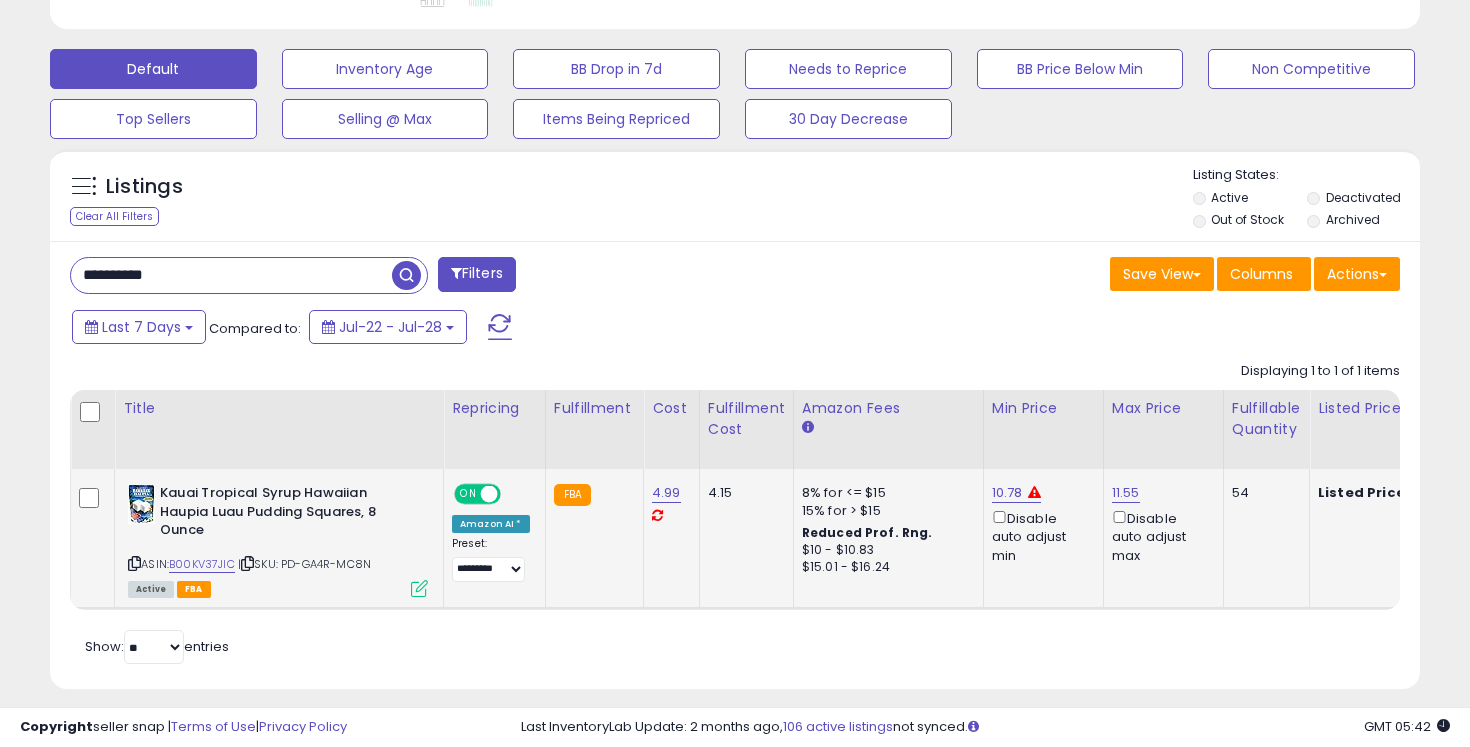 click on "**********" at bounding box center [231, 275] 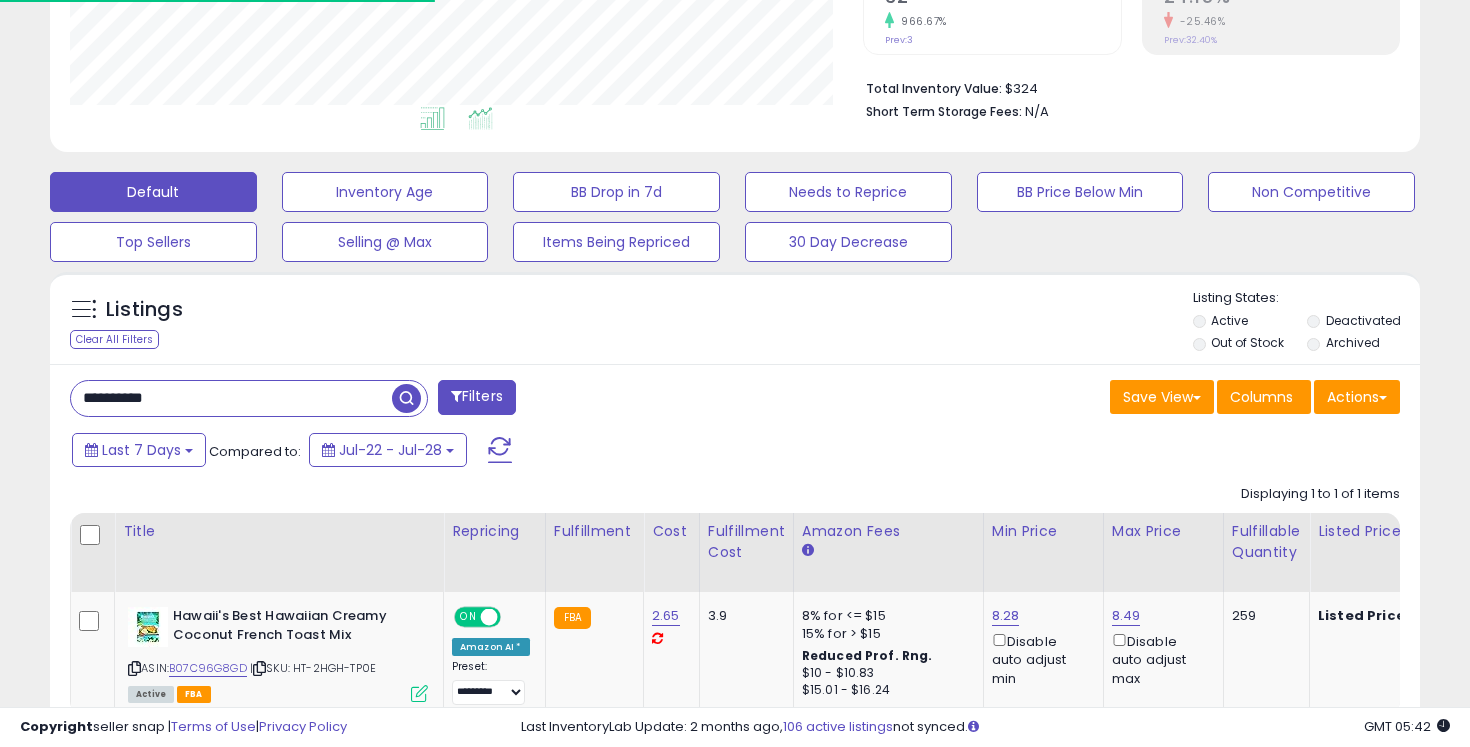 scroll, scrollTop: 581, scrollLeft: 0, axis: vertical 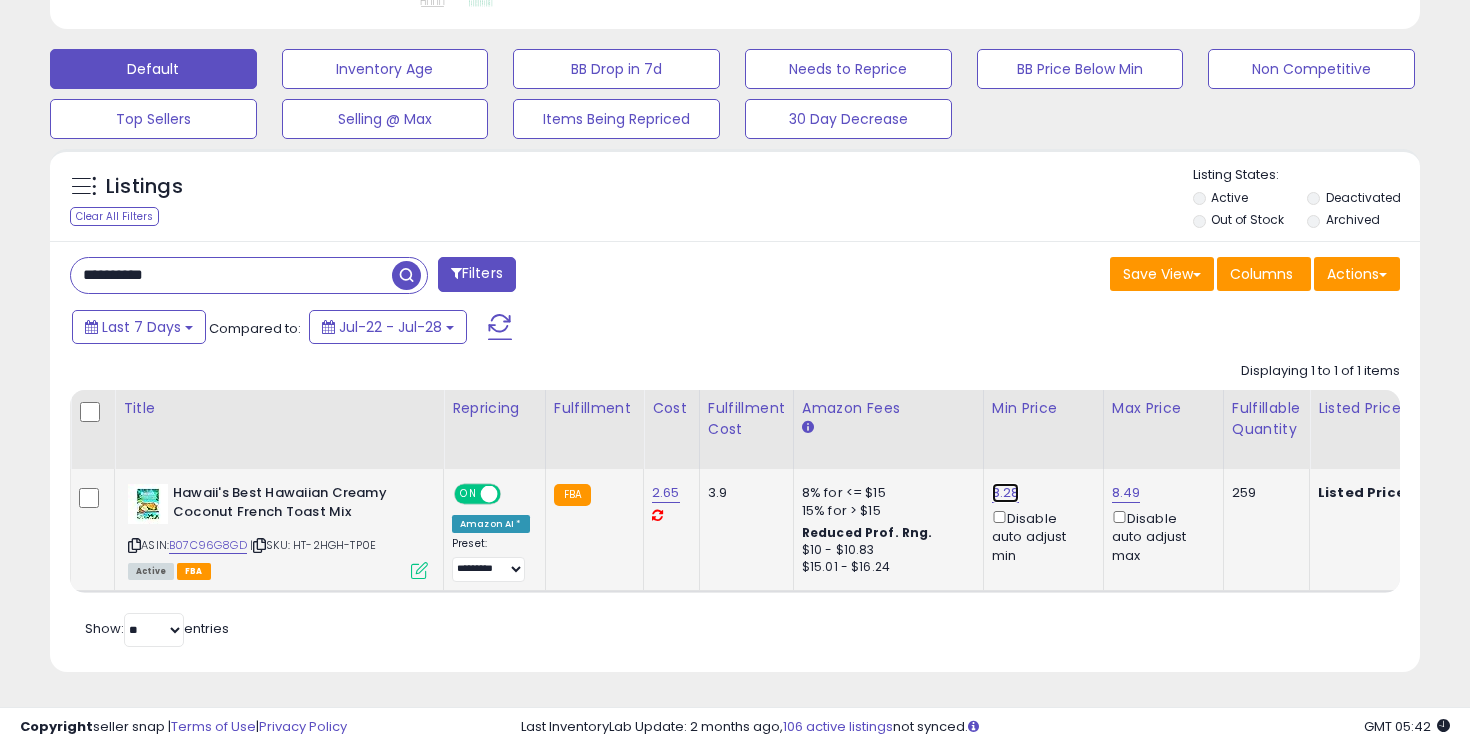 click on "8.28" at bounding box center [1006, 493] 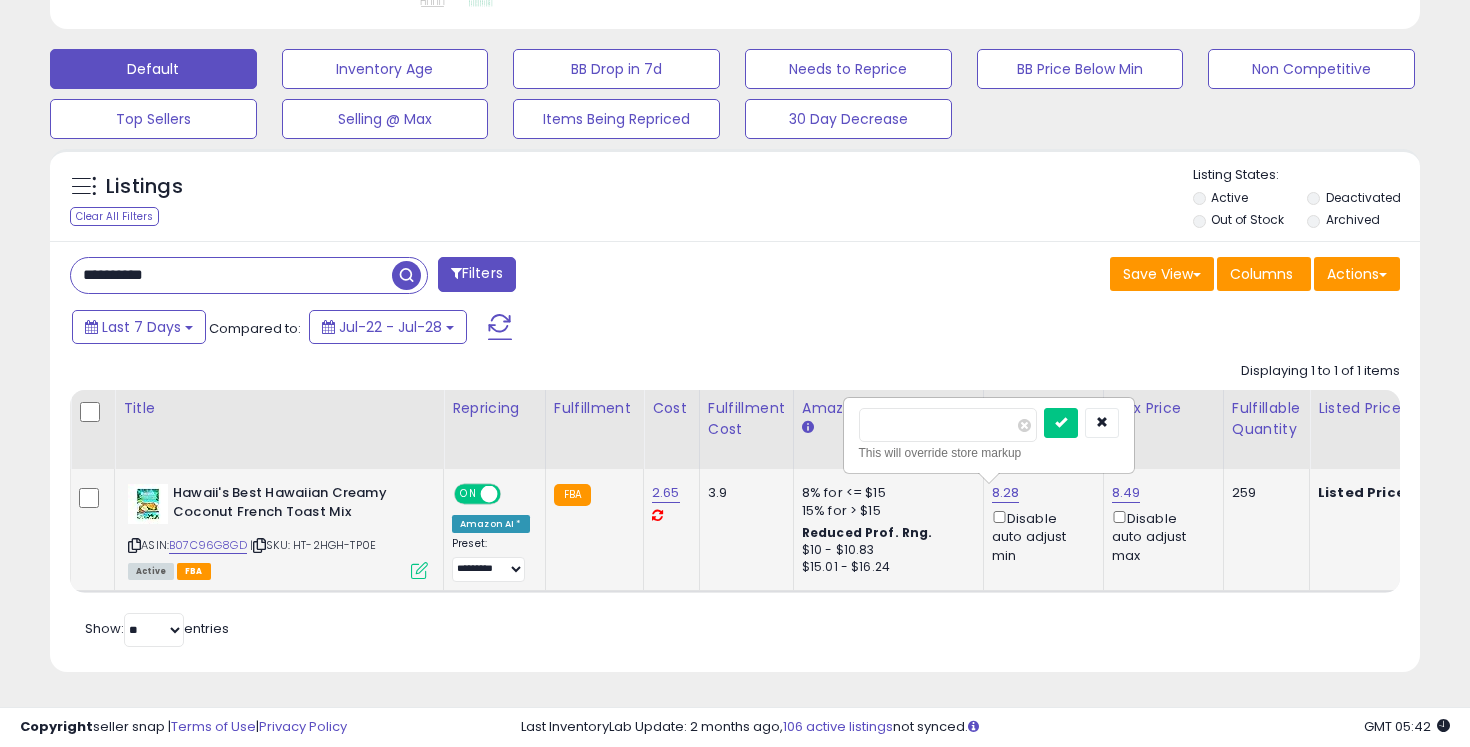 type on "*" 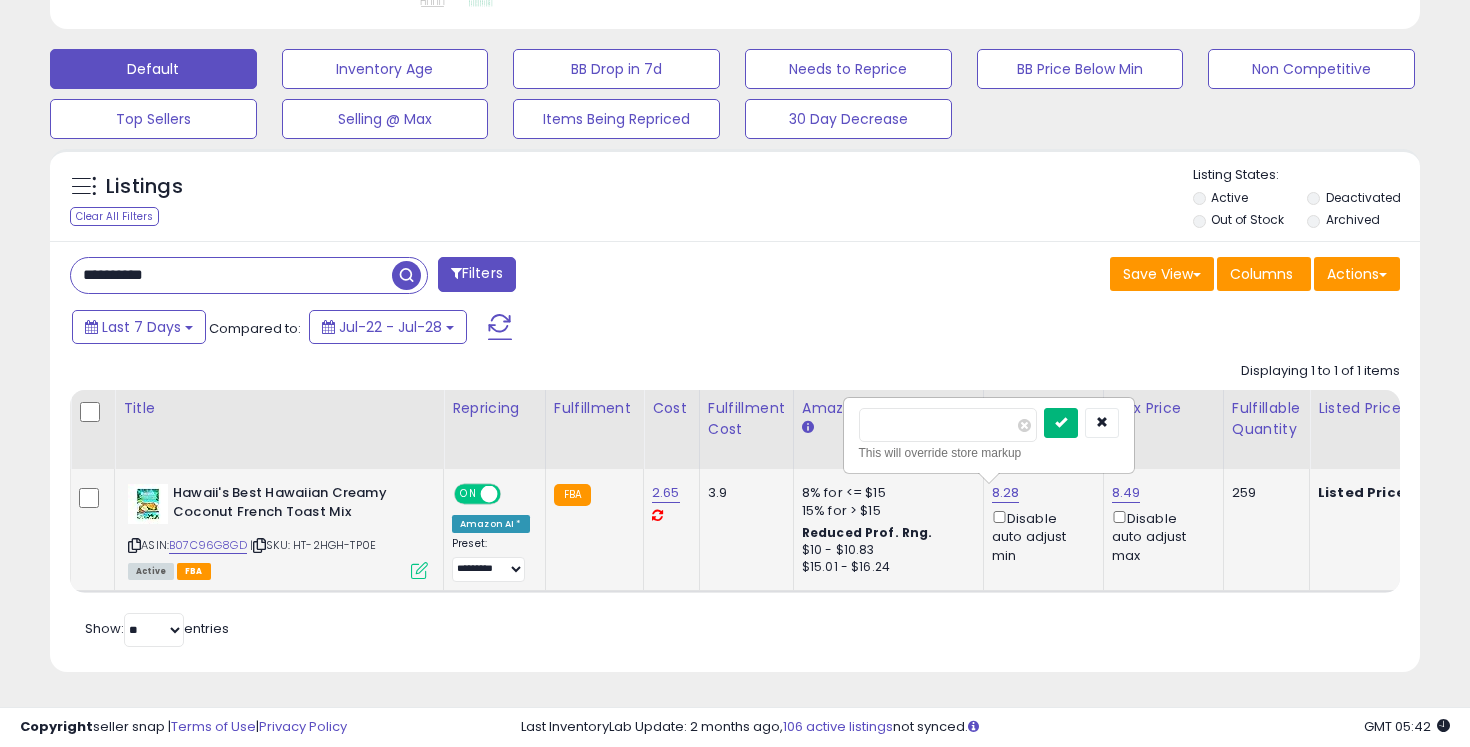 type on "****" 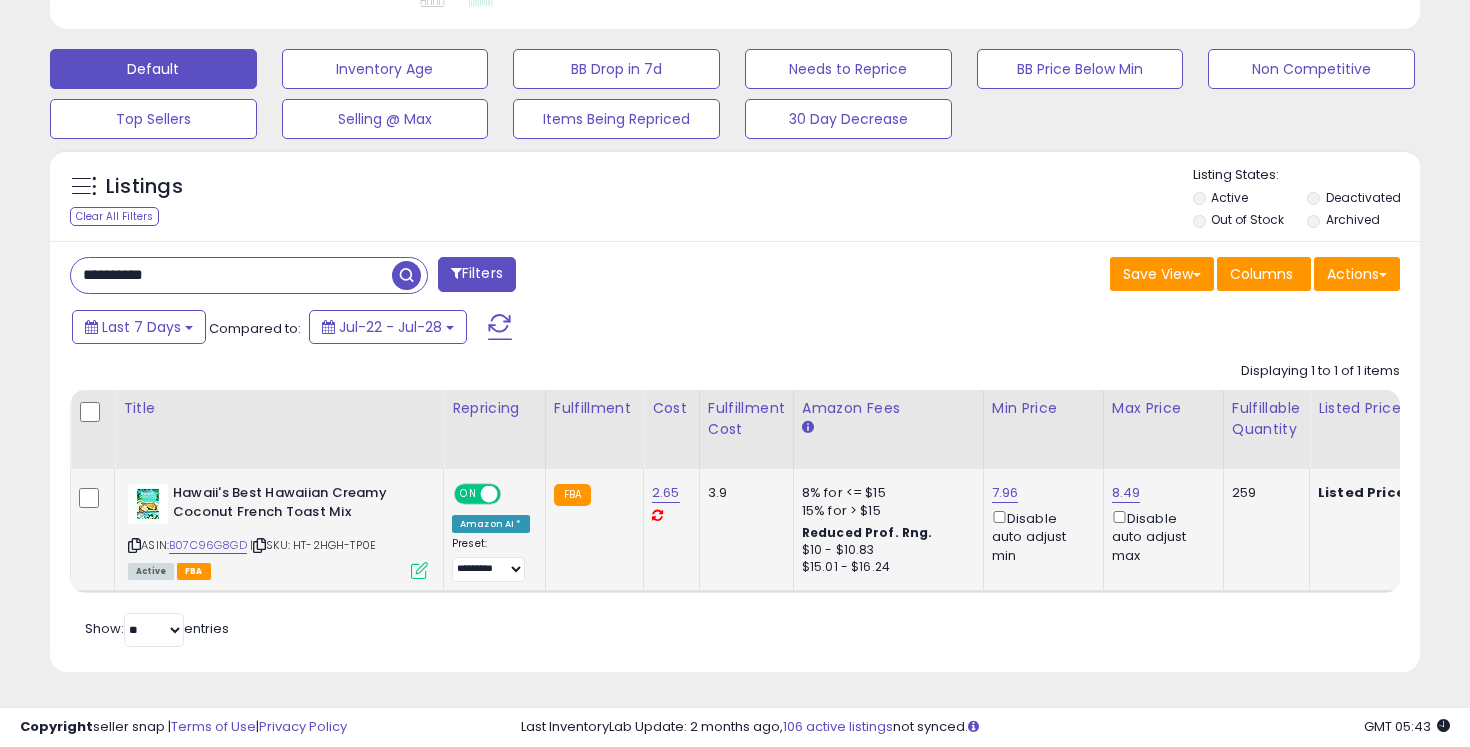 click on "**********" at bounding box center [231, 275] 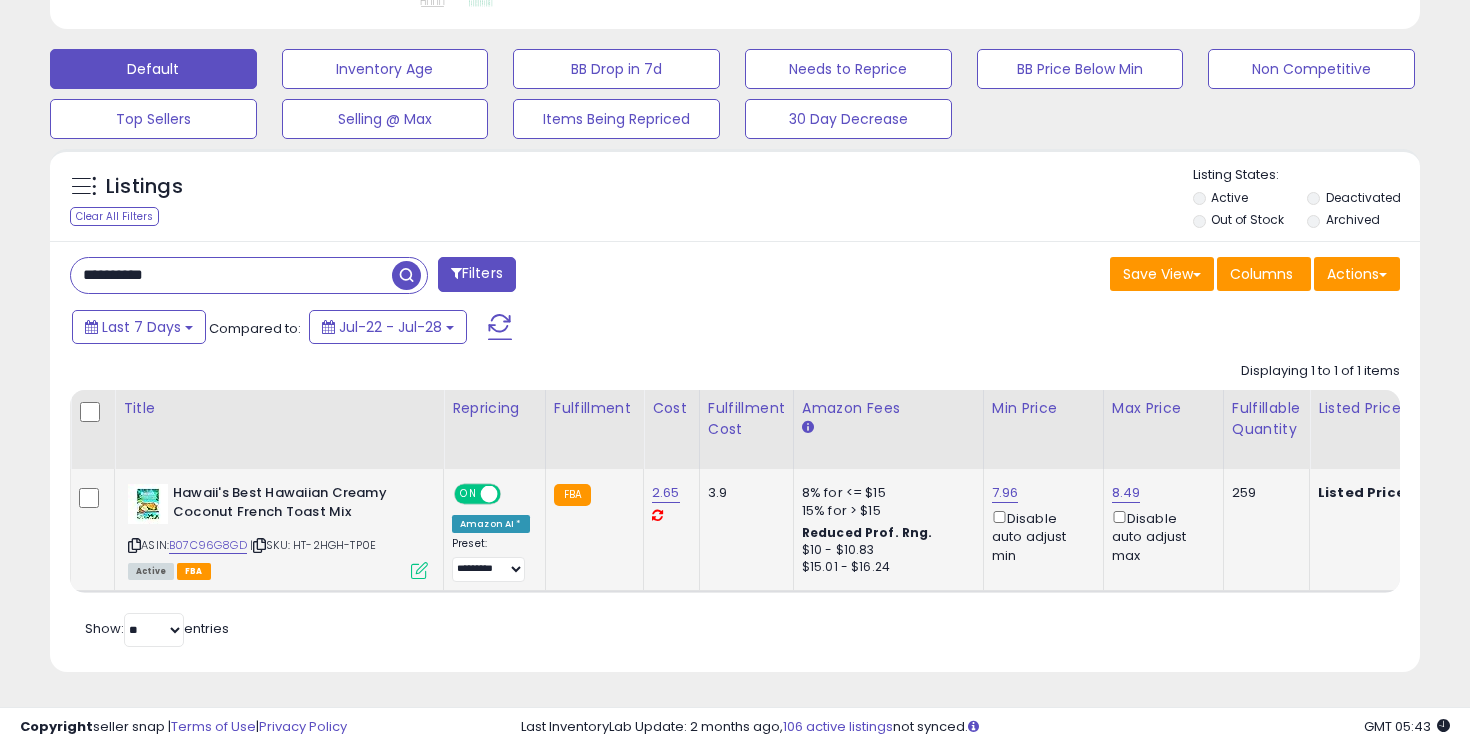 paste 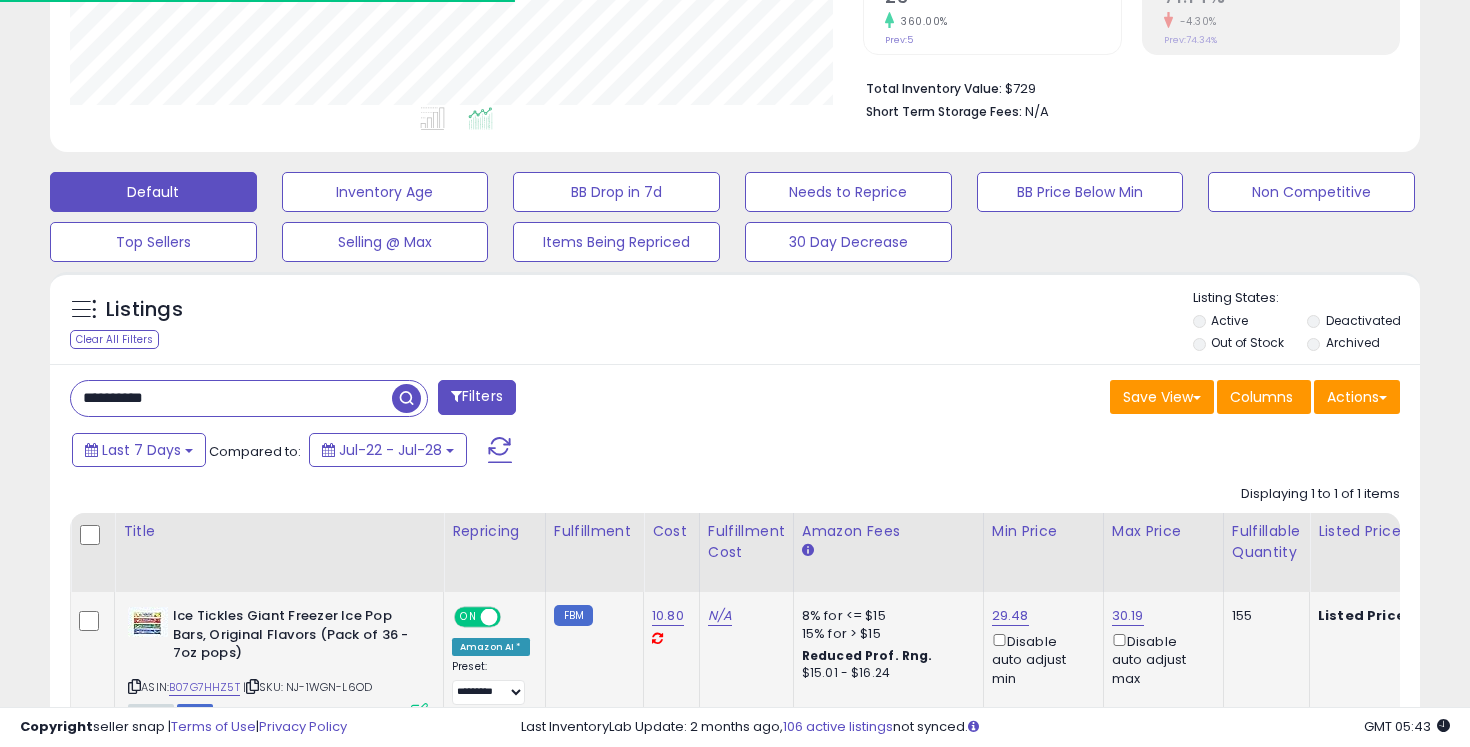 scroll, scrollTop: 581, scrollLeft: 0, axis: vertical 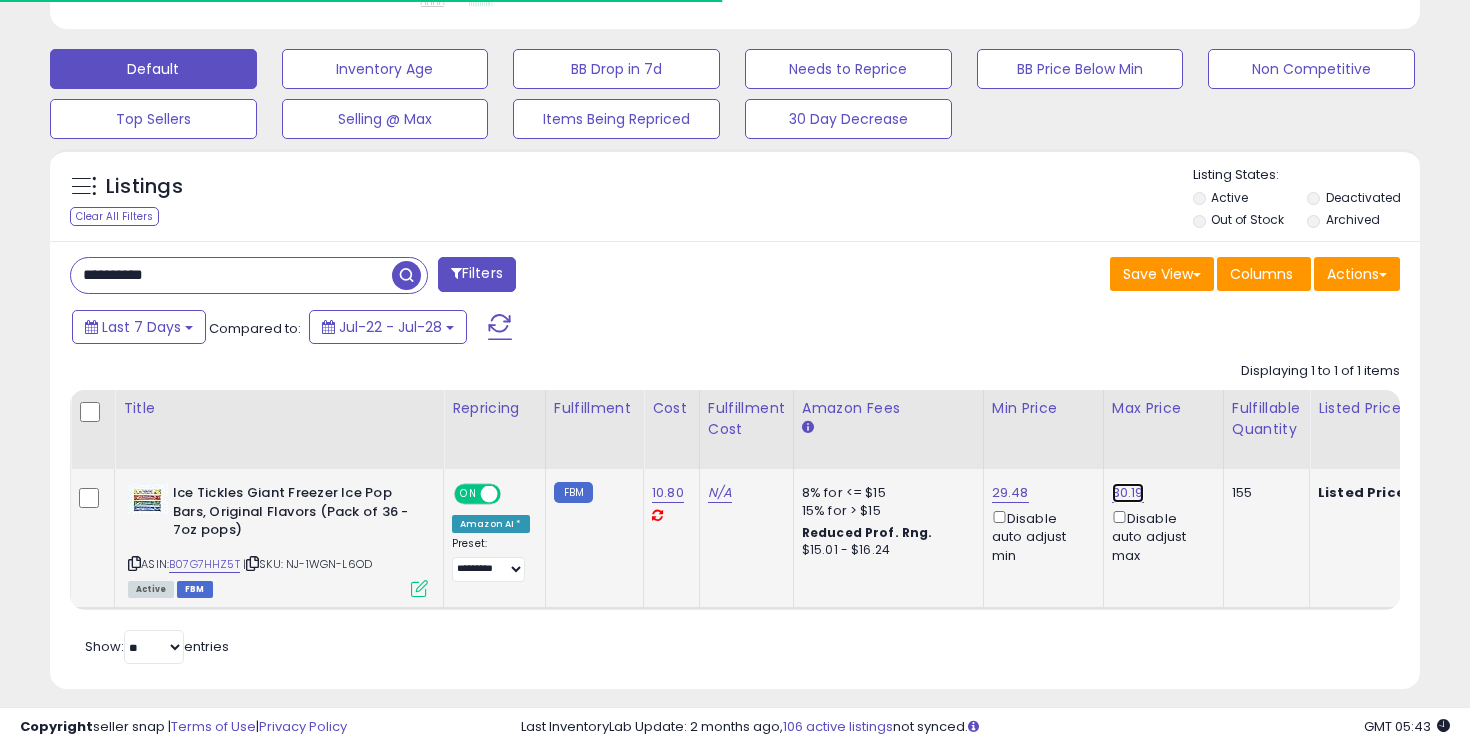 click on "30.19" at bounding box center [1128, 493] 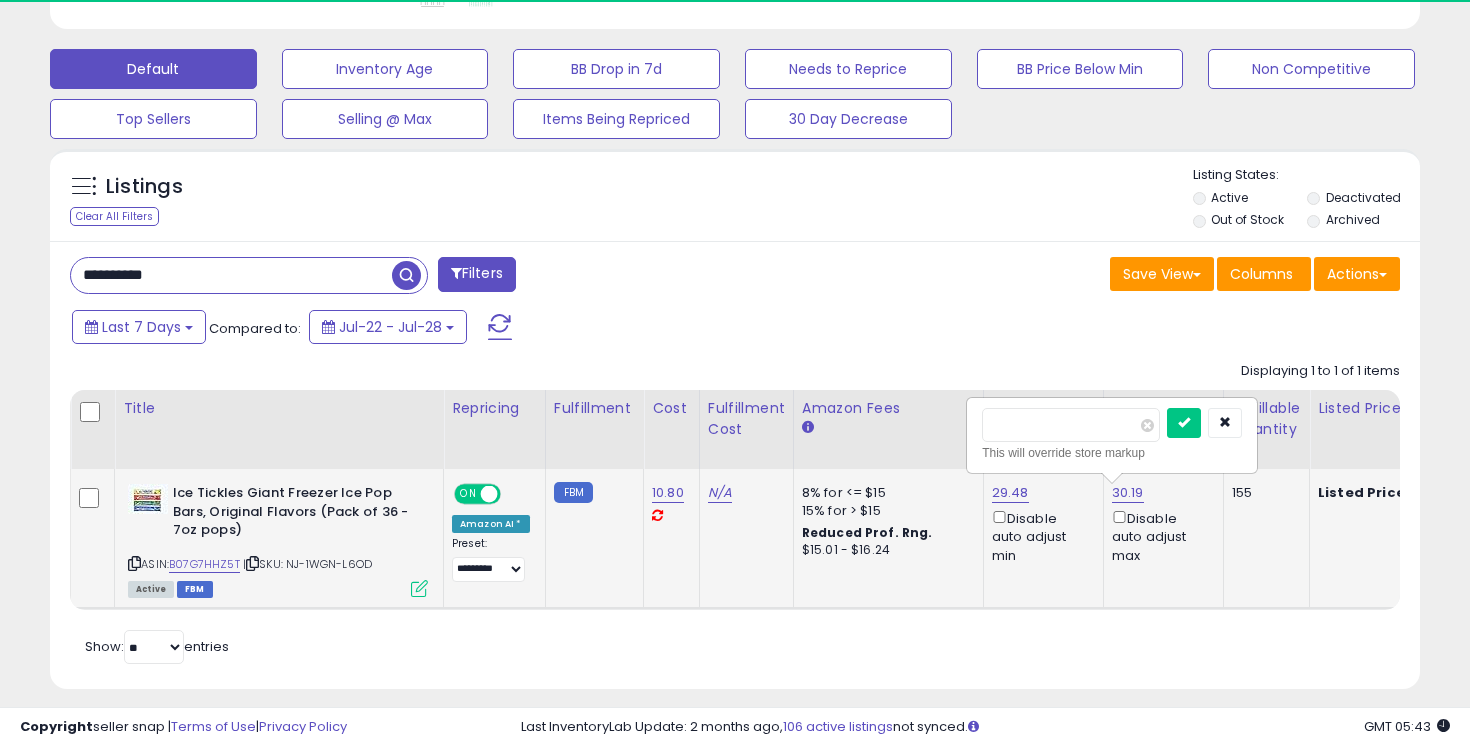 type on "*" 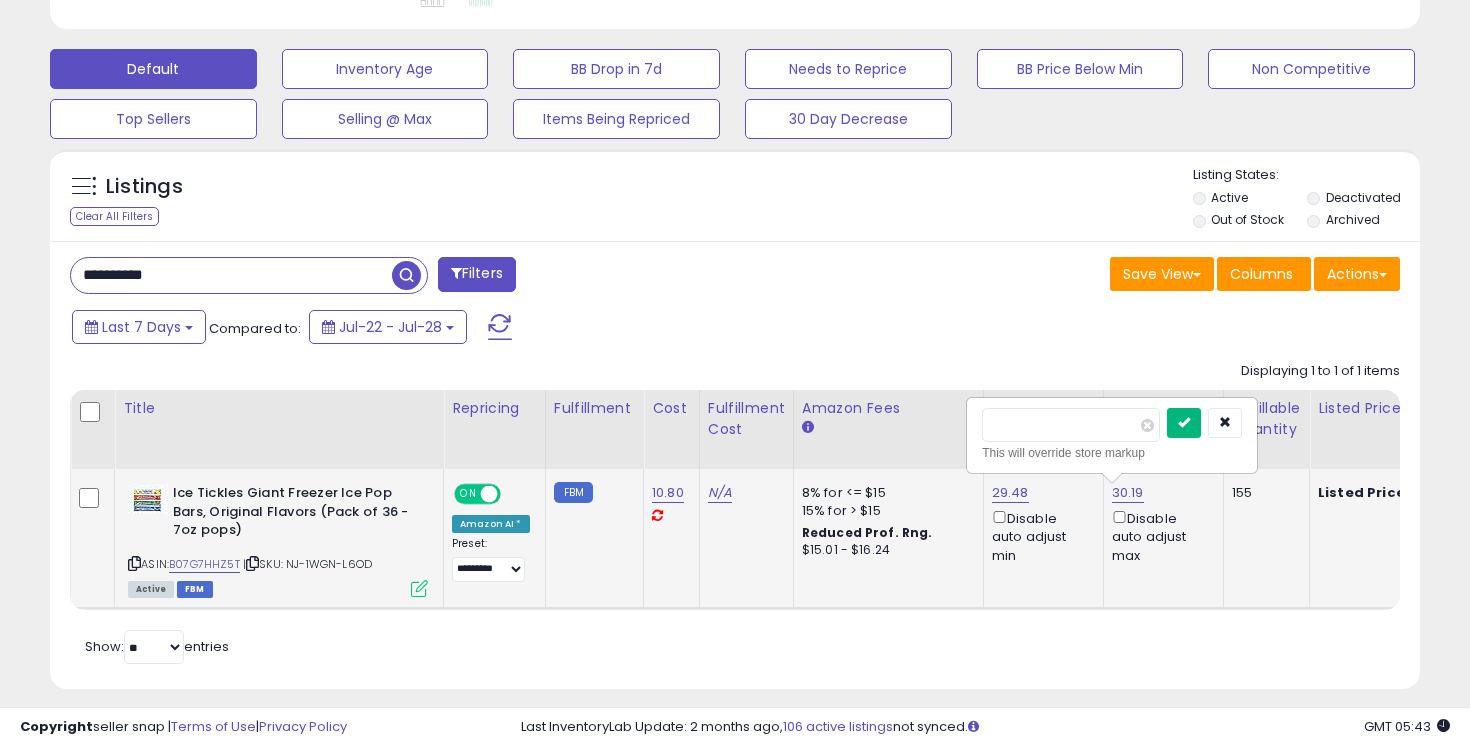 type on "*****" 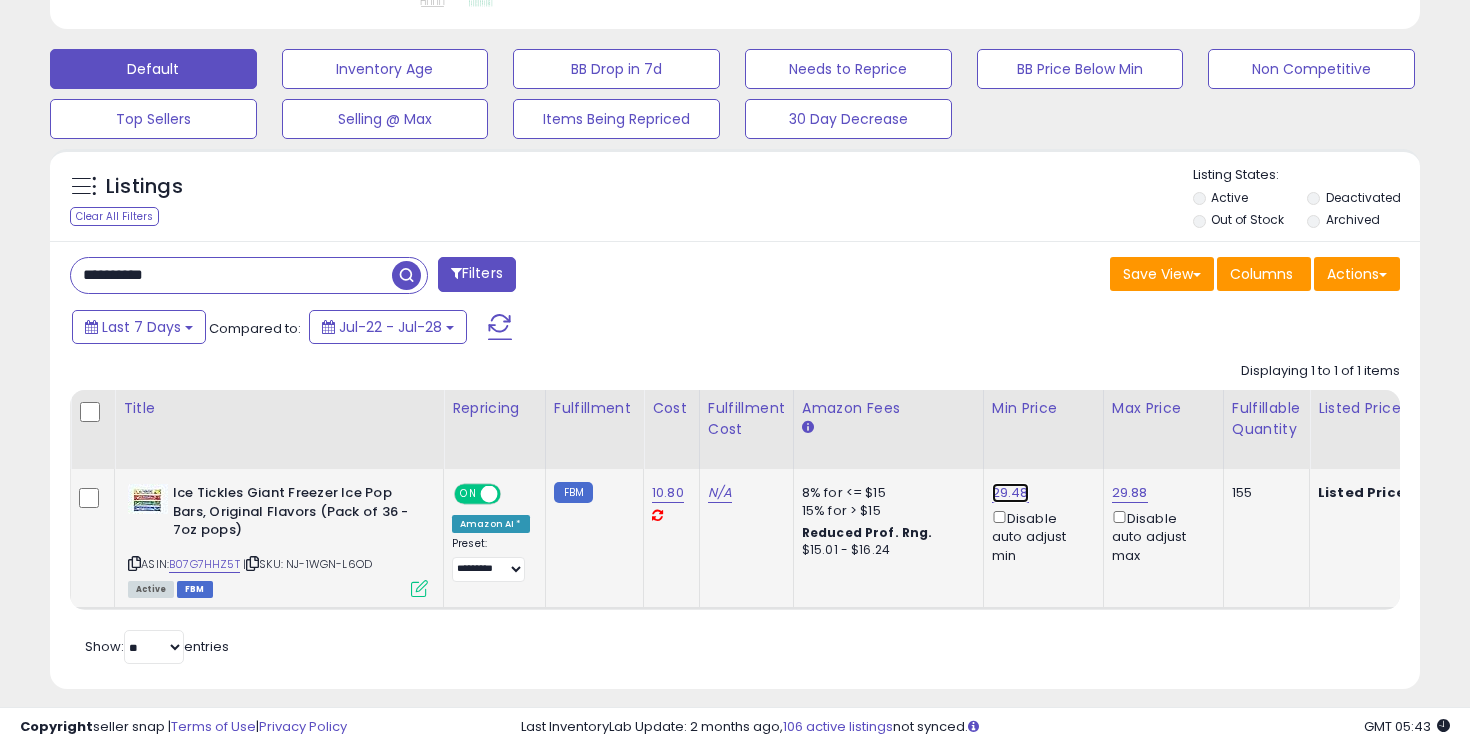 click on "29.48" at bounding box center (1010, 493) 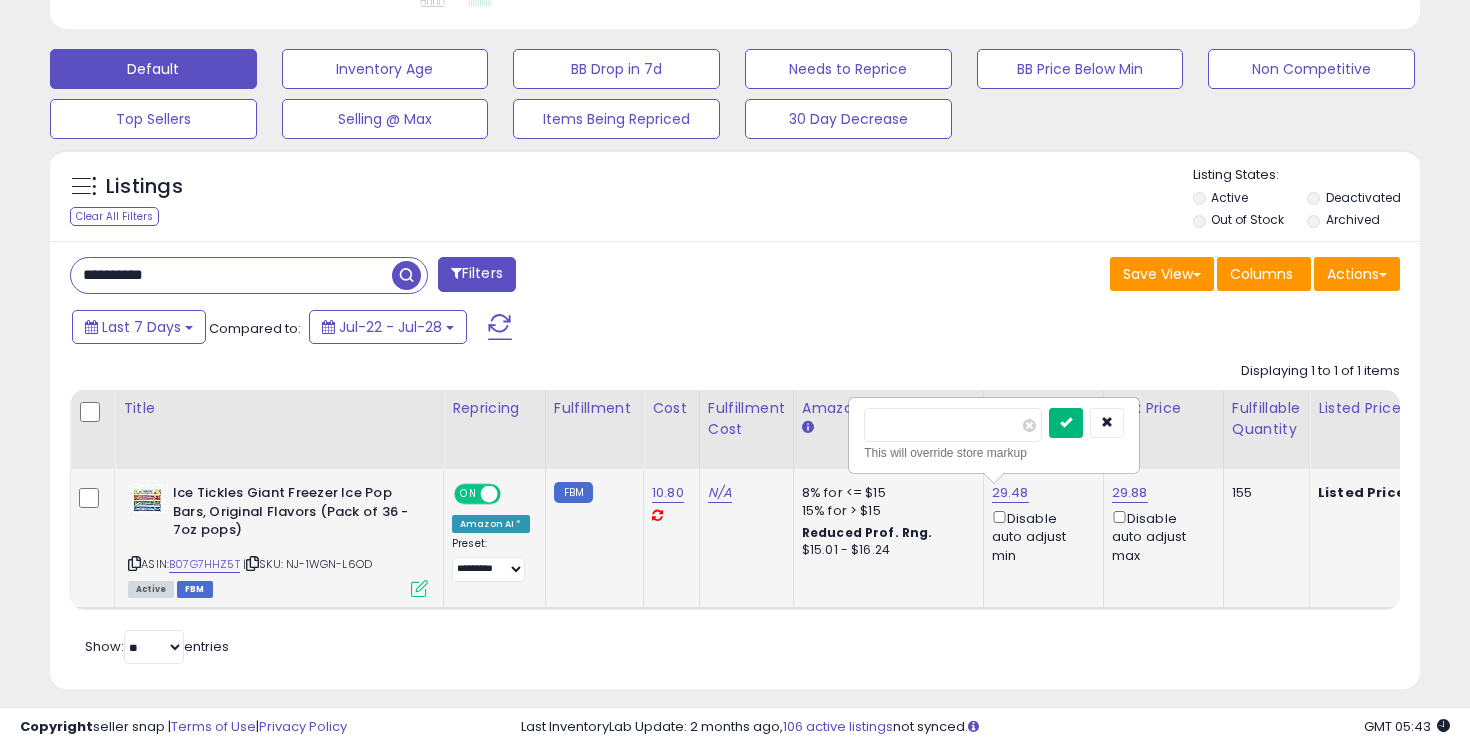 type on "*****" 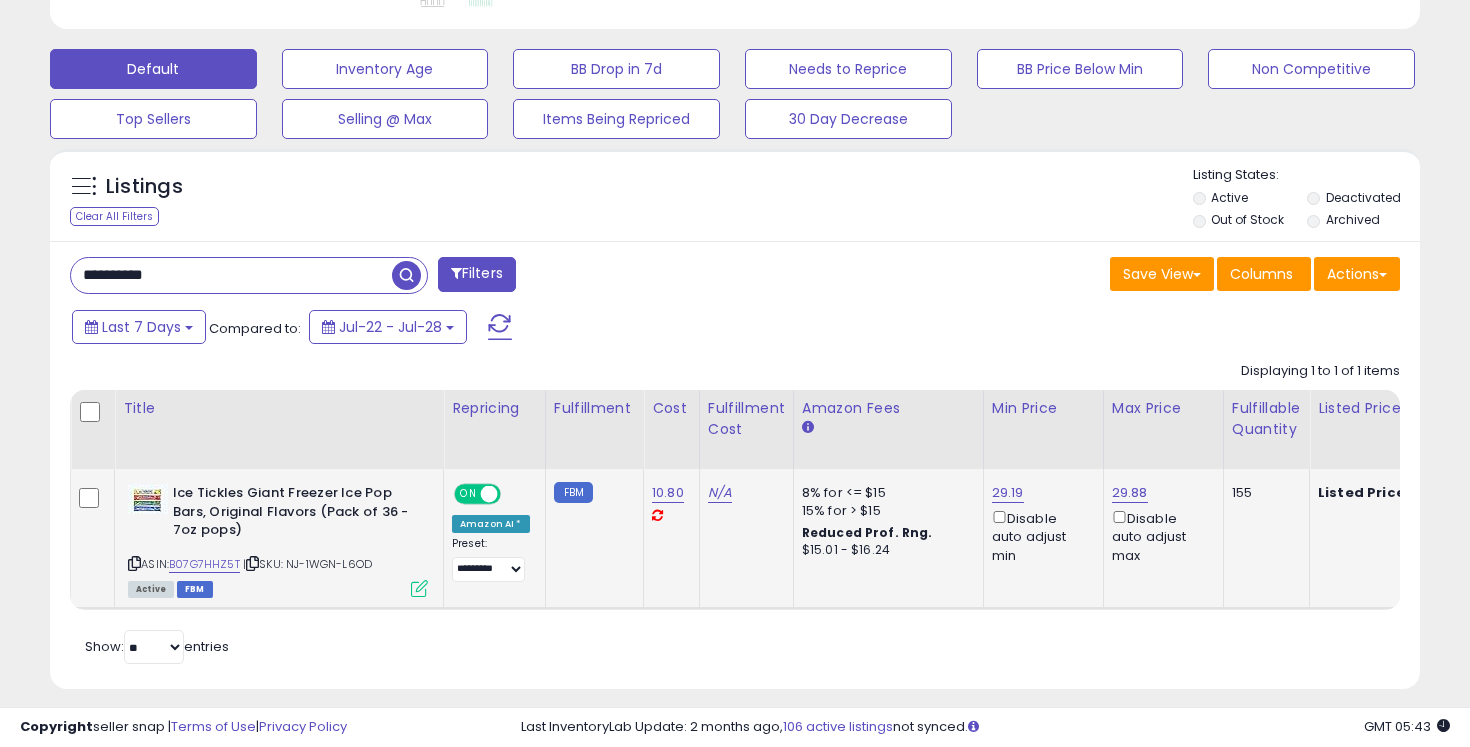click on "**********" at bounding box center [231, 275] 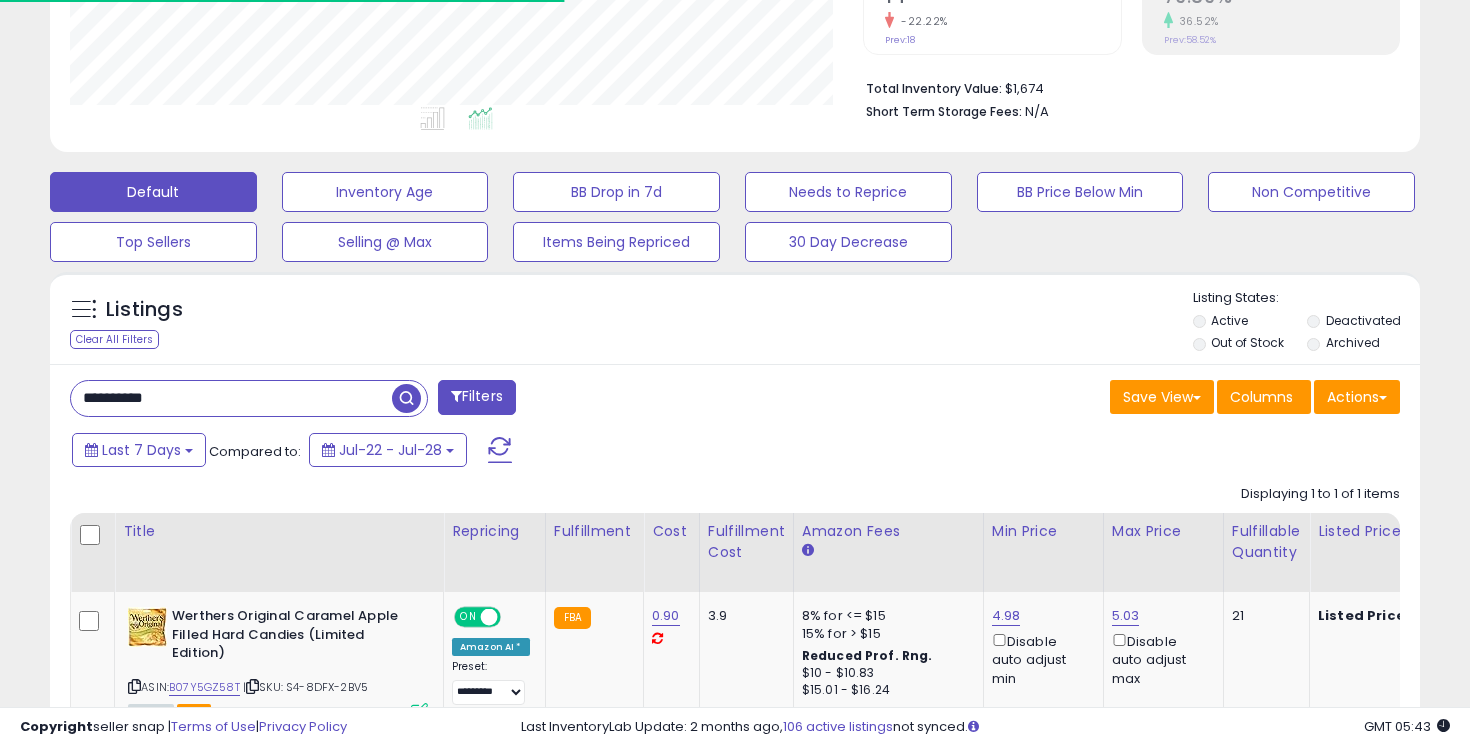 scroll, scrollTop: 581, scrollLeft: 0, axis: vertical 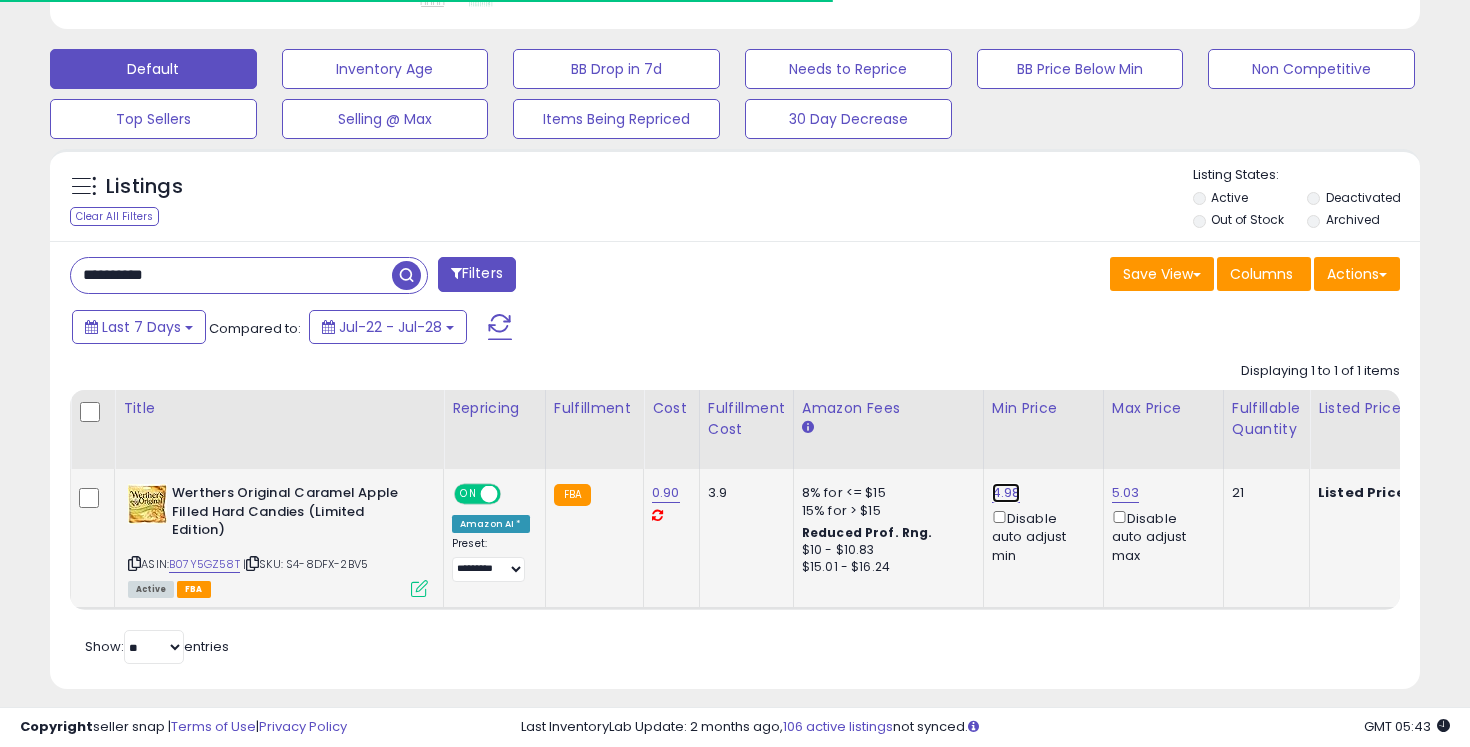 click on "4.98" at bounding box center [1006, 493] 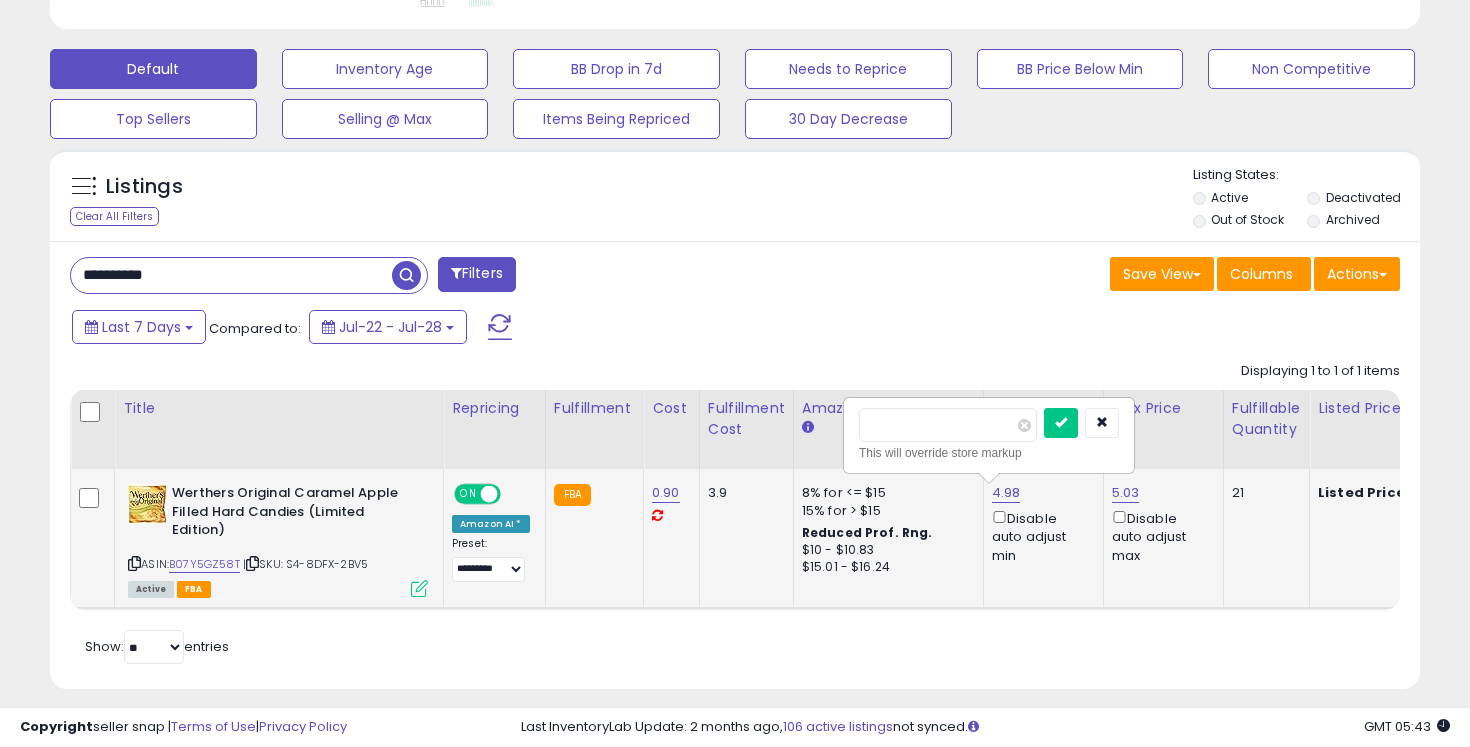 scroll, scrollTop: 999590, scrollLeft: 999206, axis: both 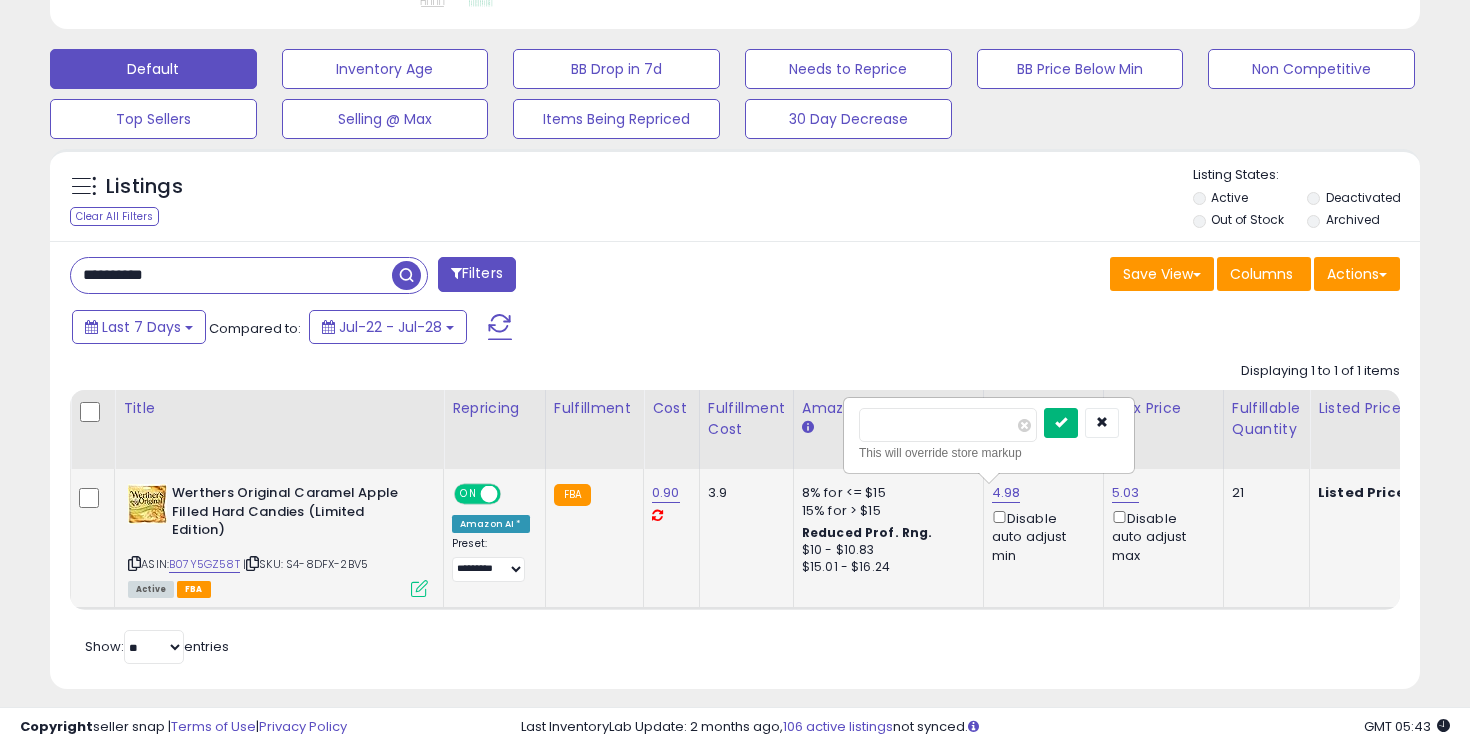 type on "****" 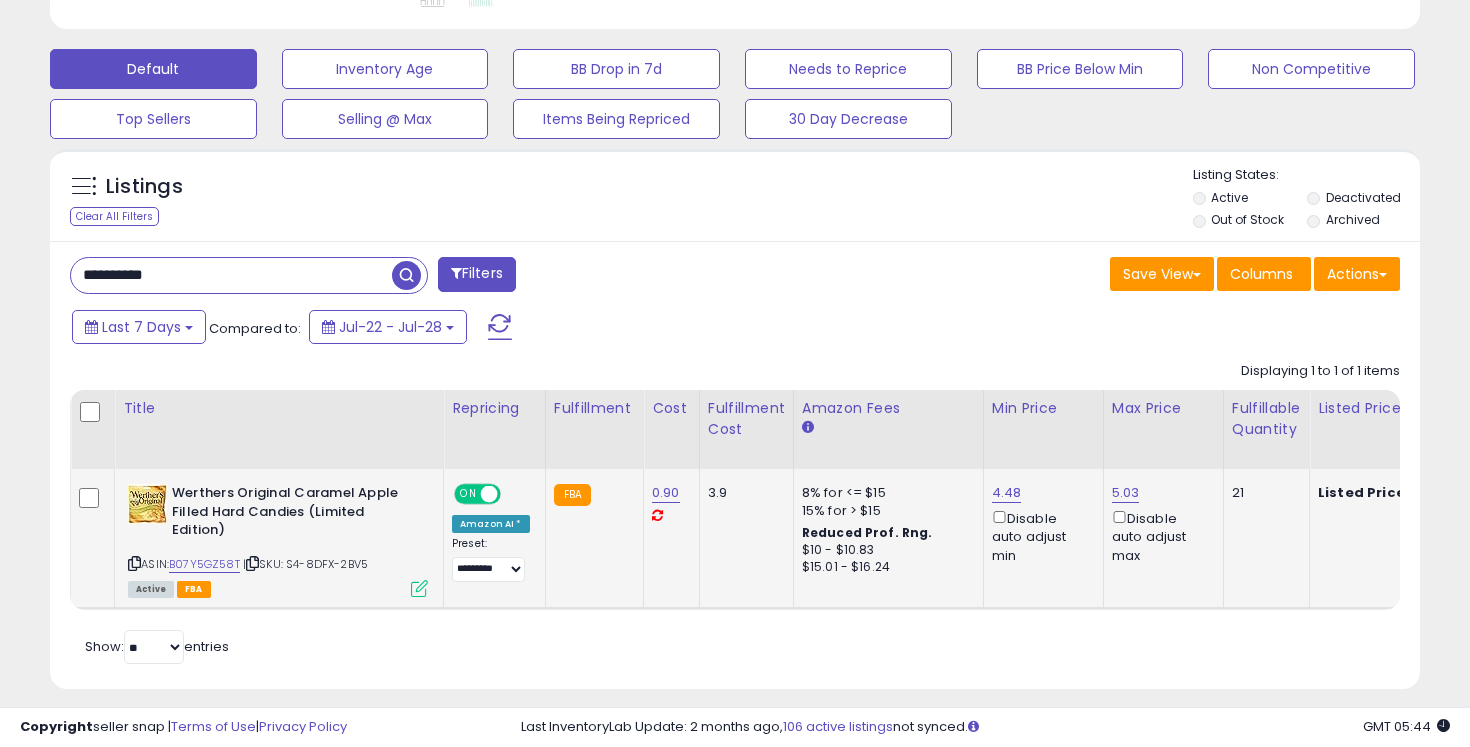 click on "**********" at bounding box center (231, 275) 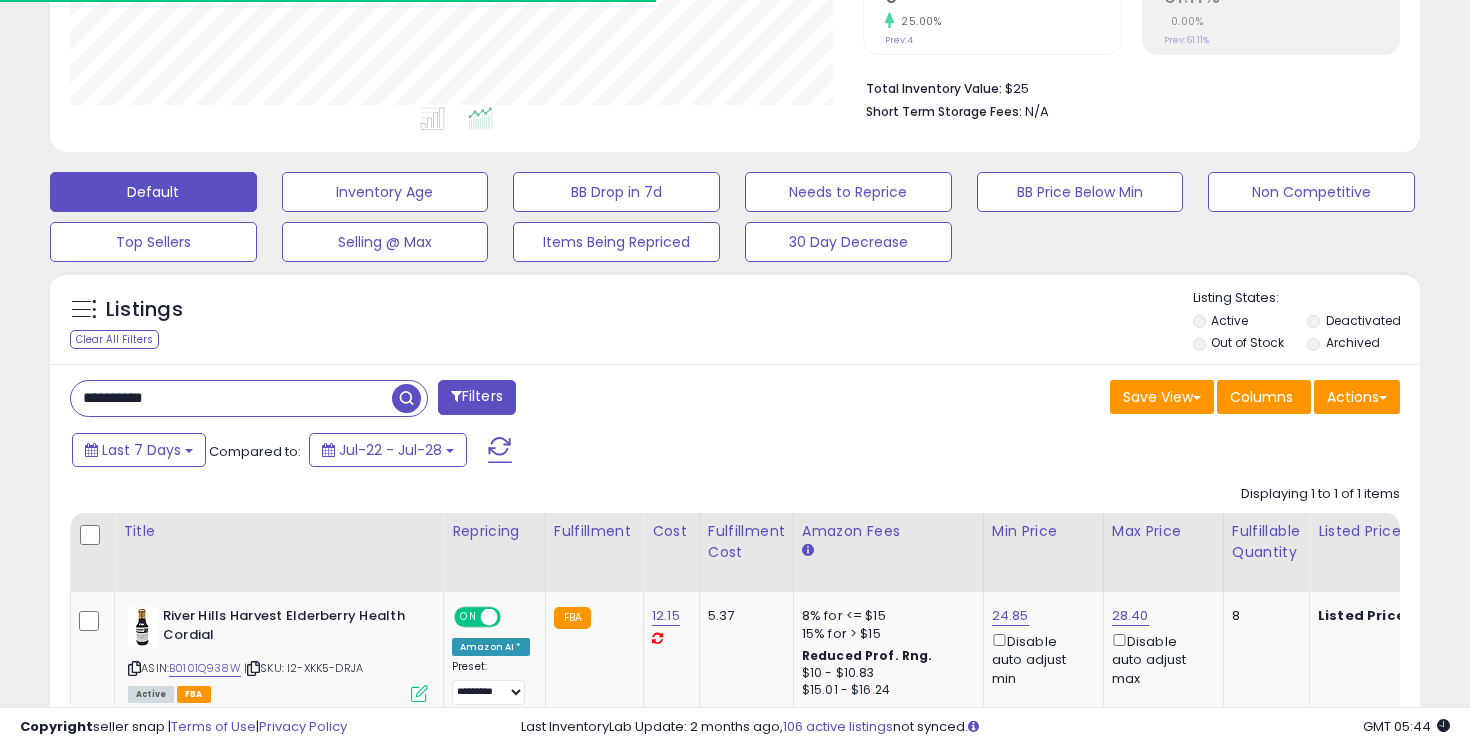scroll, scrollTop: 581, scrollLeft: 0, axis: vertical 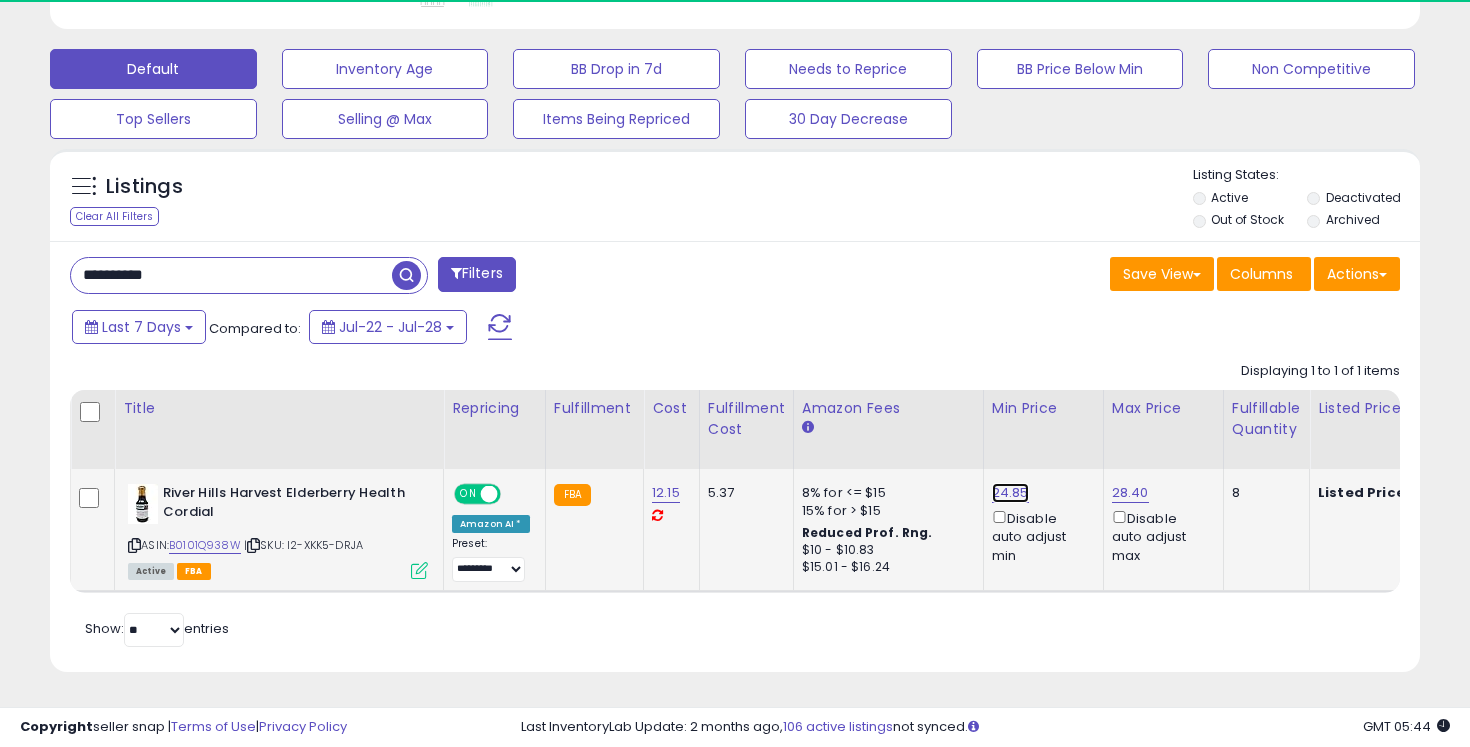 click on "24.85" at bounding box center (1010, 493) 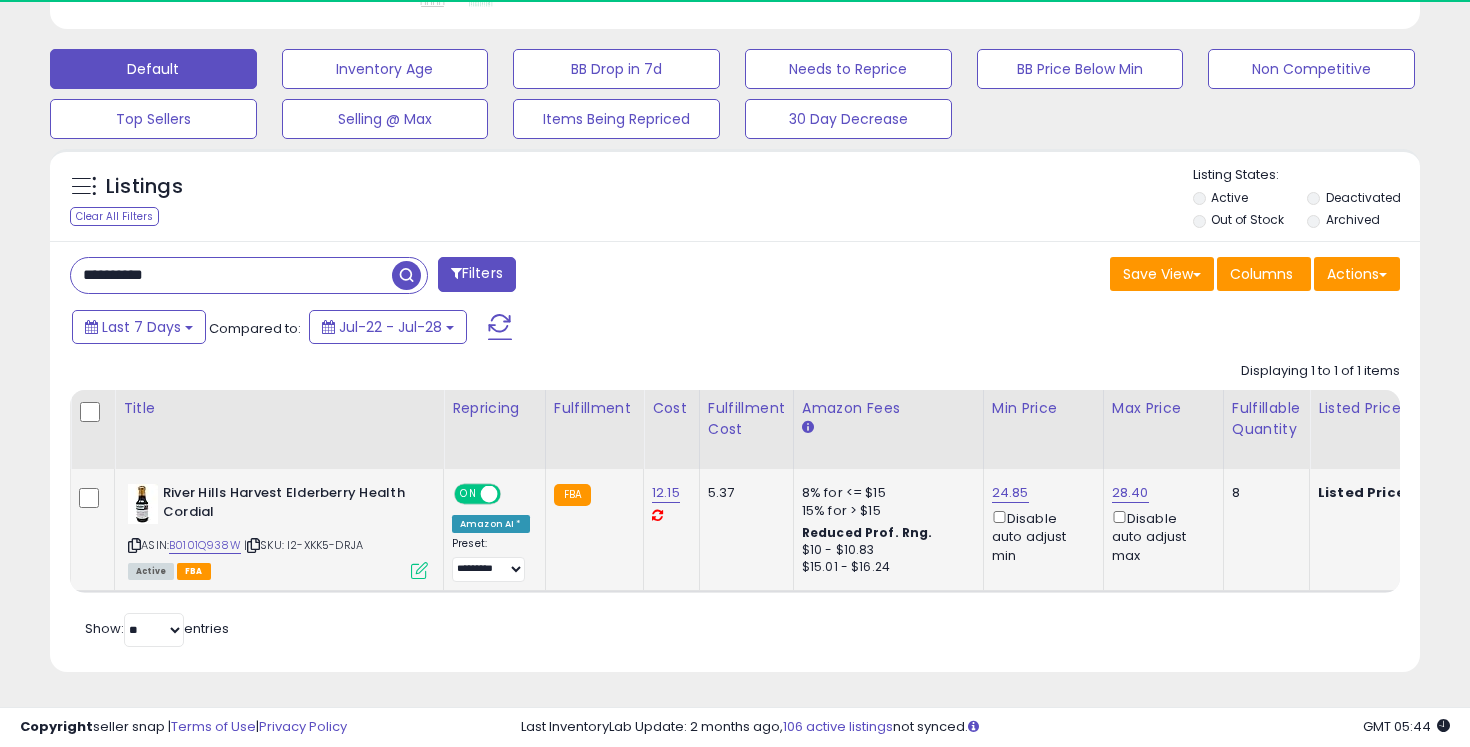 scroll, scrollTop: 999590, scrollLeft: 999206, axis: both 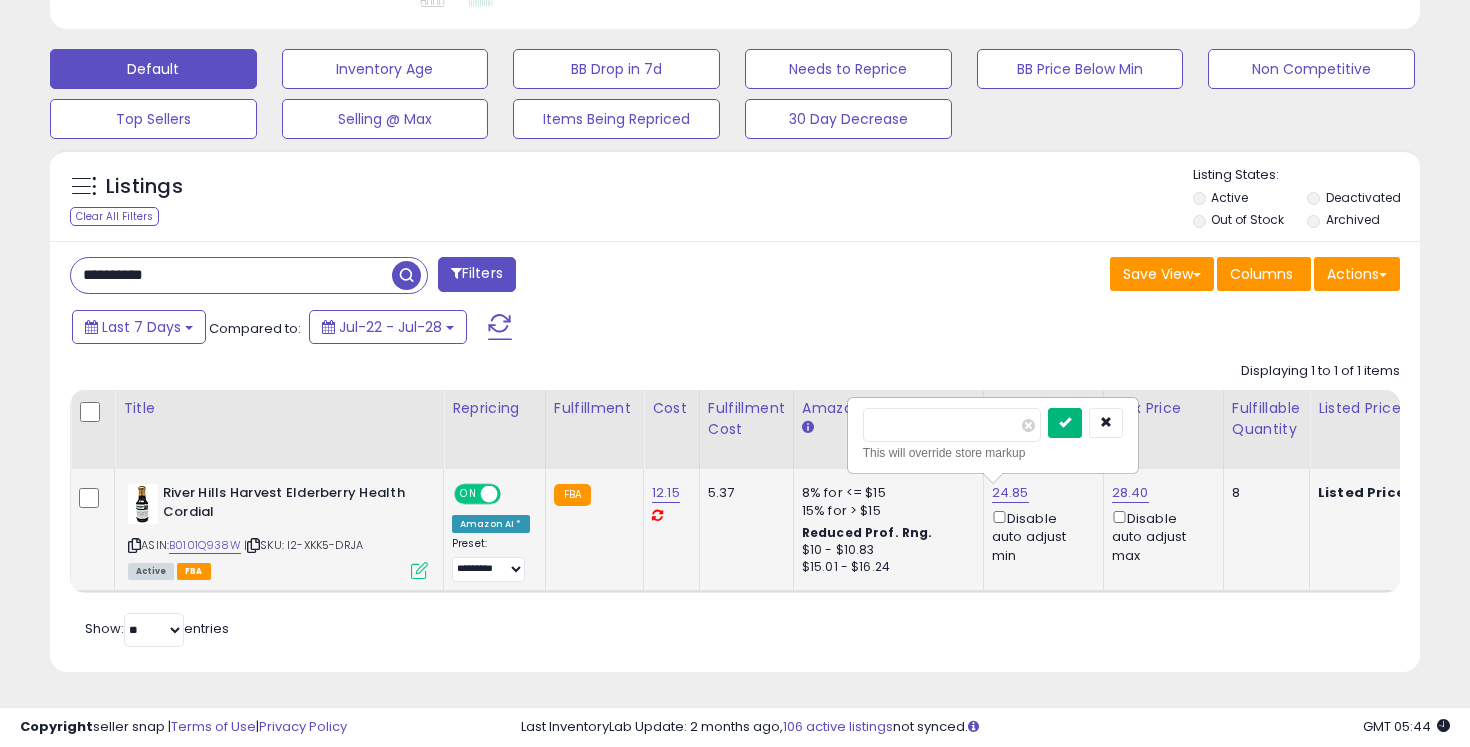 type on "*****" 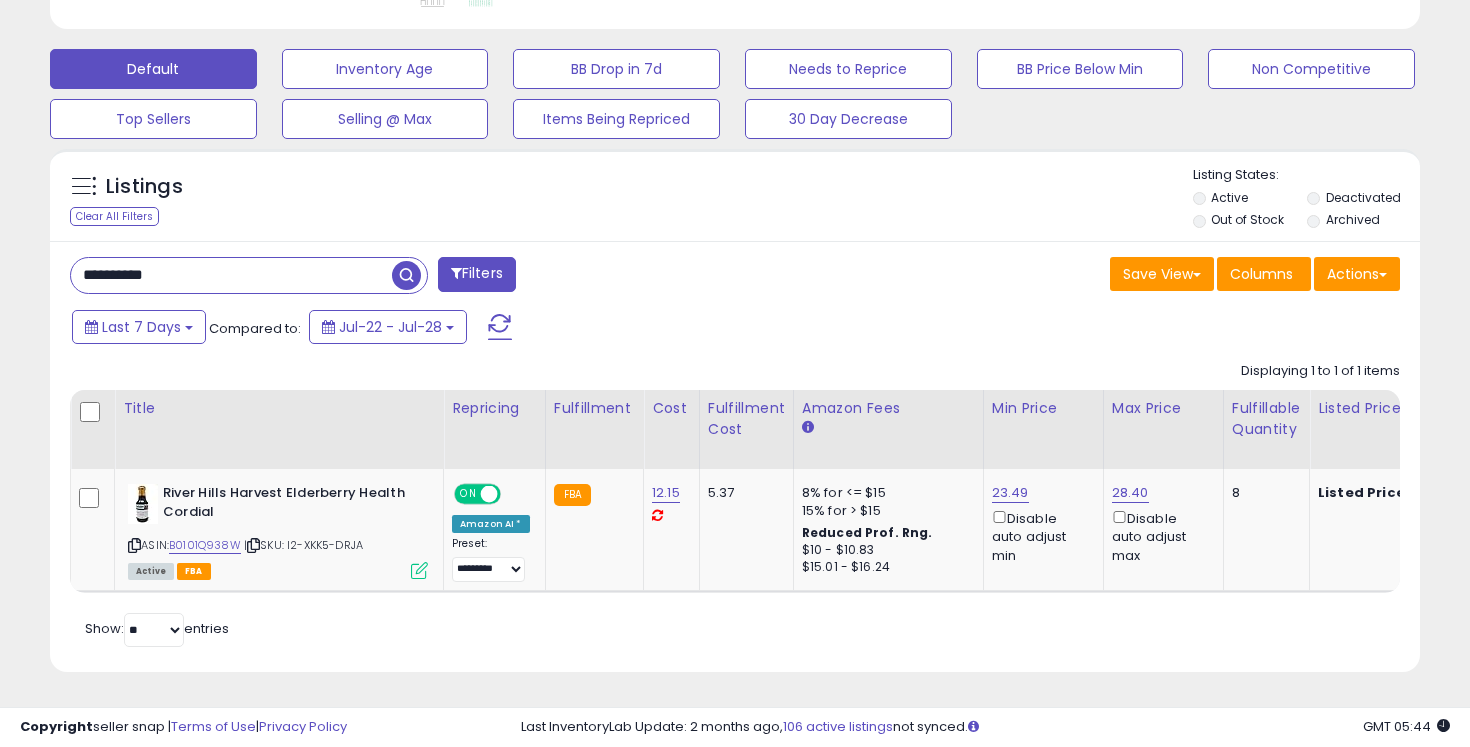 click on "28.40" at bounding box center (1130, 493) 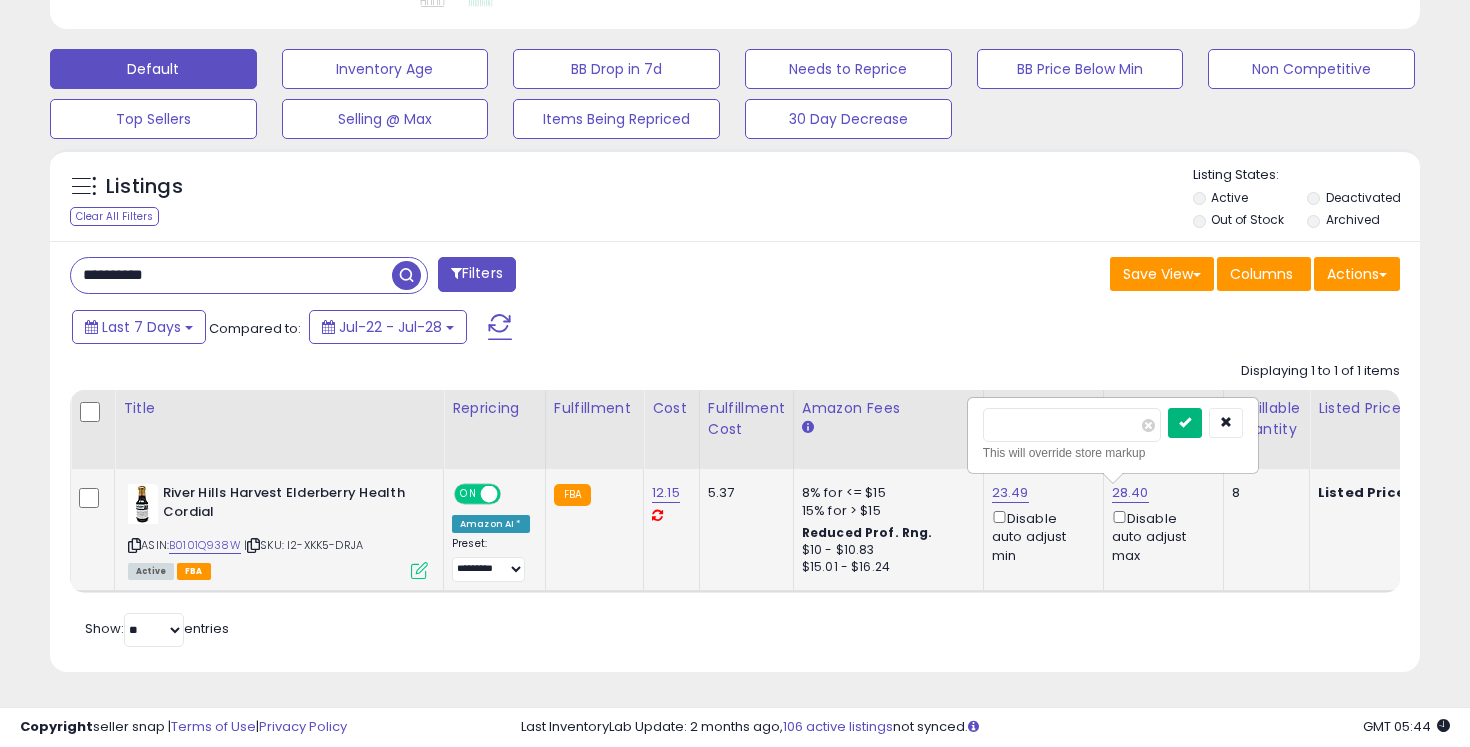 type on "*****" 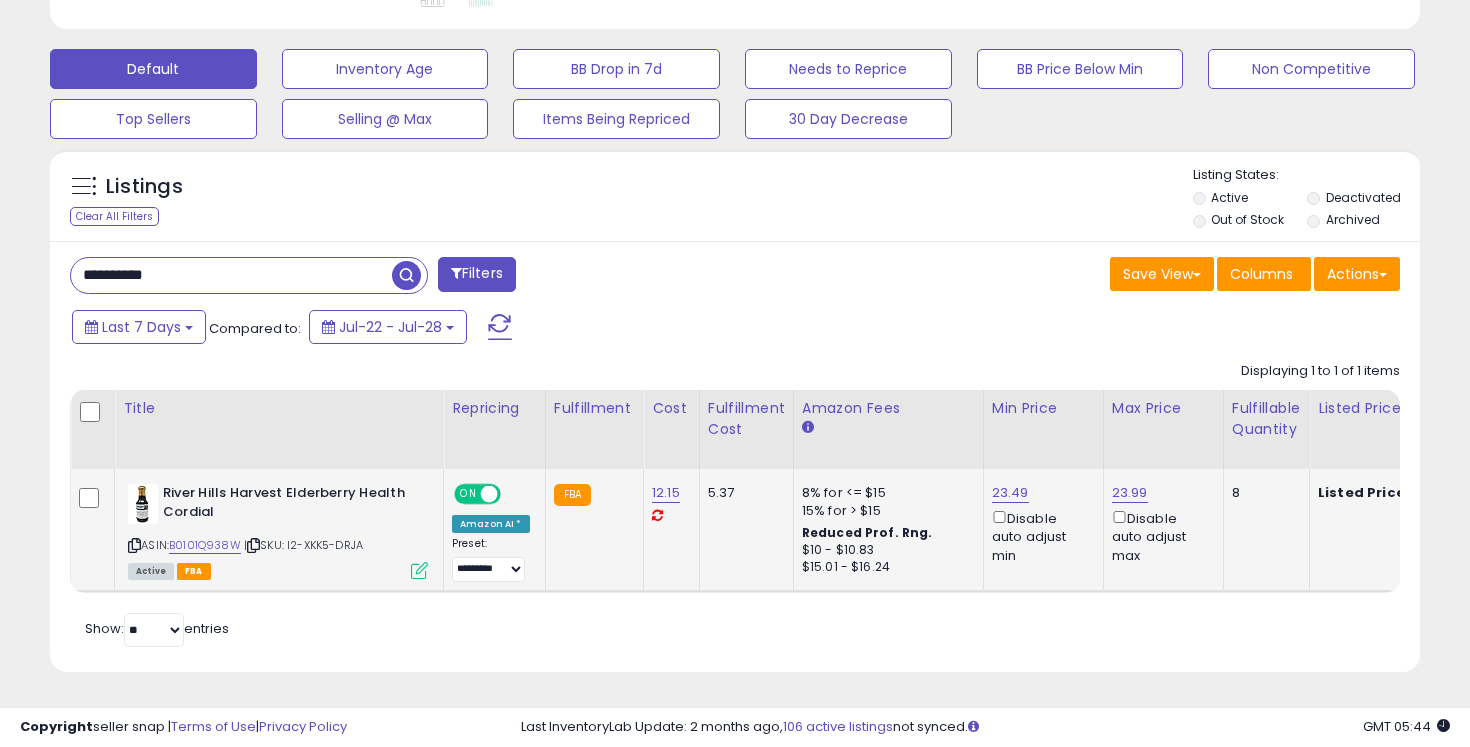 click on "**********" at bounding box center [231, 275] 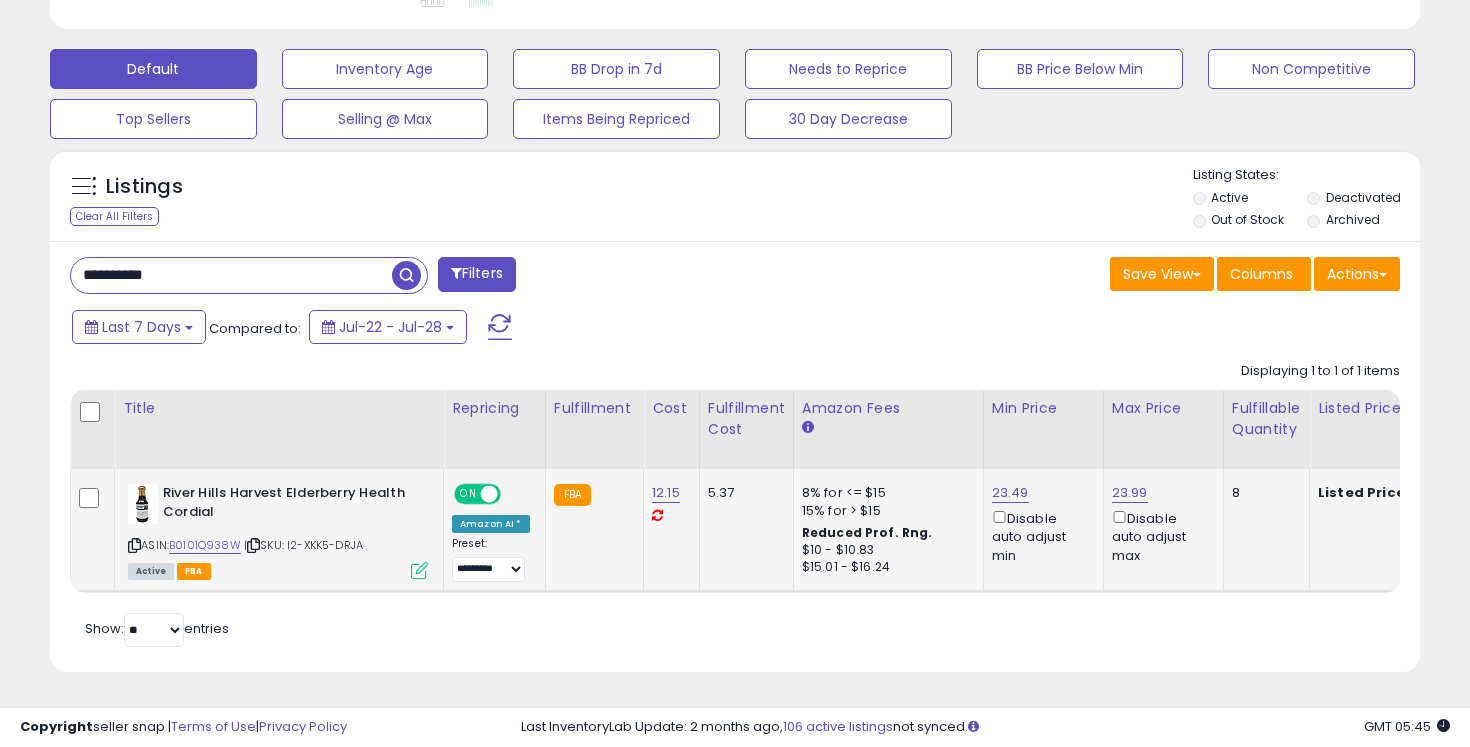 click on "**********" at bounding box center [231, 275] 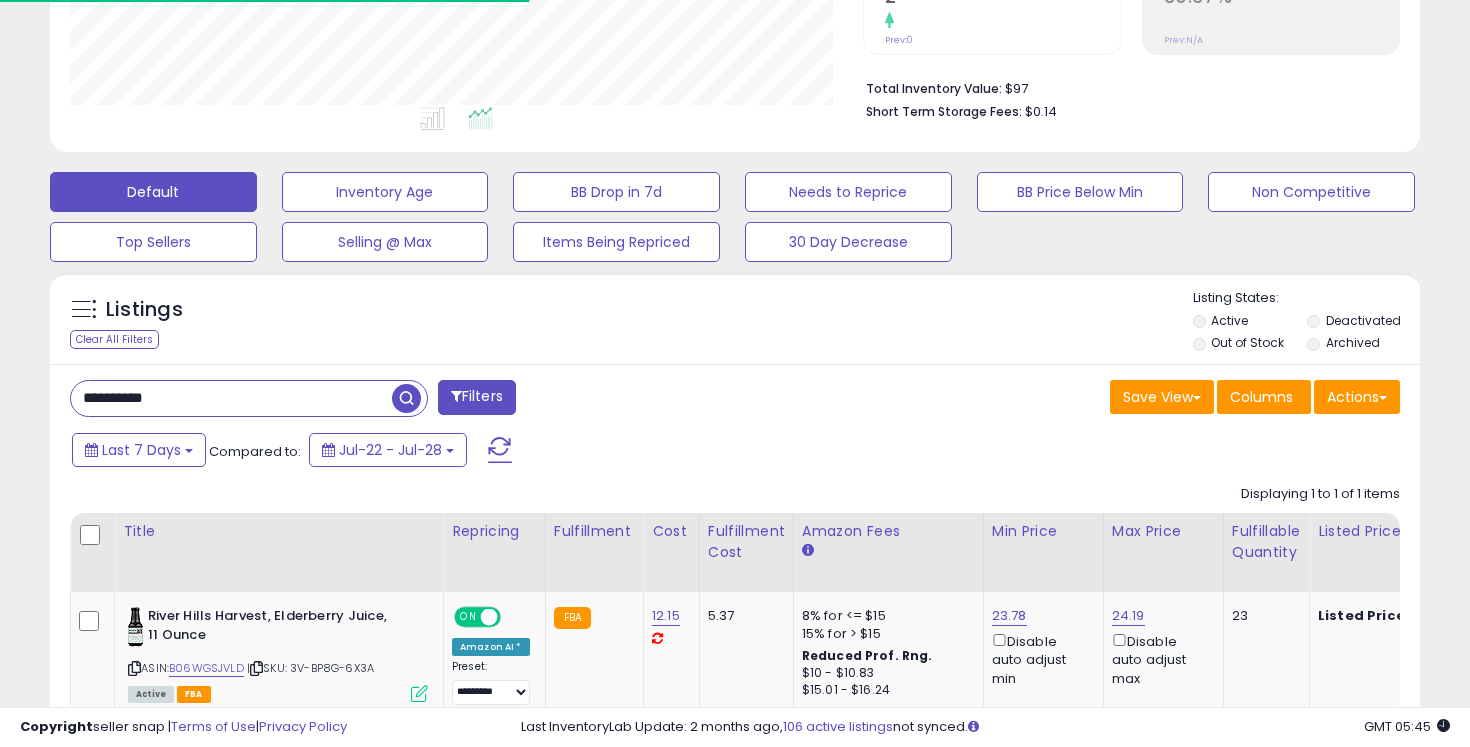 scroll, scrollTop: 581, scrollLeft: 0, axis: vertical 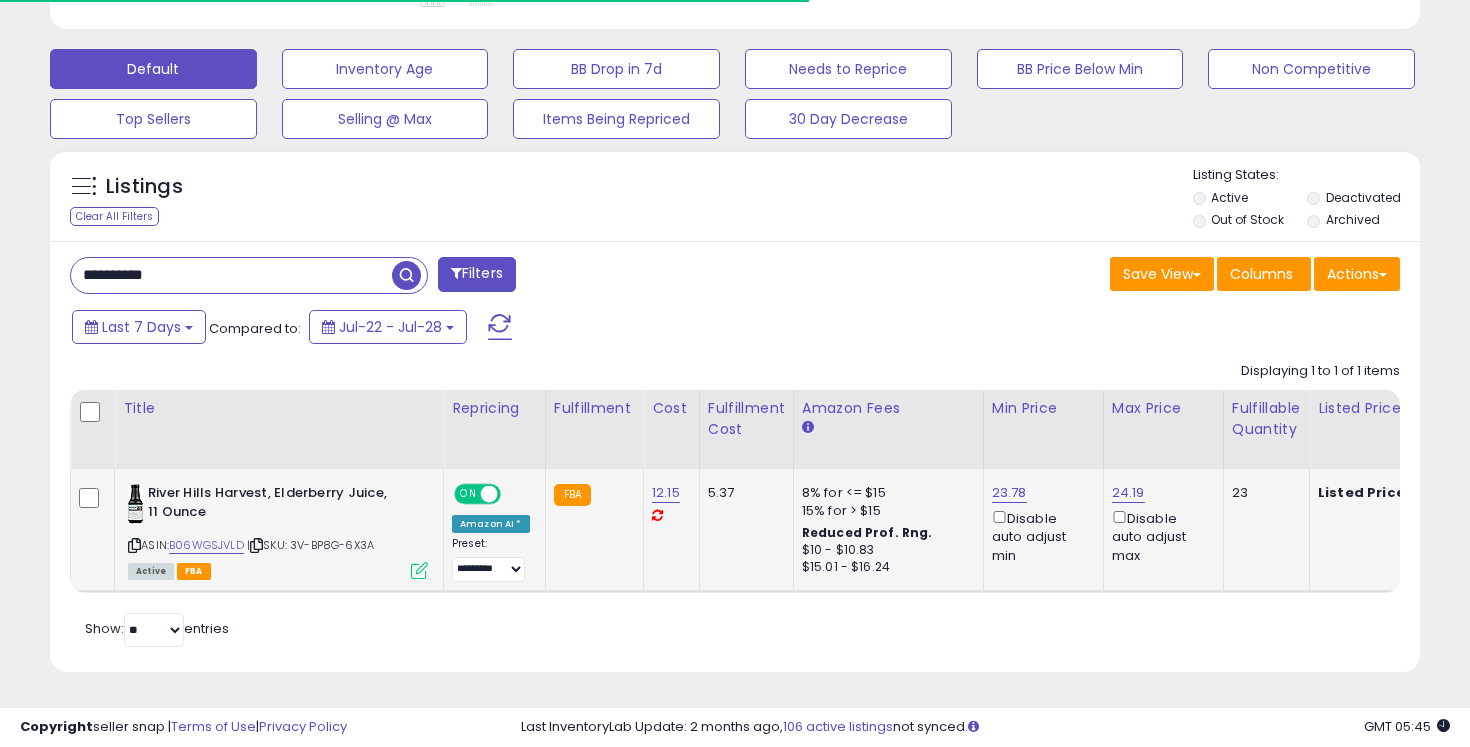 click on "23.78  Disable auto adjust min" at bounding box center [1040, 524] 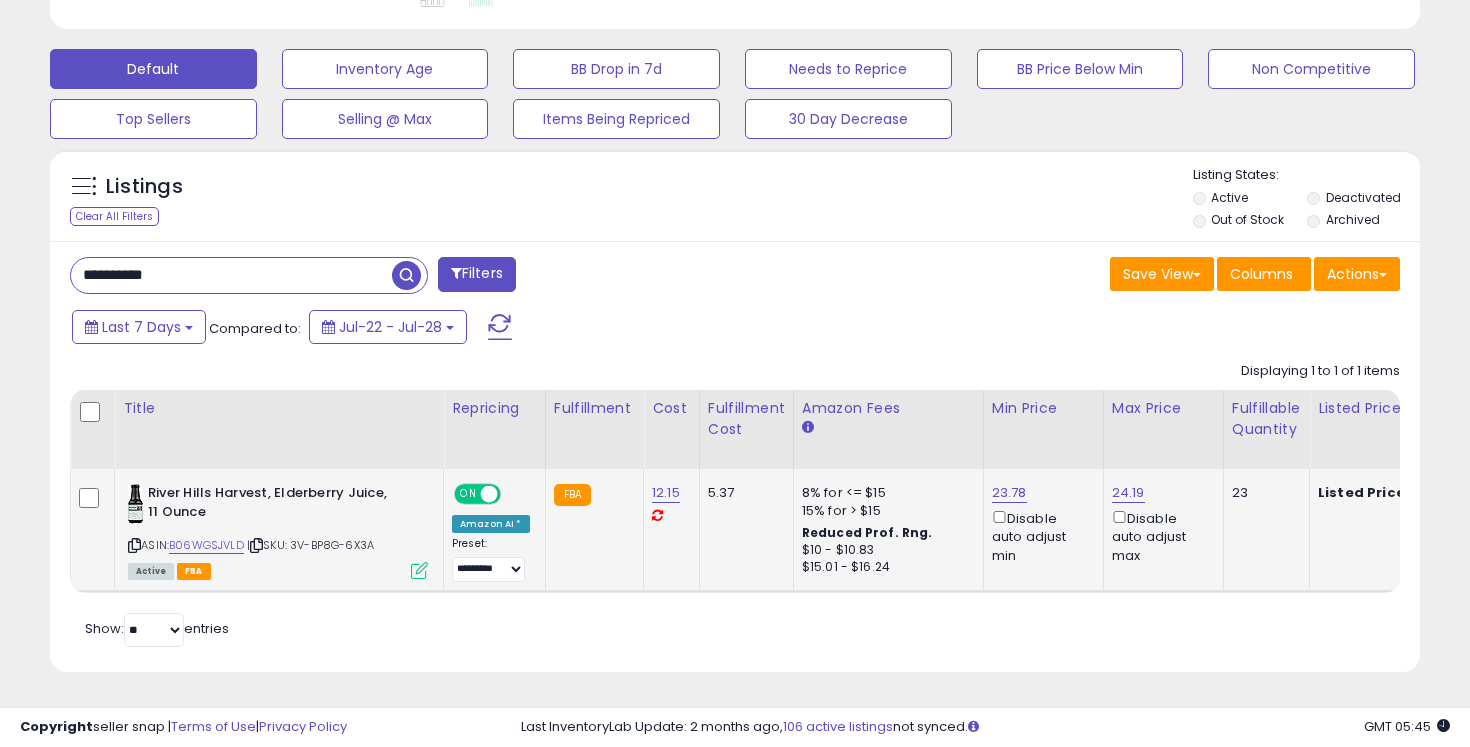 scroll, scrollTop: 999590, scrollLeft: 999206, axis: both 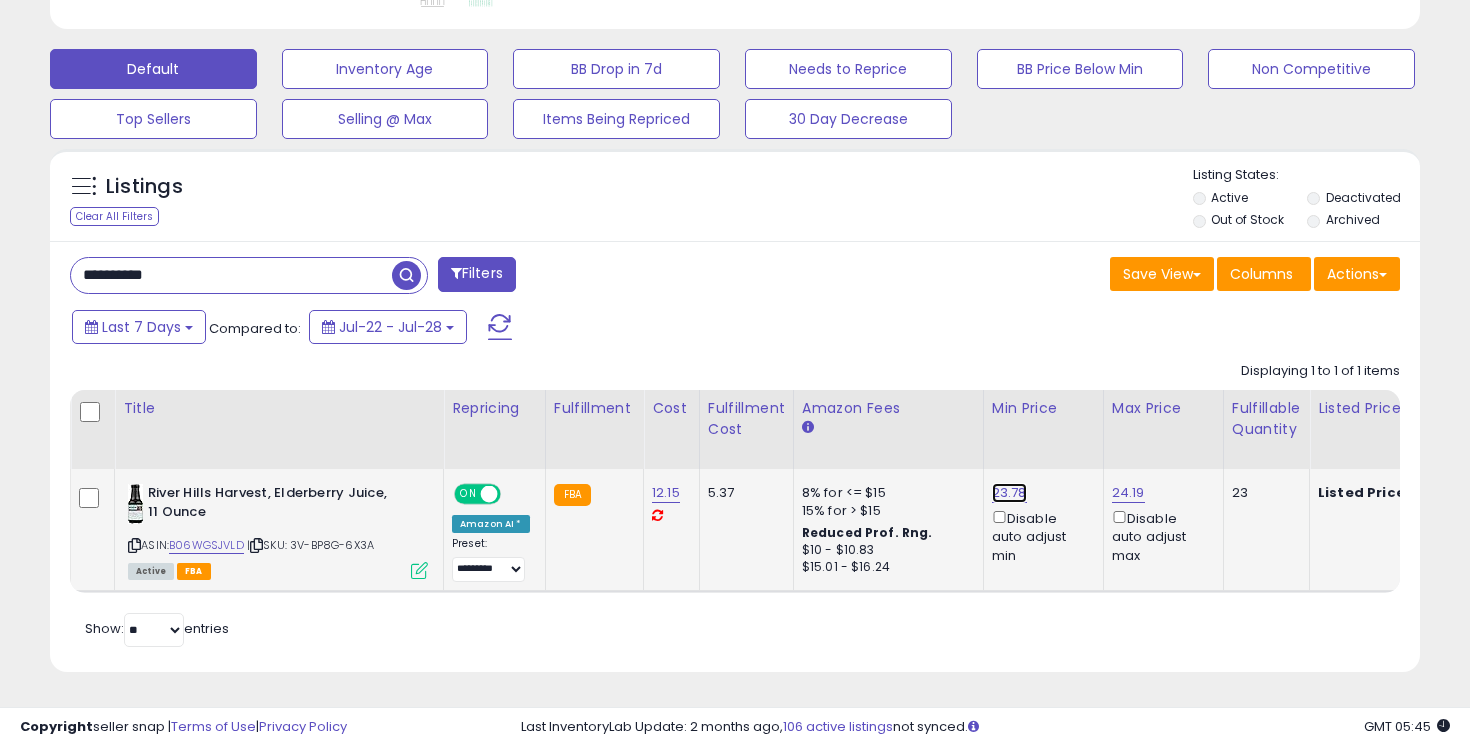 click on "23.78" at bounding box center [1009, 493] 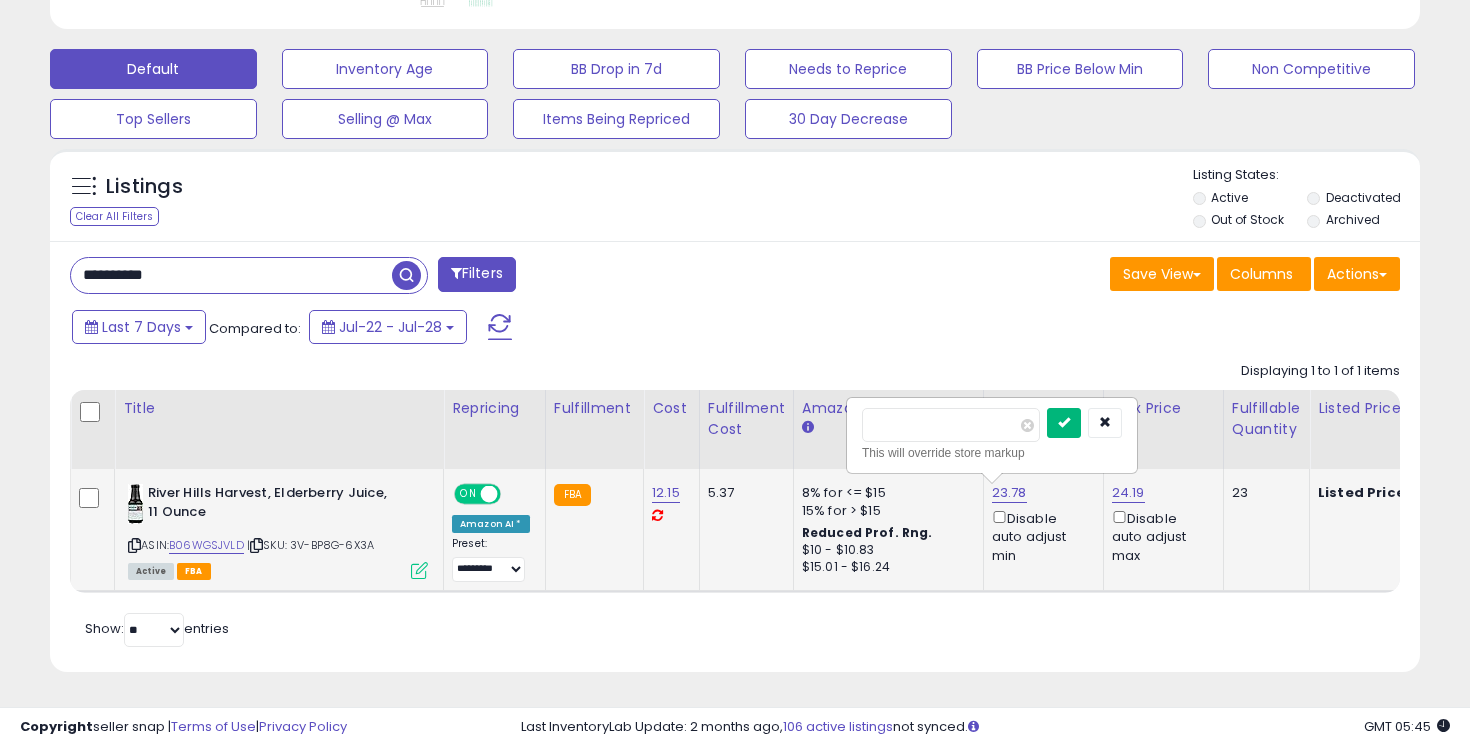type on "*****" 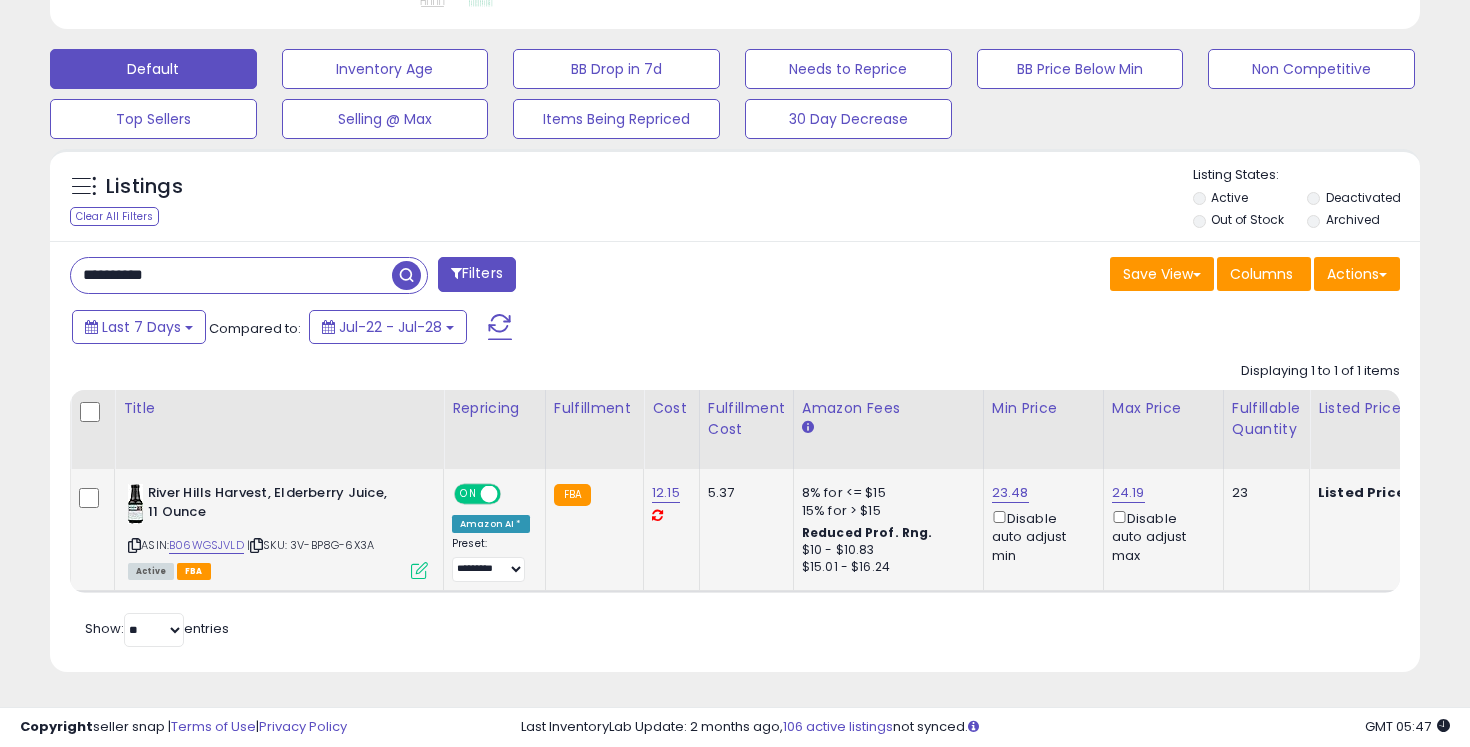 click on "**********" at bounding box center (231, 275) 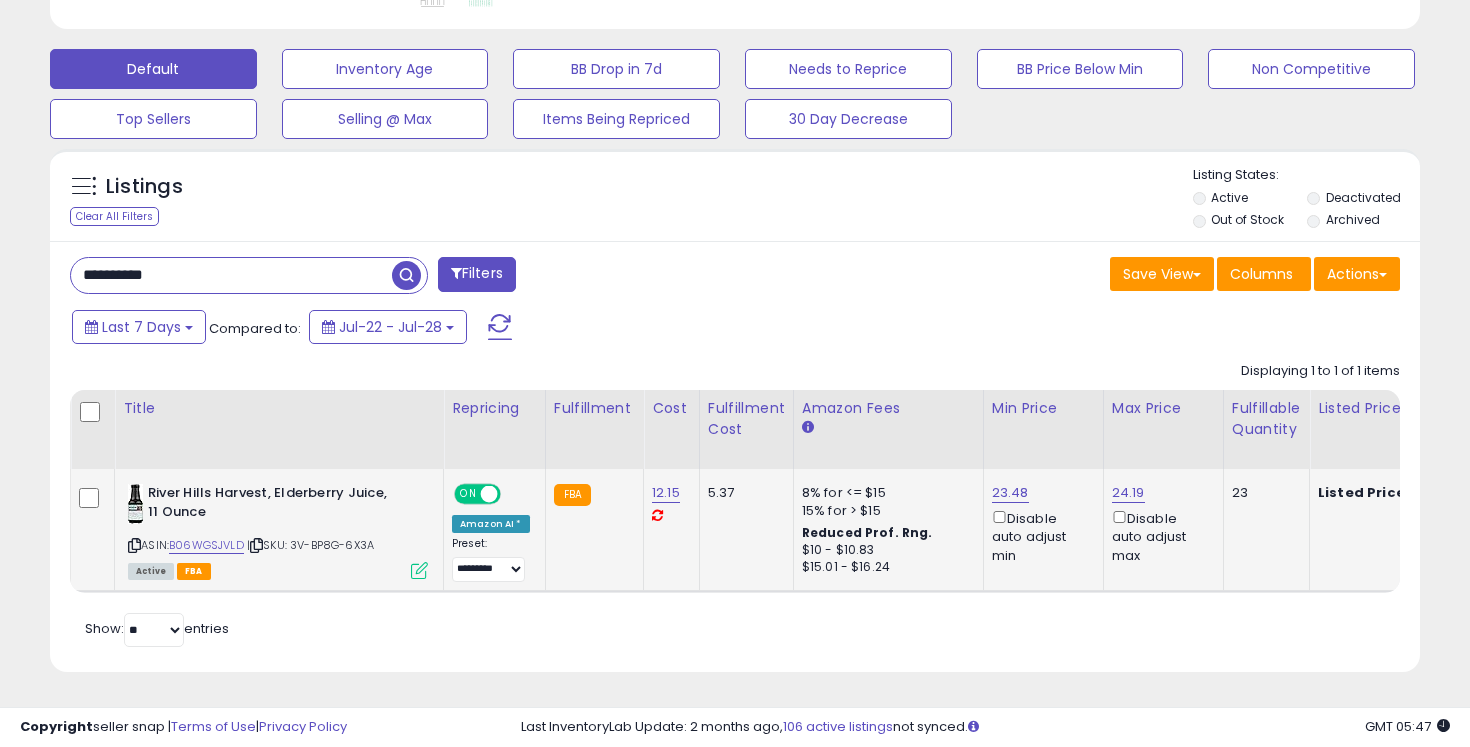 paste 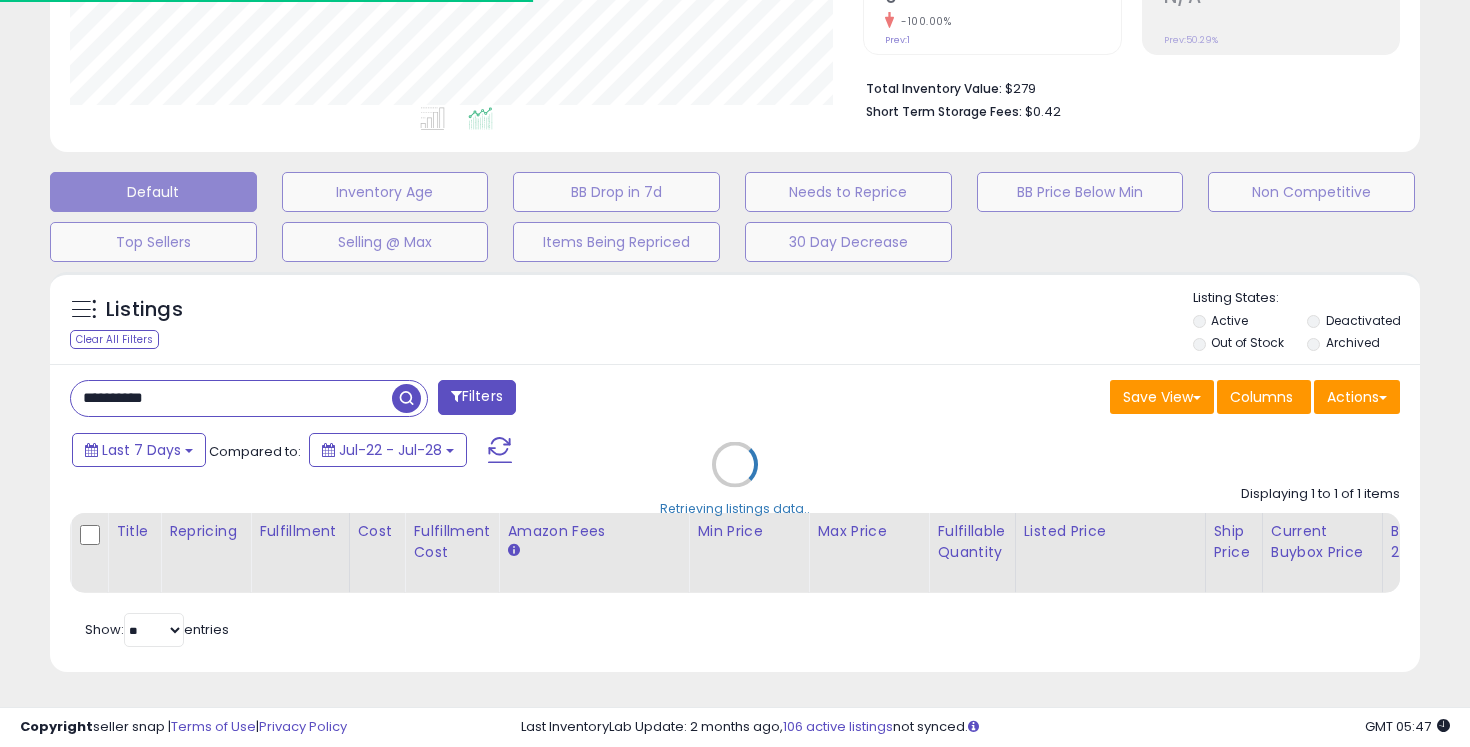 scroll, scrollTop: 581, scrollLeft: 0, axis: vertical 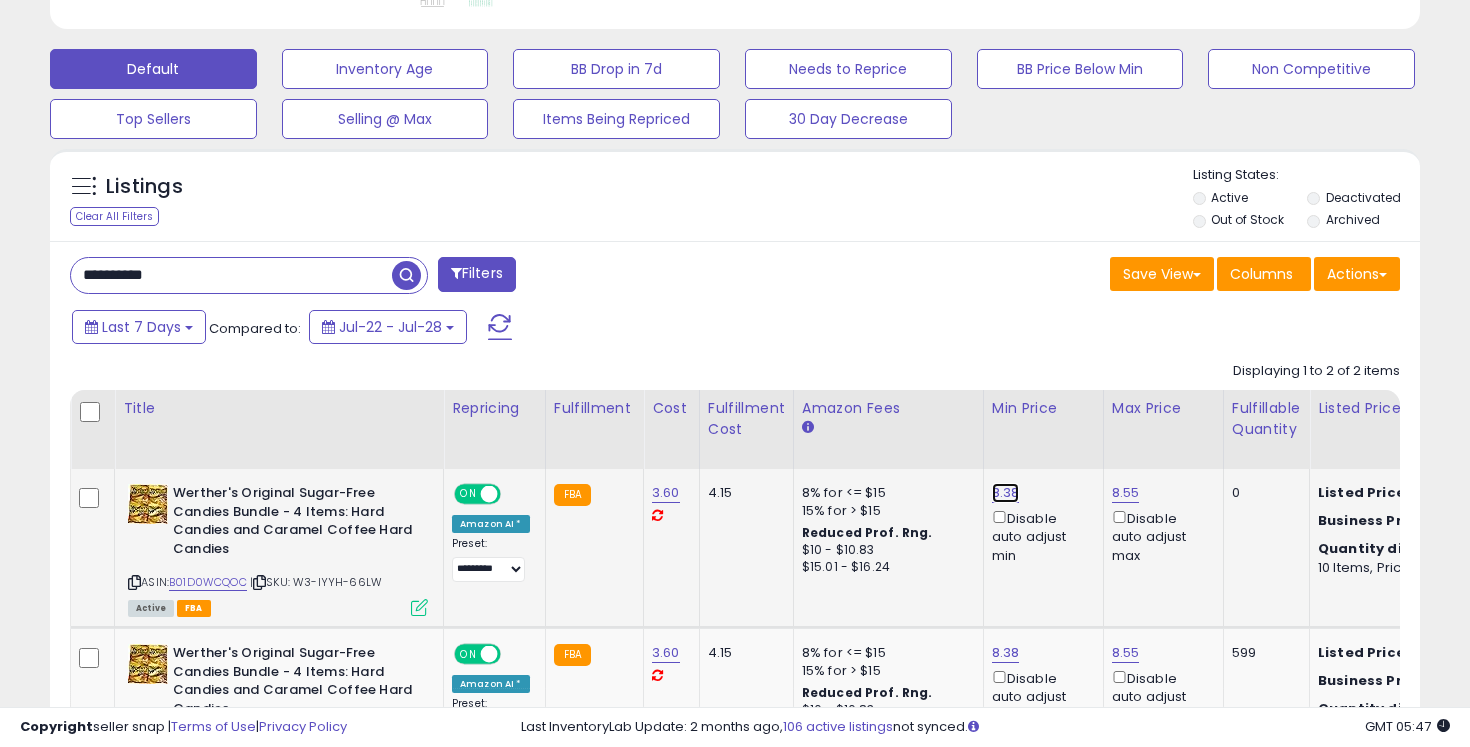 click on "8.38" at bounding box center [1006, 493] 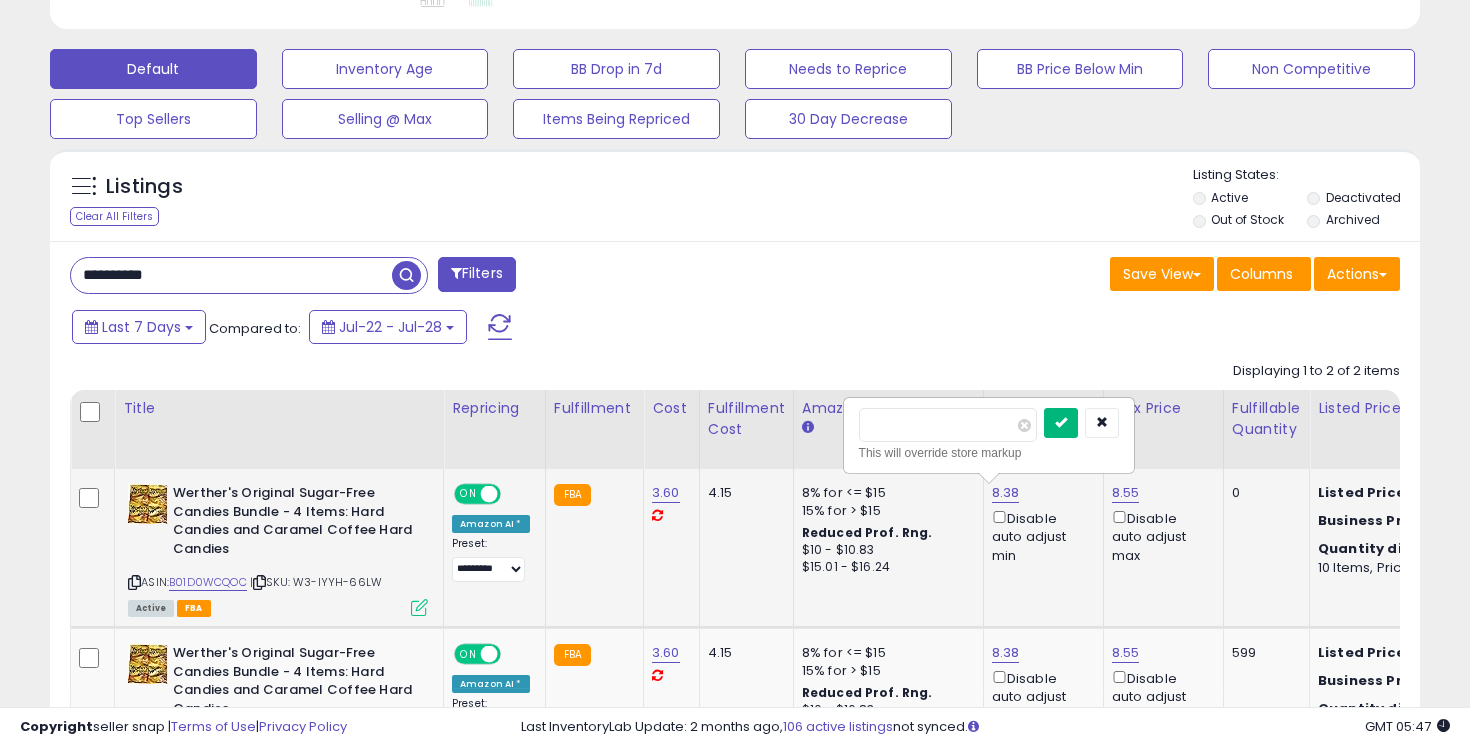 type on "****" 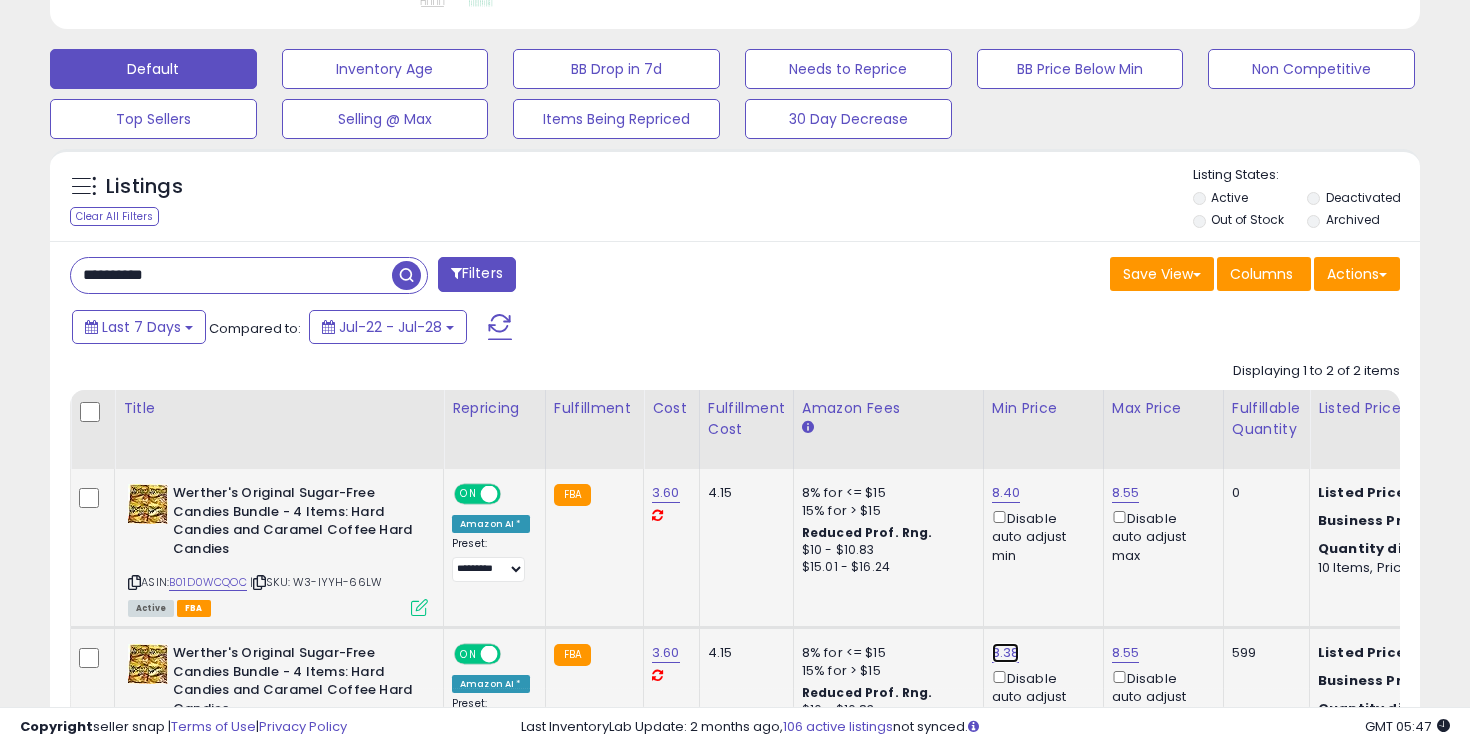 click on "8.38" at bounding box center (1006, 493) 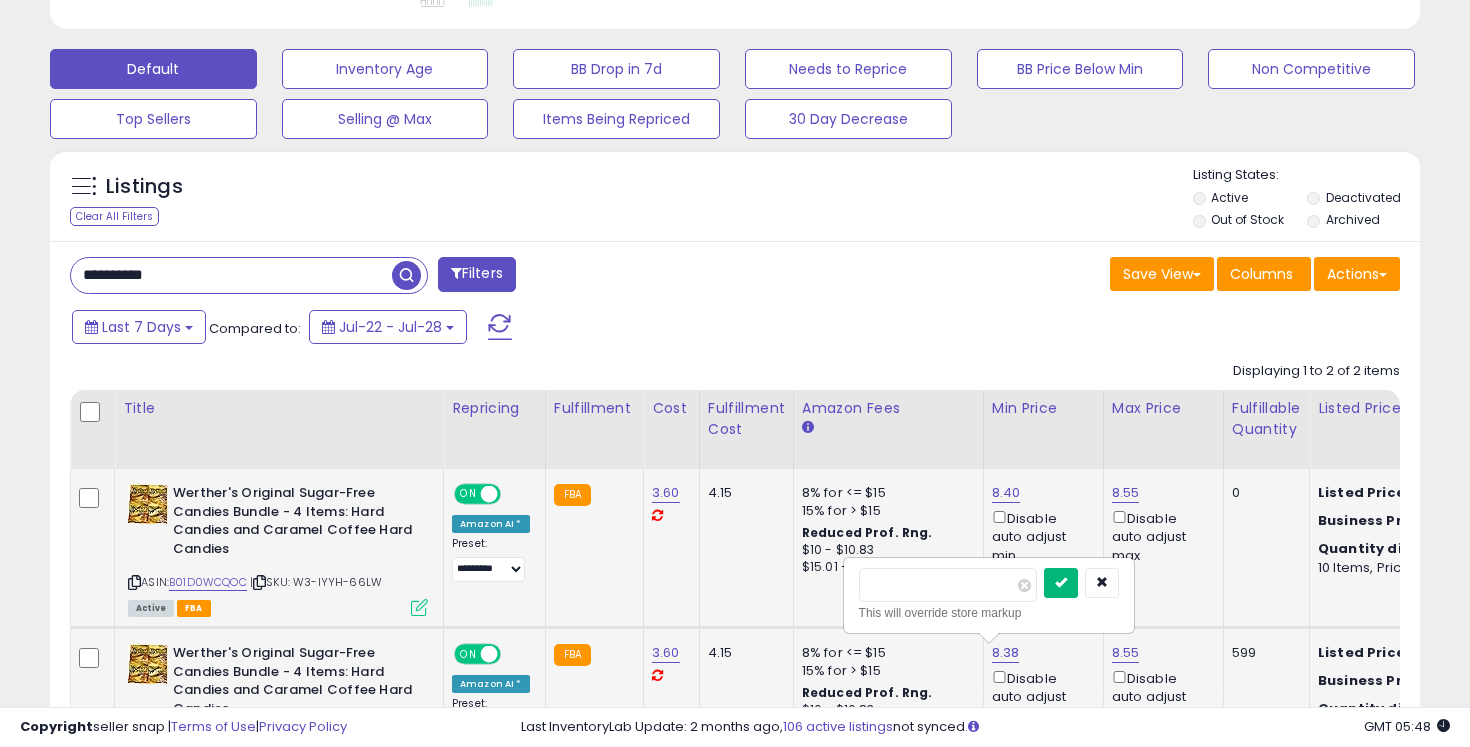 type on "****" 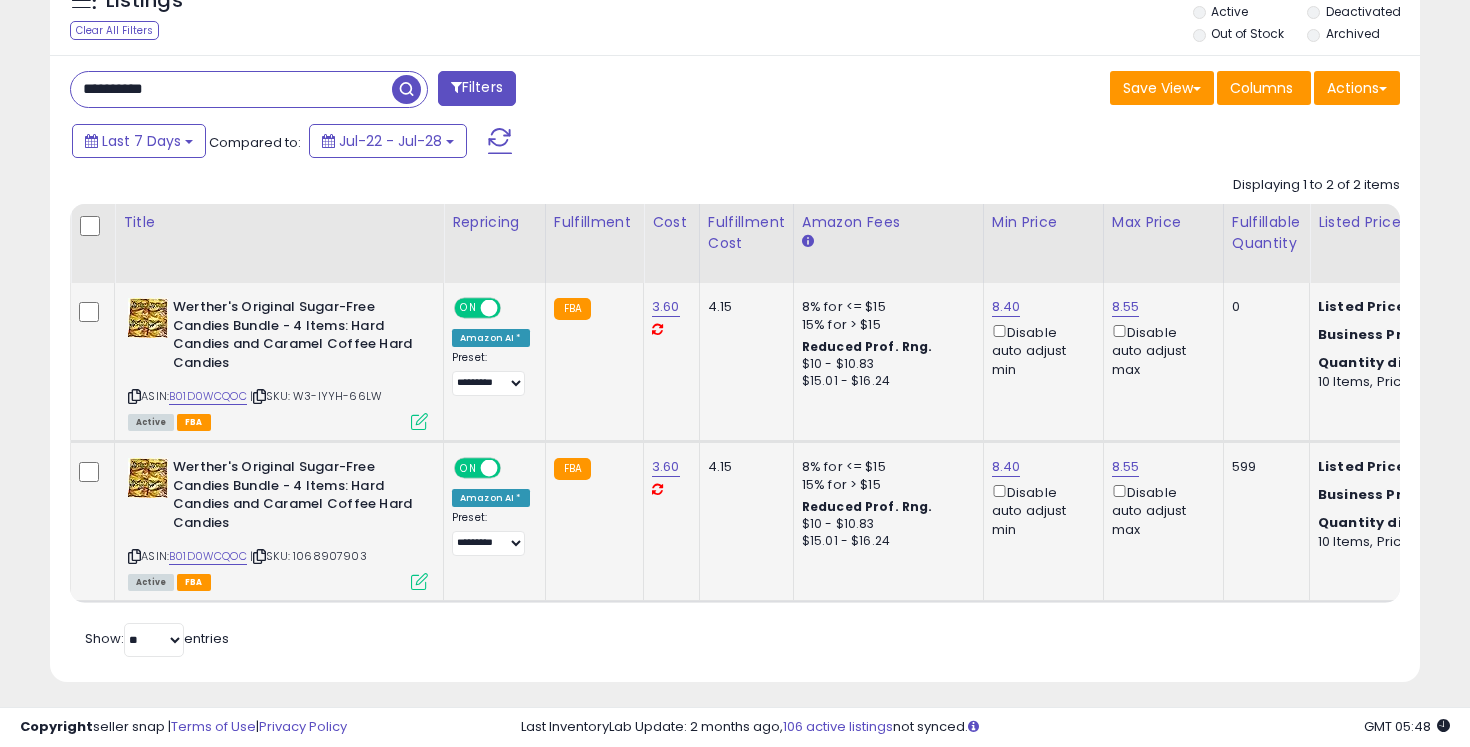 scroll, scrollTop: 759, scrollLeft: 0, axis: vertical 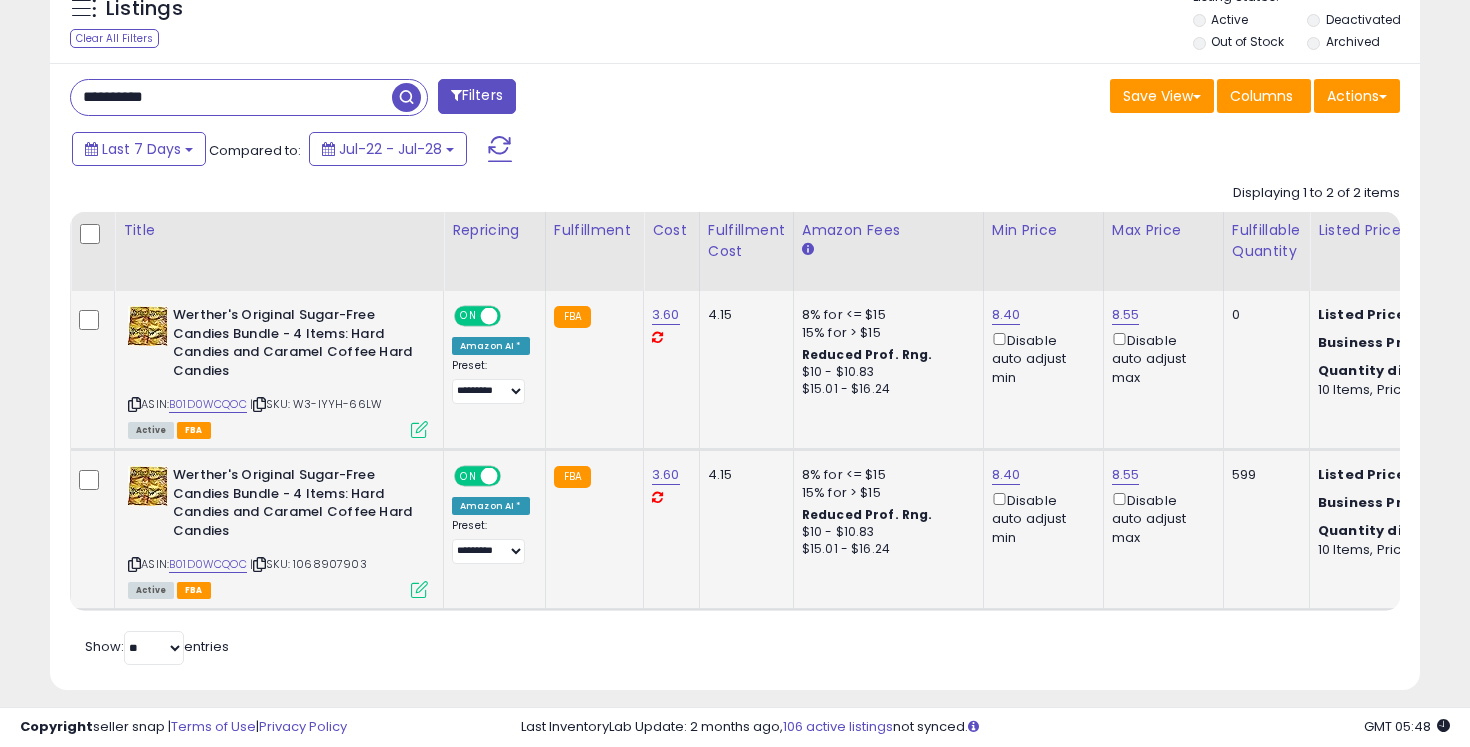 click on "8.55  Disable auto adjust max" at bounding box center (1160, 346) 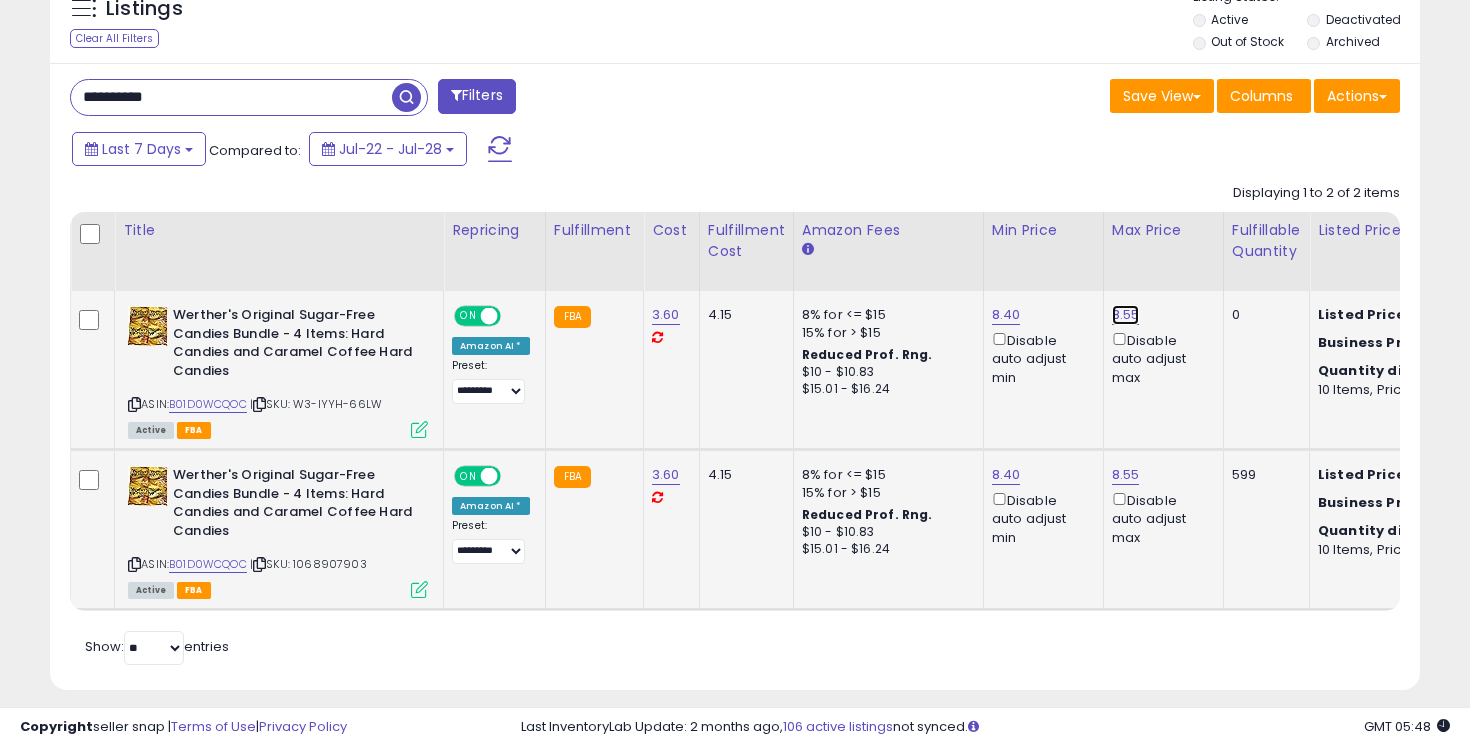 click on "8.55" at bounding box center (1126, 315) 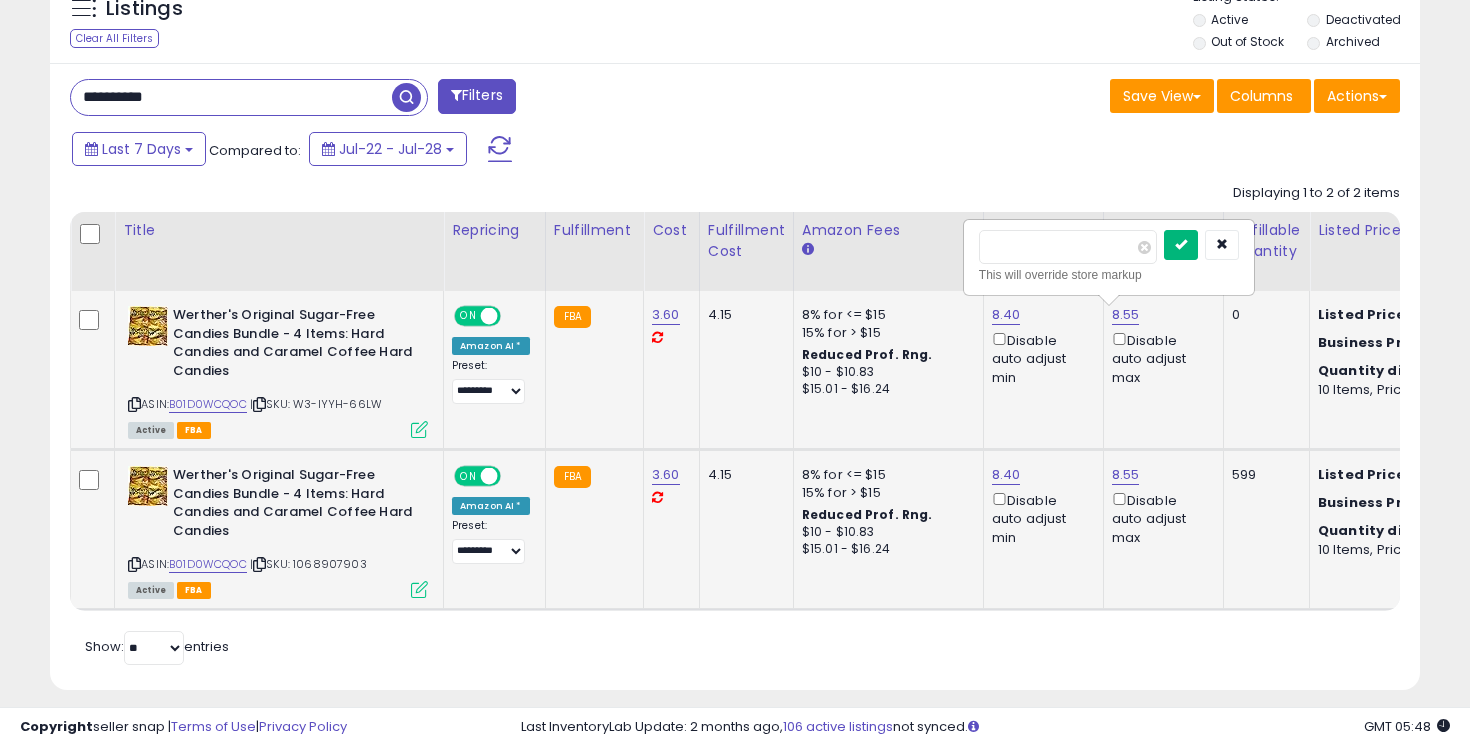 type on "****" 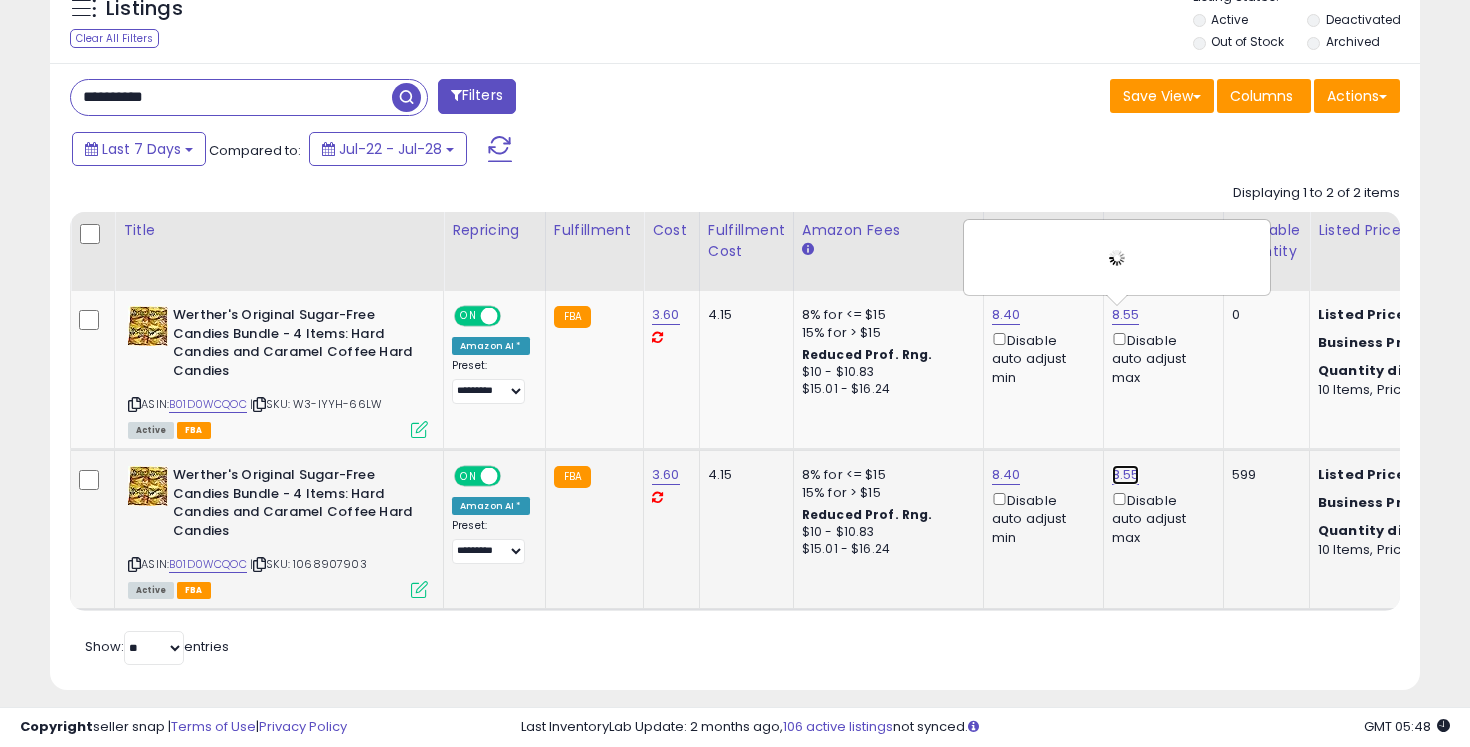 click on "8.55" at bounding box center [1126, 315] 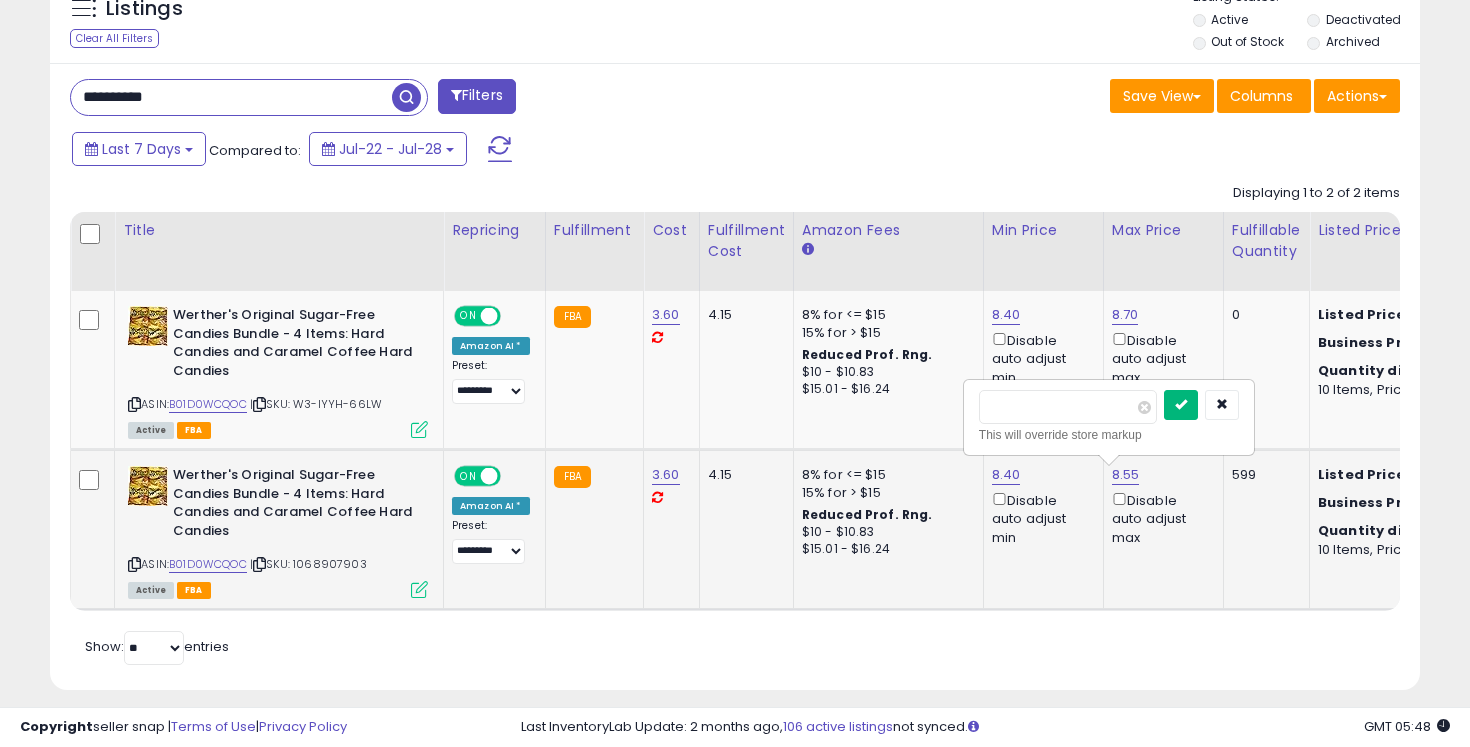 type on "****" 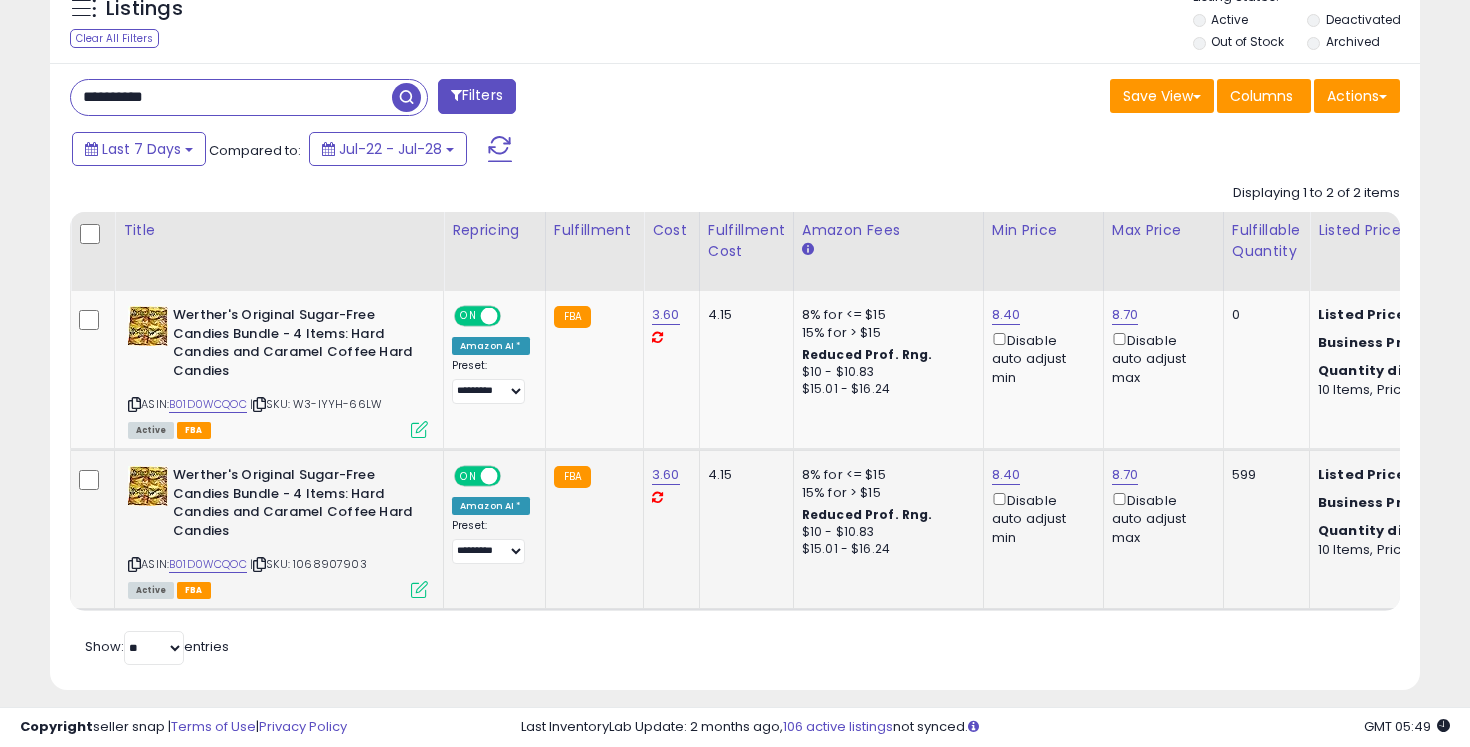 click on "**********" at bounding box center (231, 97) 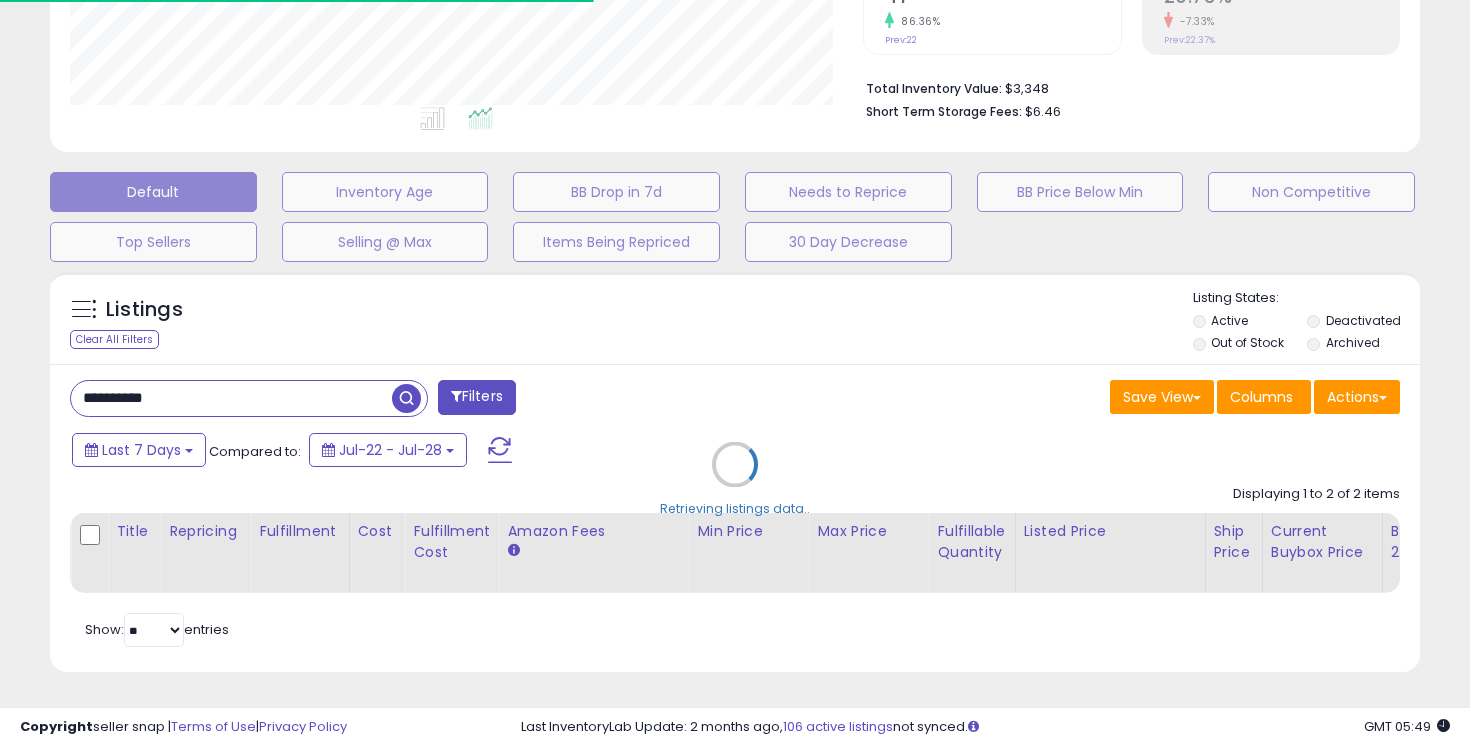 scroll, scrollTop: 581, scrollLeft: 0, axis: vertical 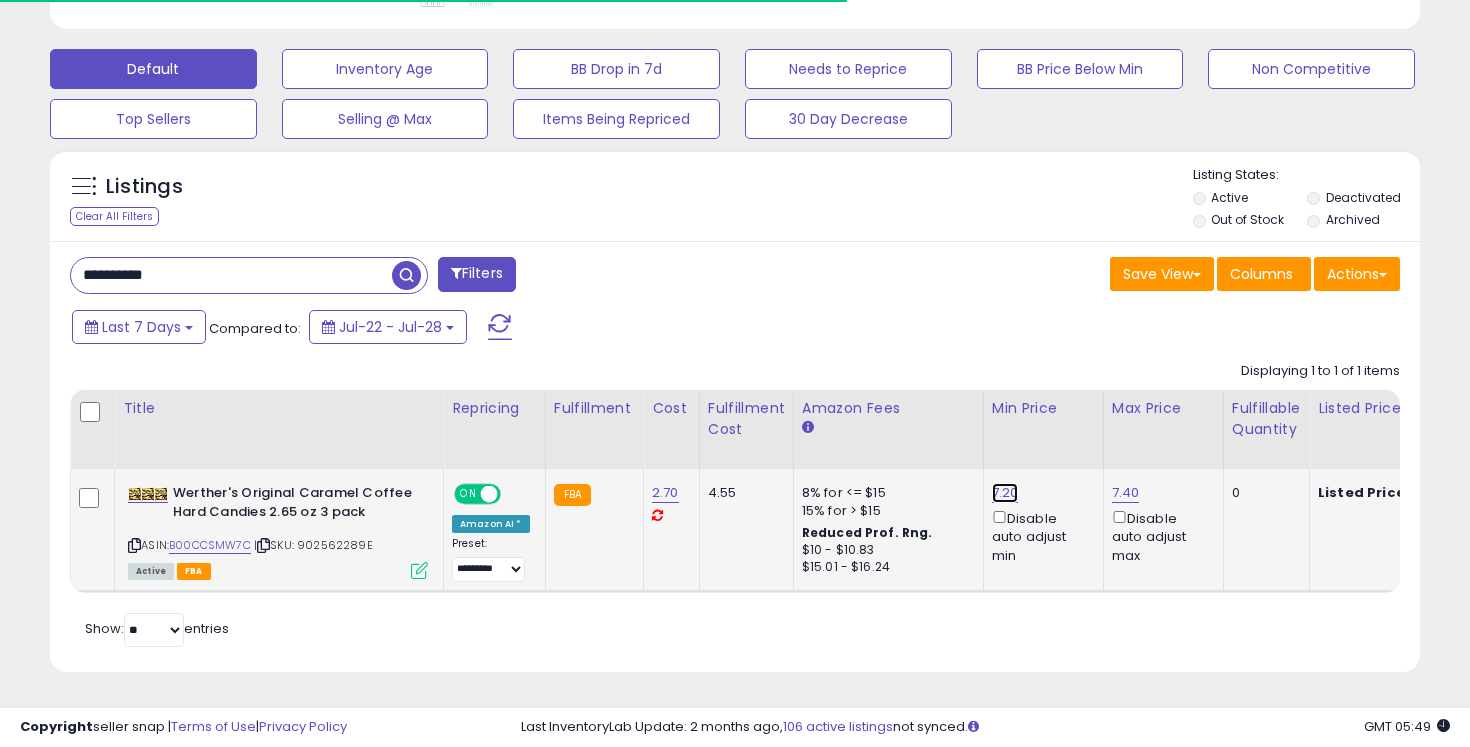 click on "7.20" at bounding box center (1005, 493) 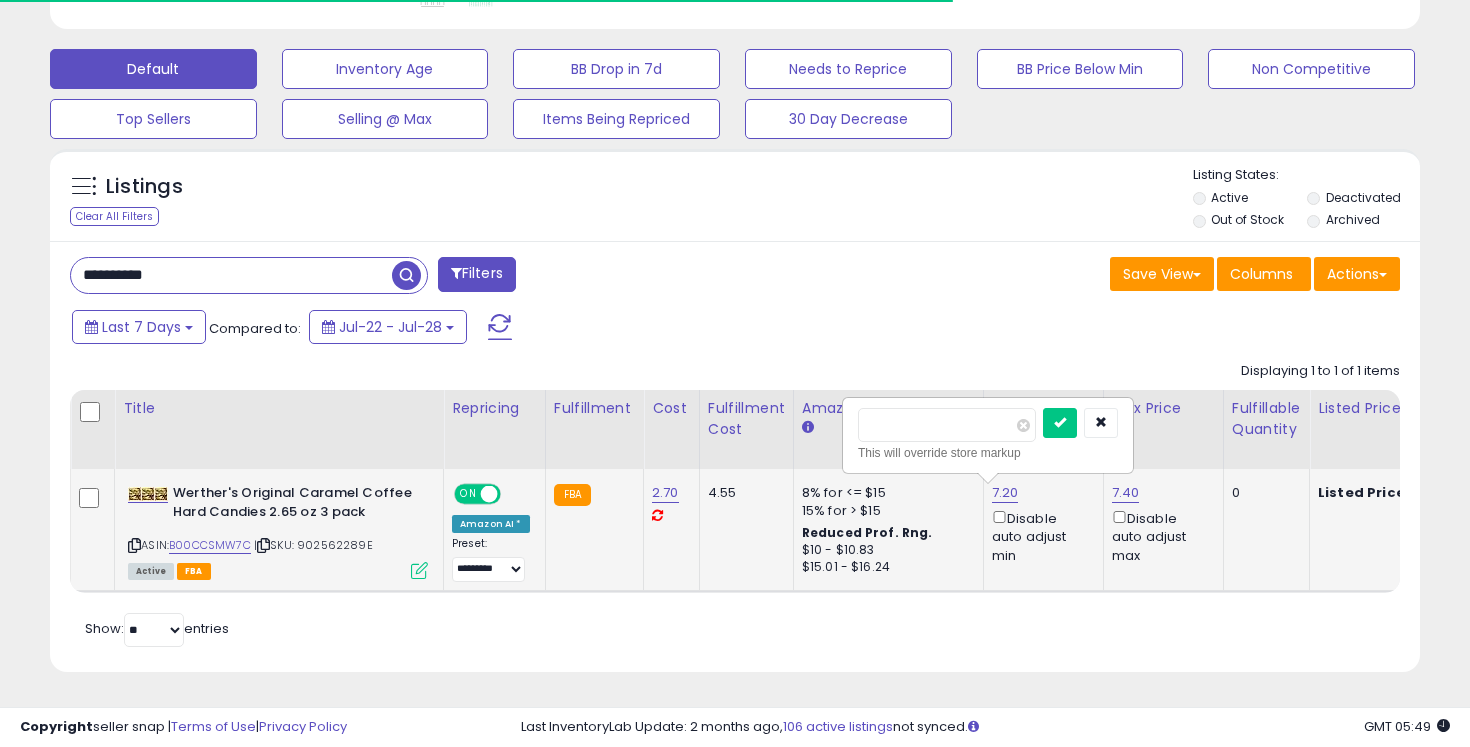 scroll, scrollTop: 999590, scrollLeft: 999206, axis: both 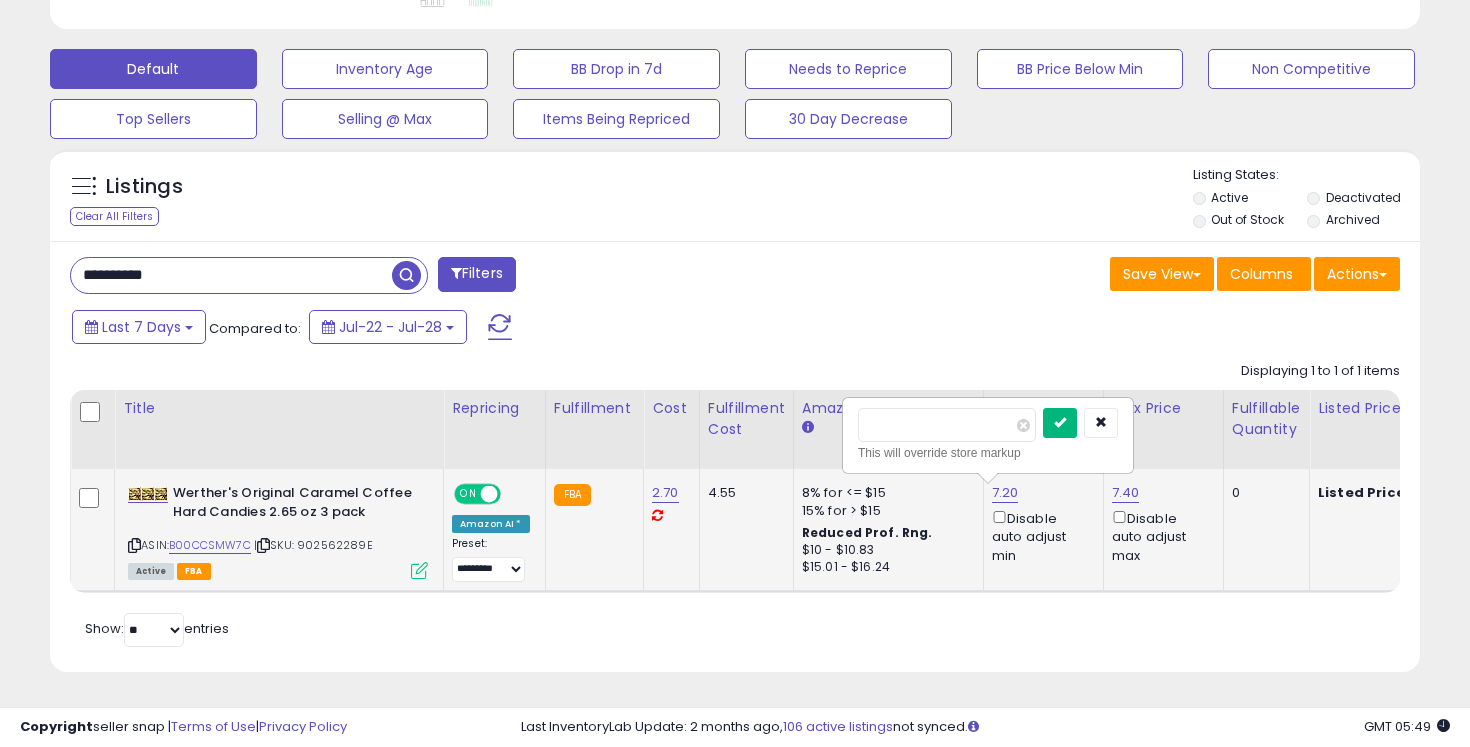 type on "****" 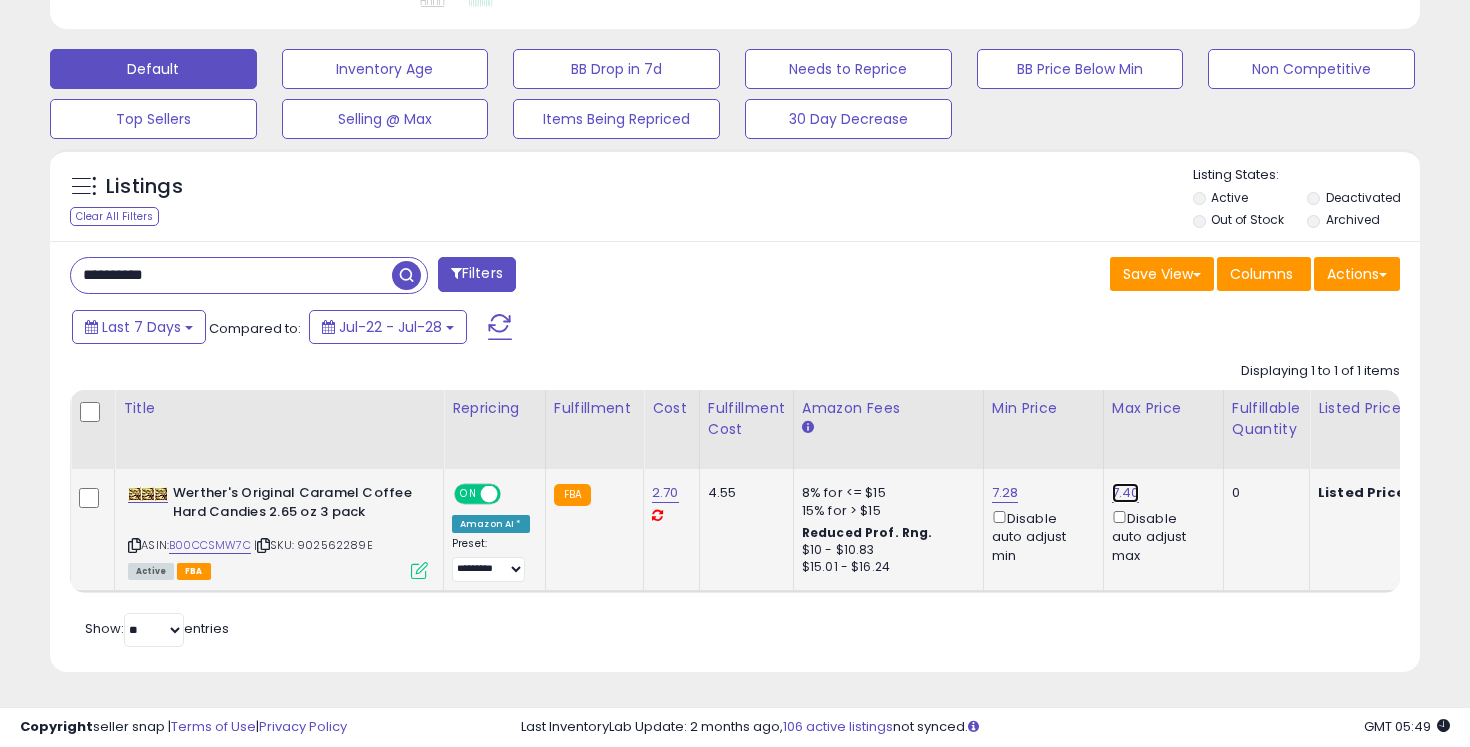 click on "7.40" at bounding box center [1126, 493] 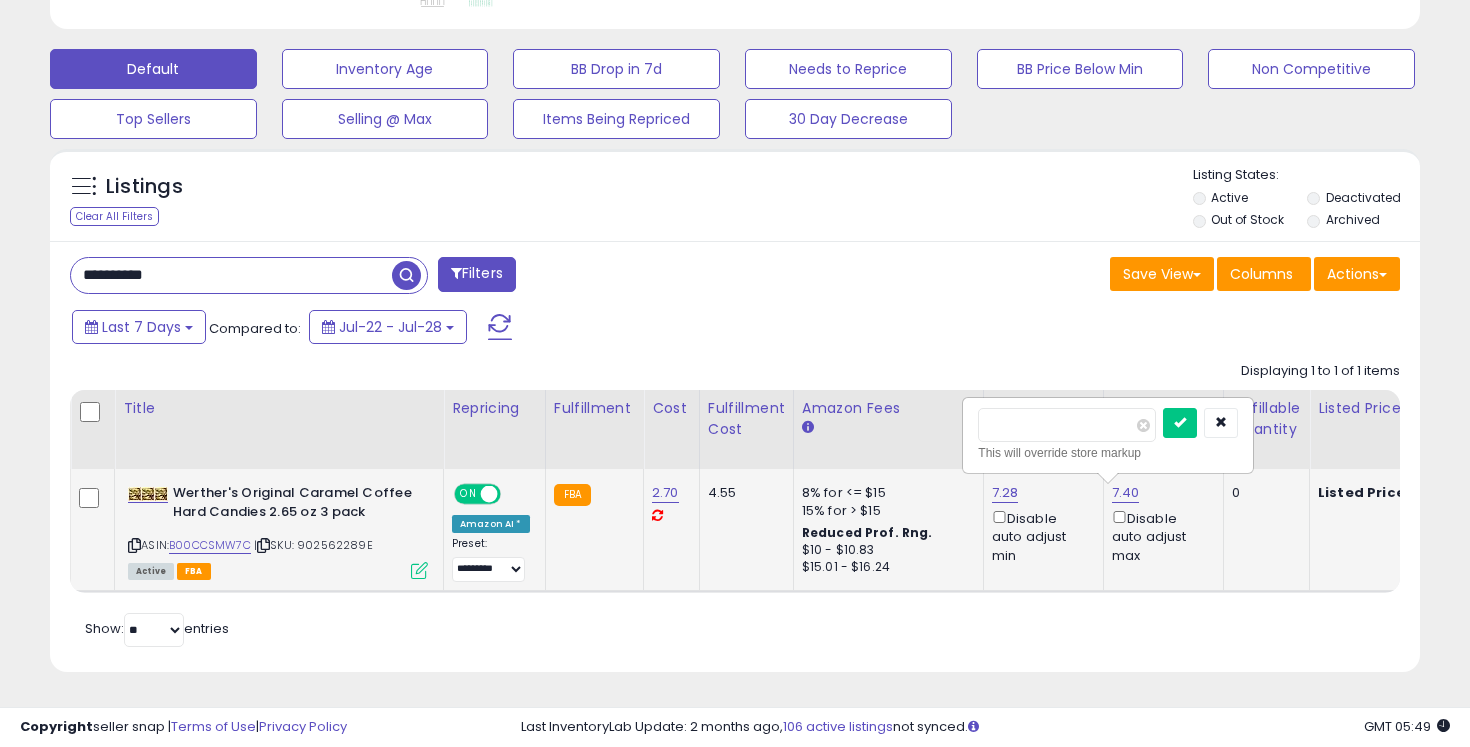 type on "****" 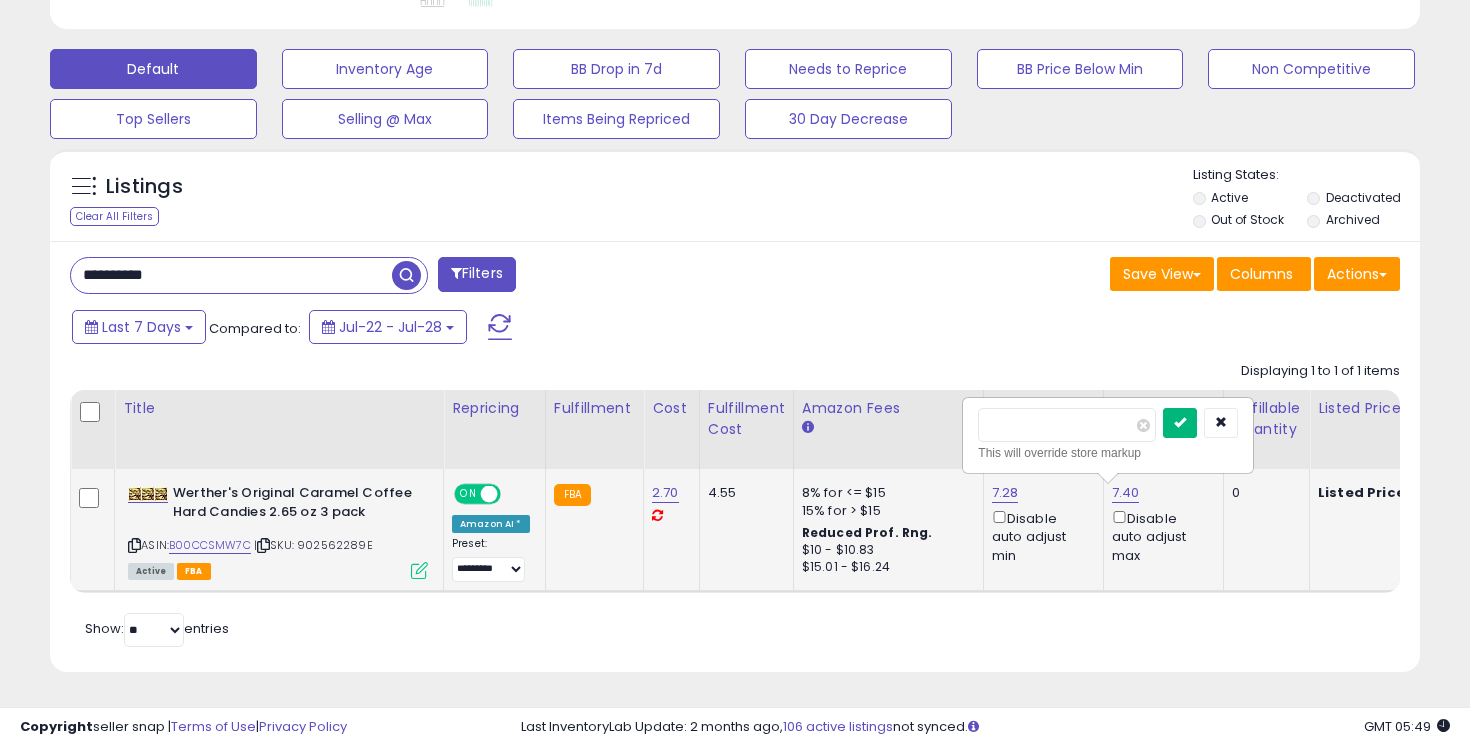 click at bounding box center (1180, 422) 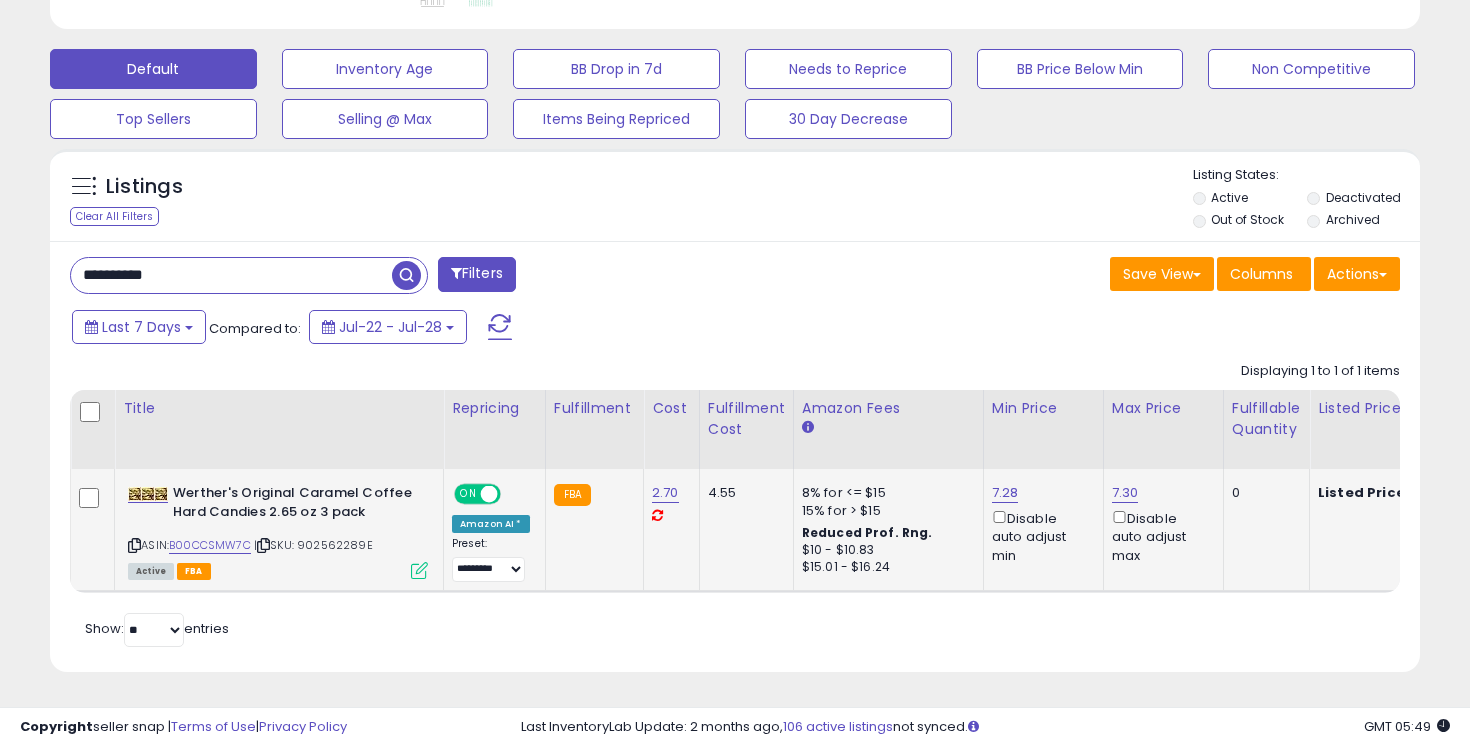 click on "**********" at bounding box center (231, 275) 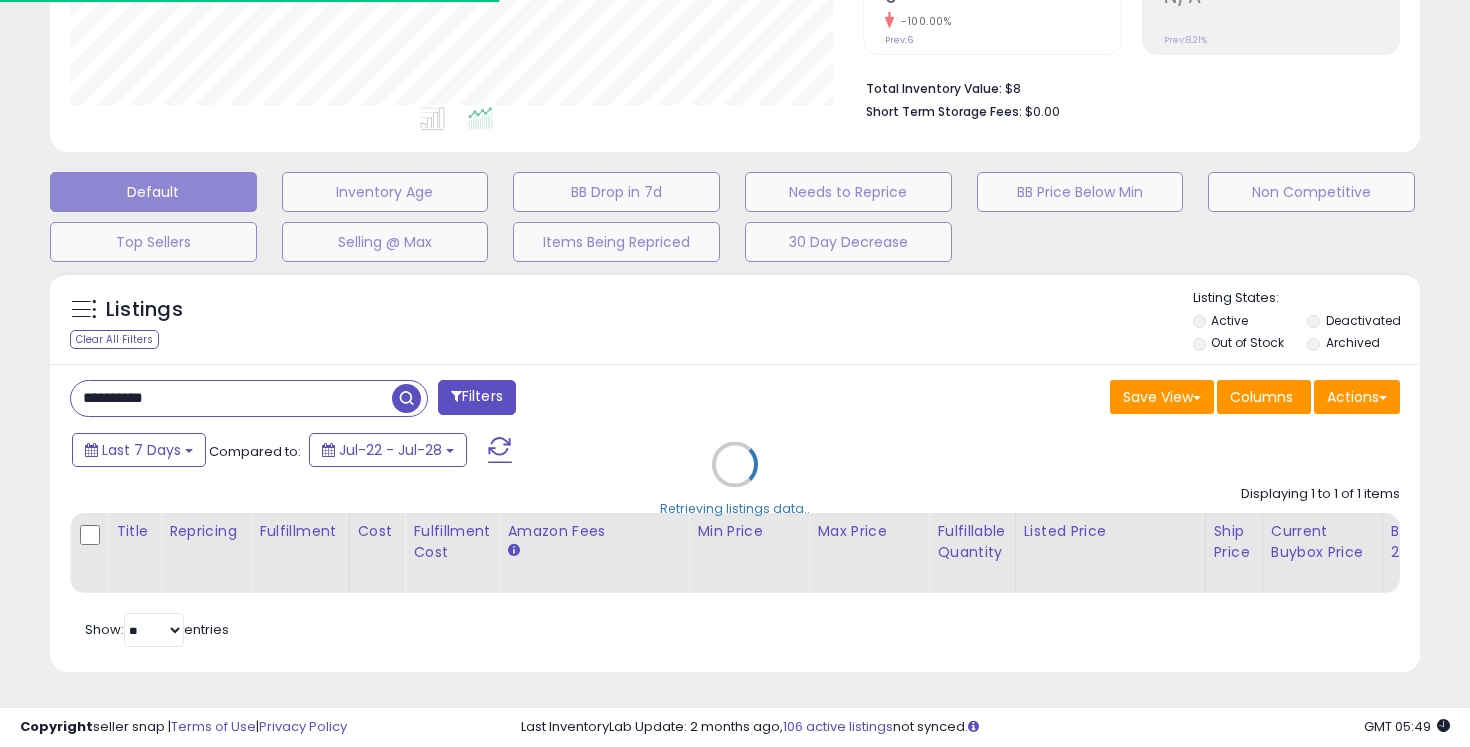scroll, scrollTop: 581, scrollLeft: 0, axis: vertical 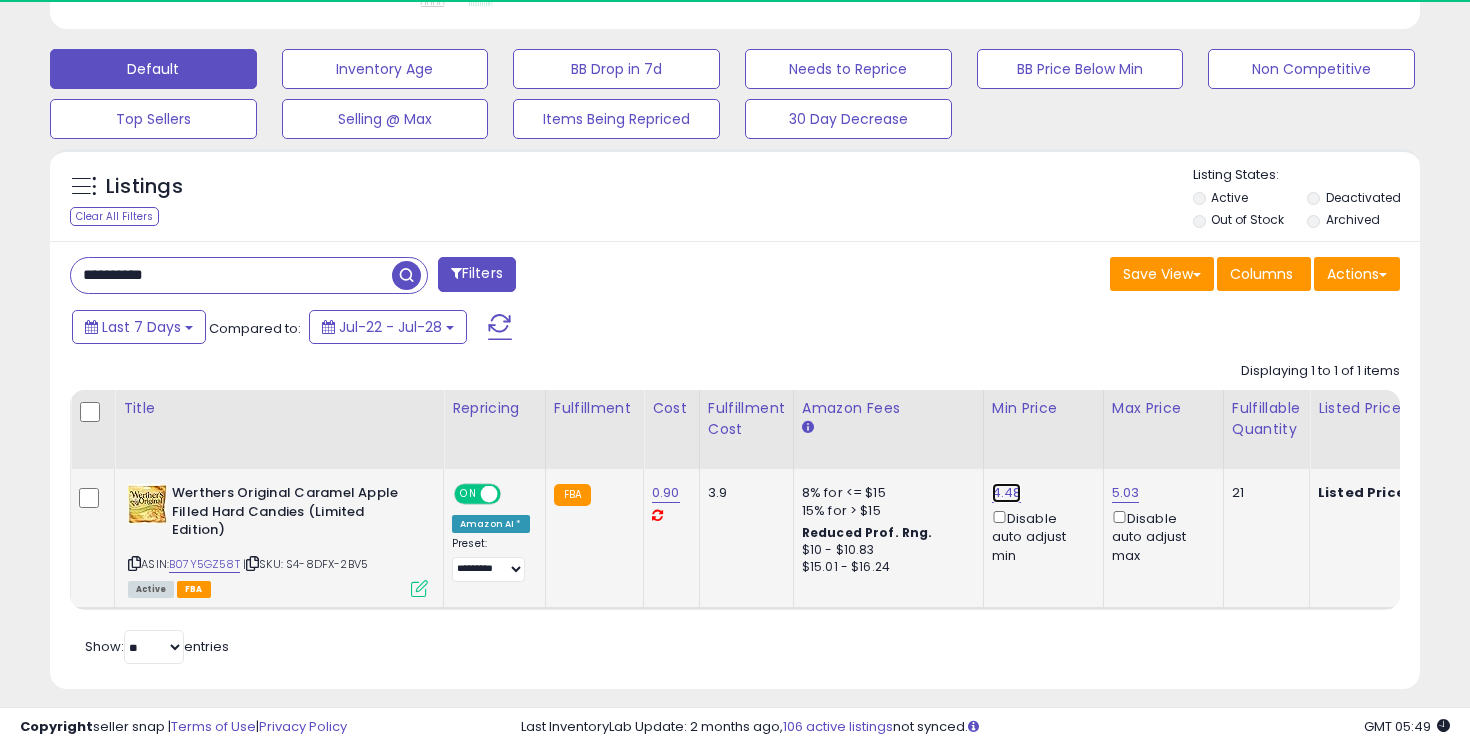 click on "4.48" at bounding box center [1007, 493] 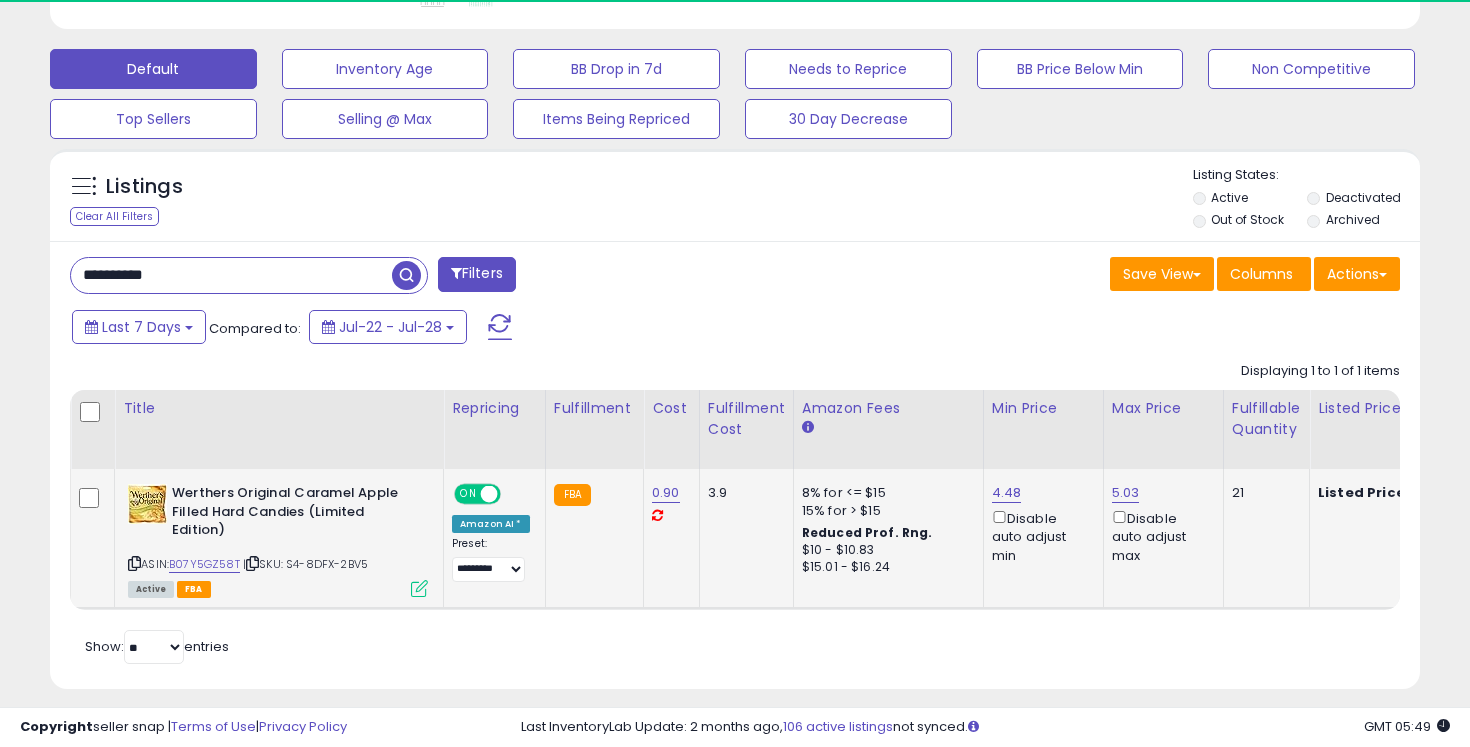 scroll, scrollTop: 999590, scrollLeft: 999206, axis: both 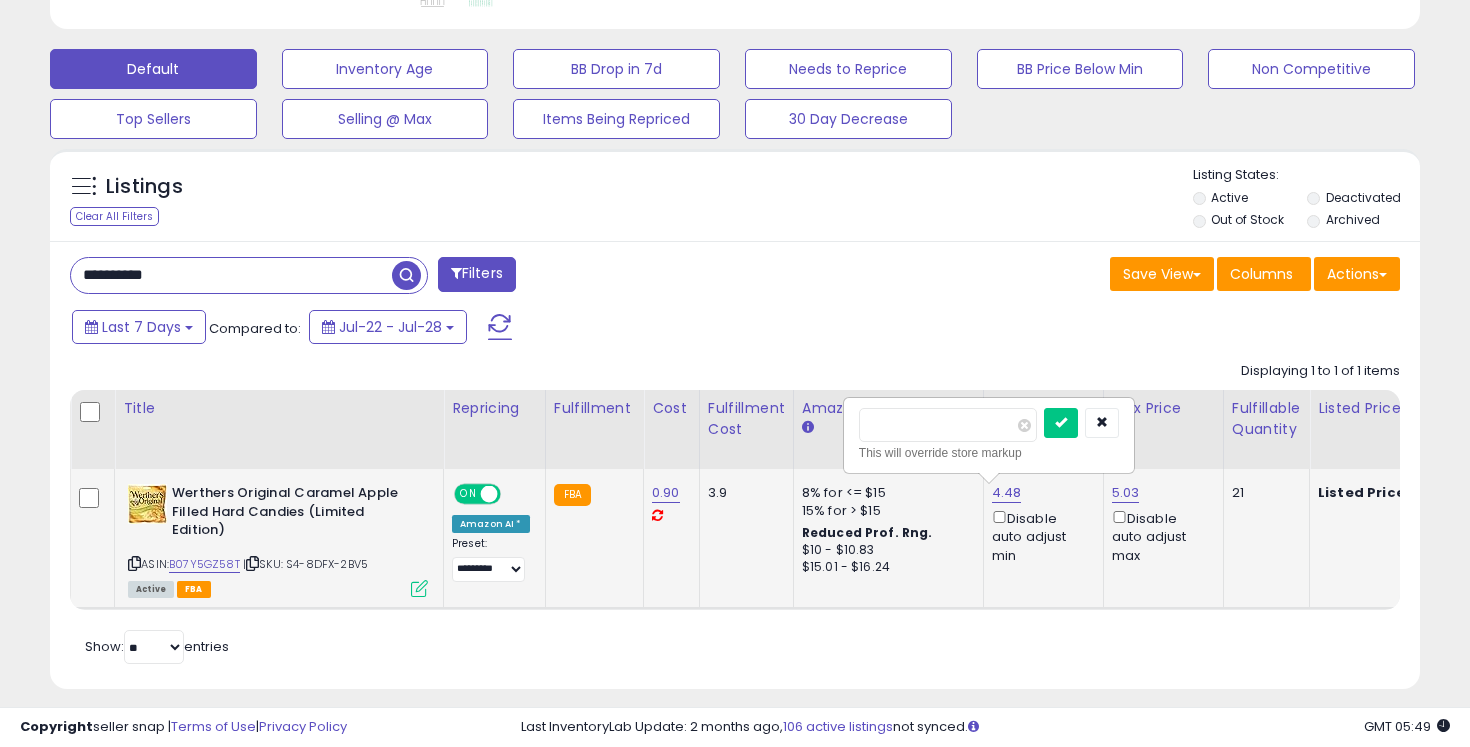 type on "****" 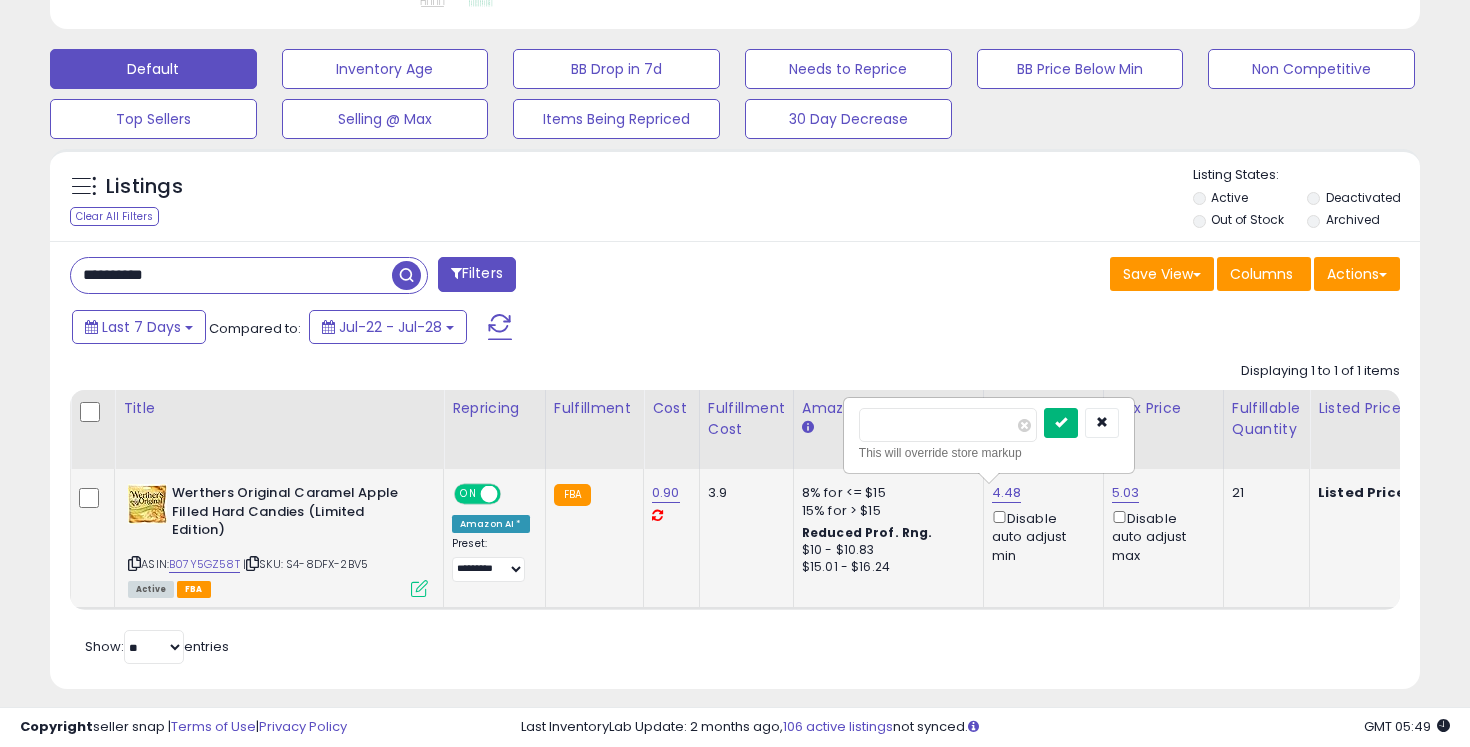 click at bounding box center (1061, 423) 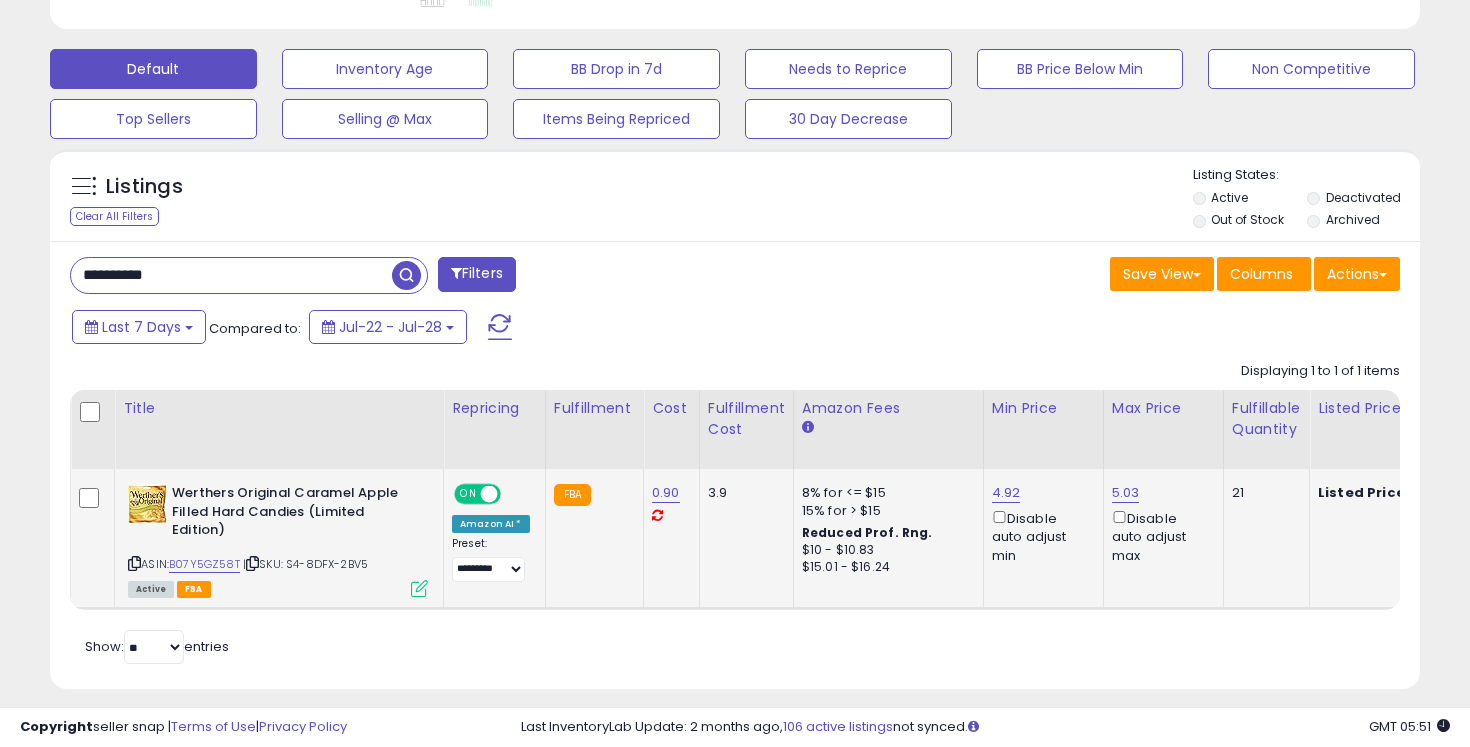 click on "**********" at bounding box center (231, 275) 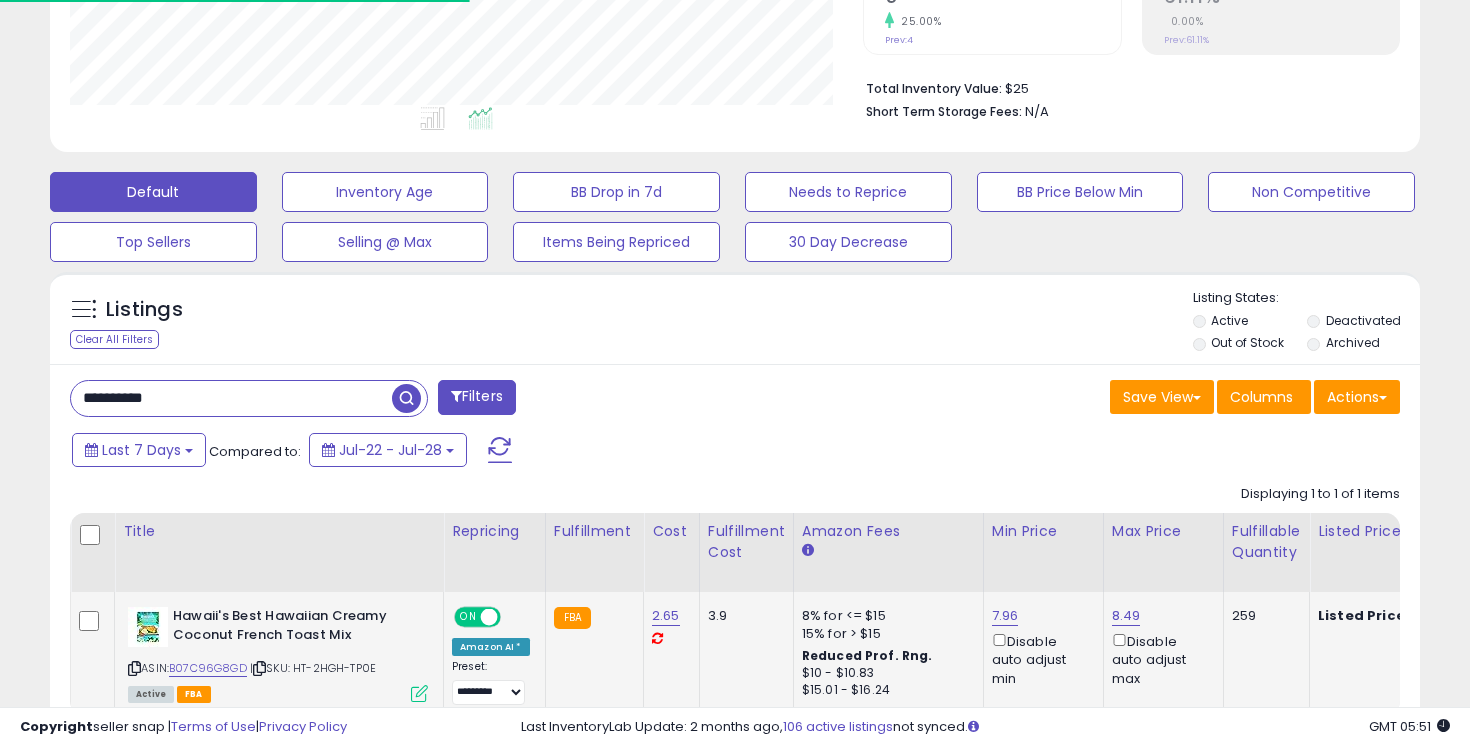 scroll, scrollTop: 581, scrollLeft: 0, axis: vertical 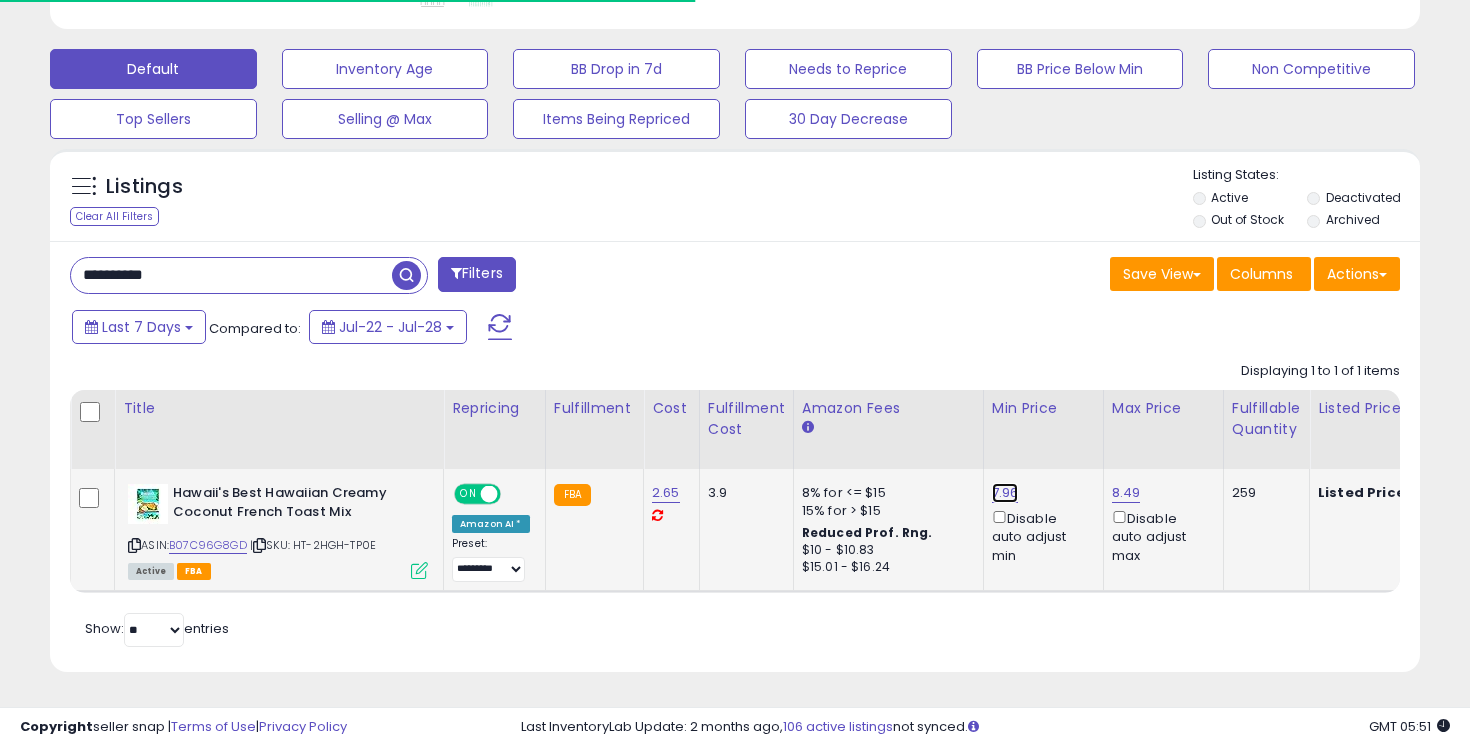 click on "7.96" at bounding box center [1005, 493] 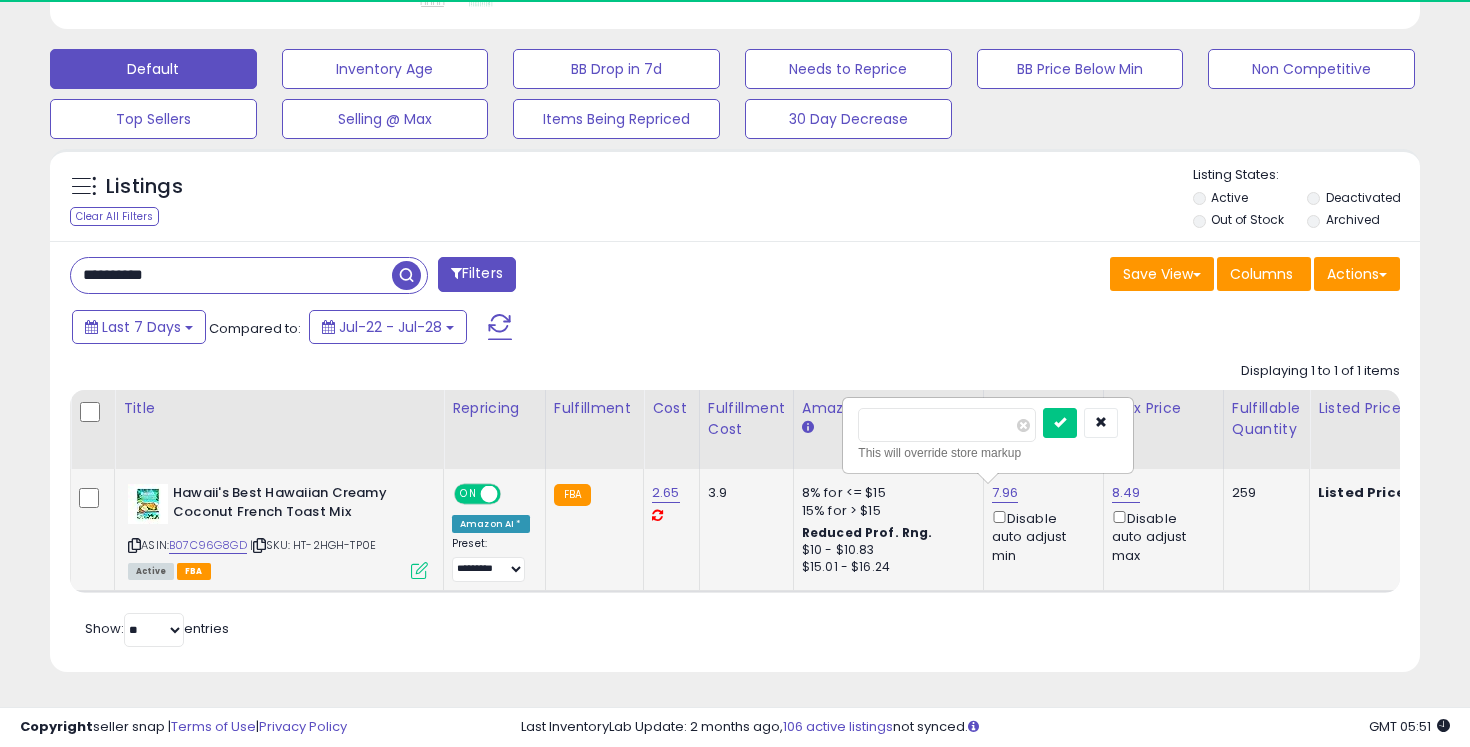 scroll, scrollTop: 999590, scrollLeft: 999206, axis: both 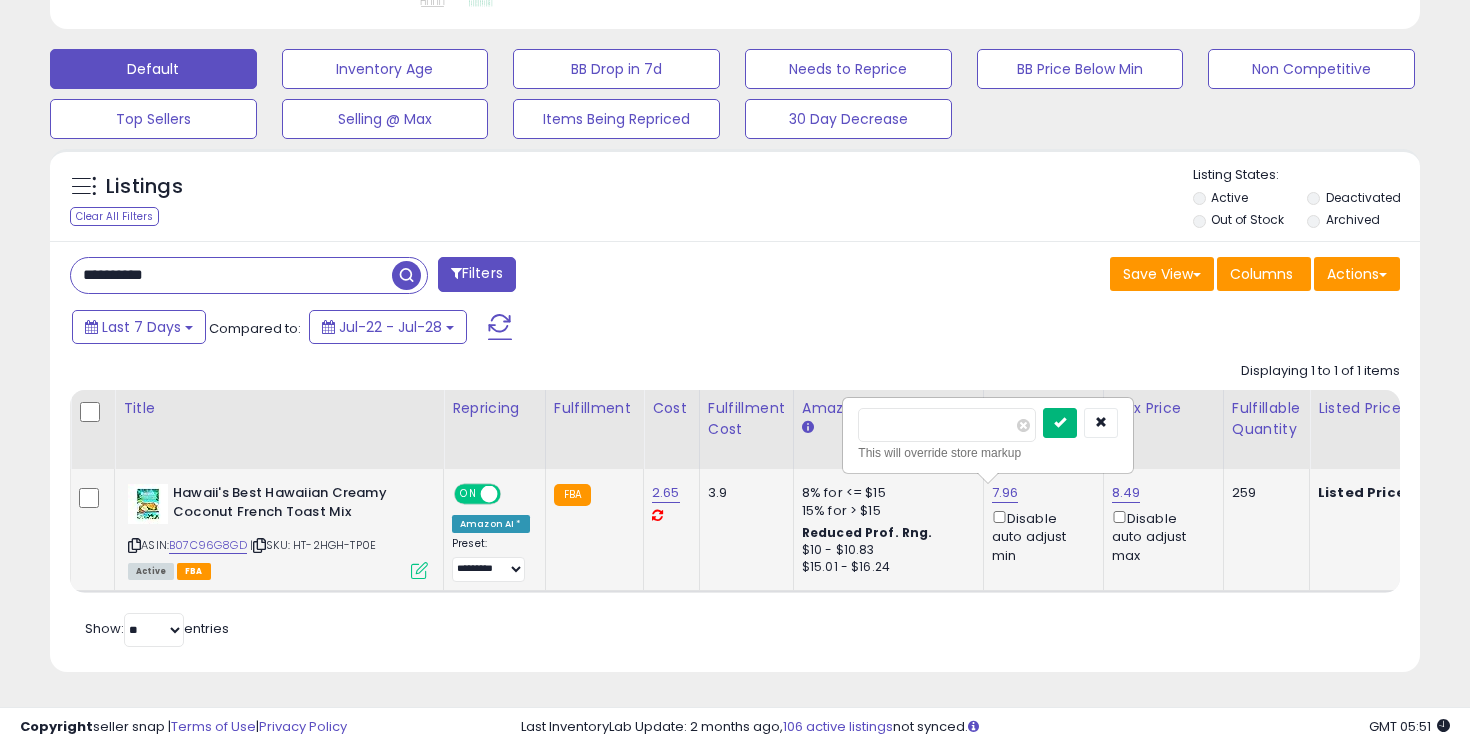 type on "****" 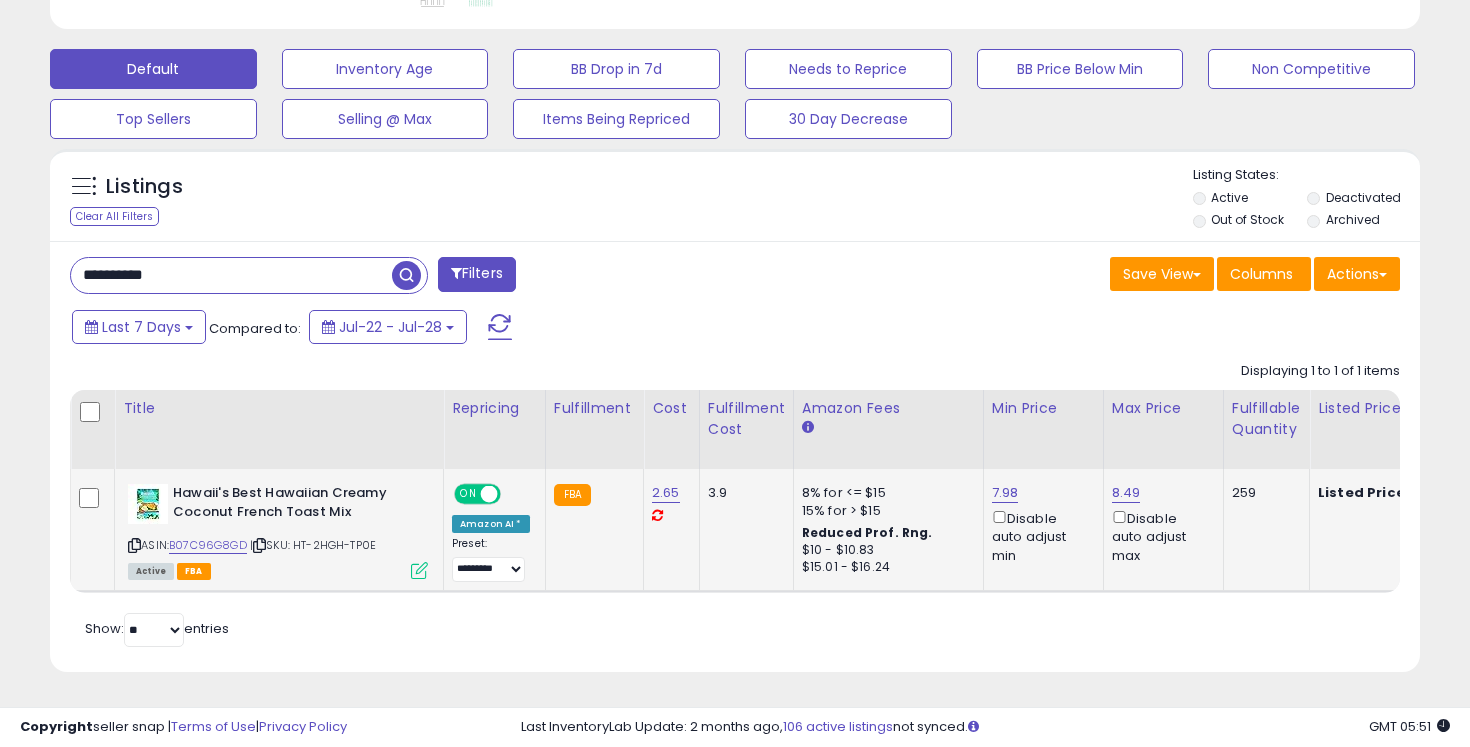 click on "Last 7 Days
Compared to:
Jul-22 - Jul-28" at bounding box center [566, 329] 